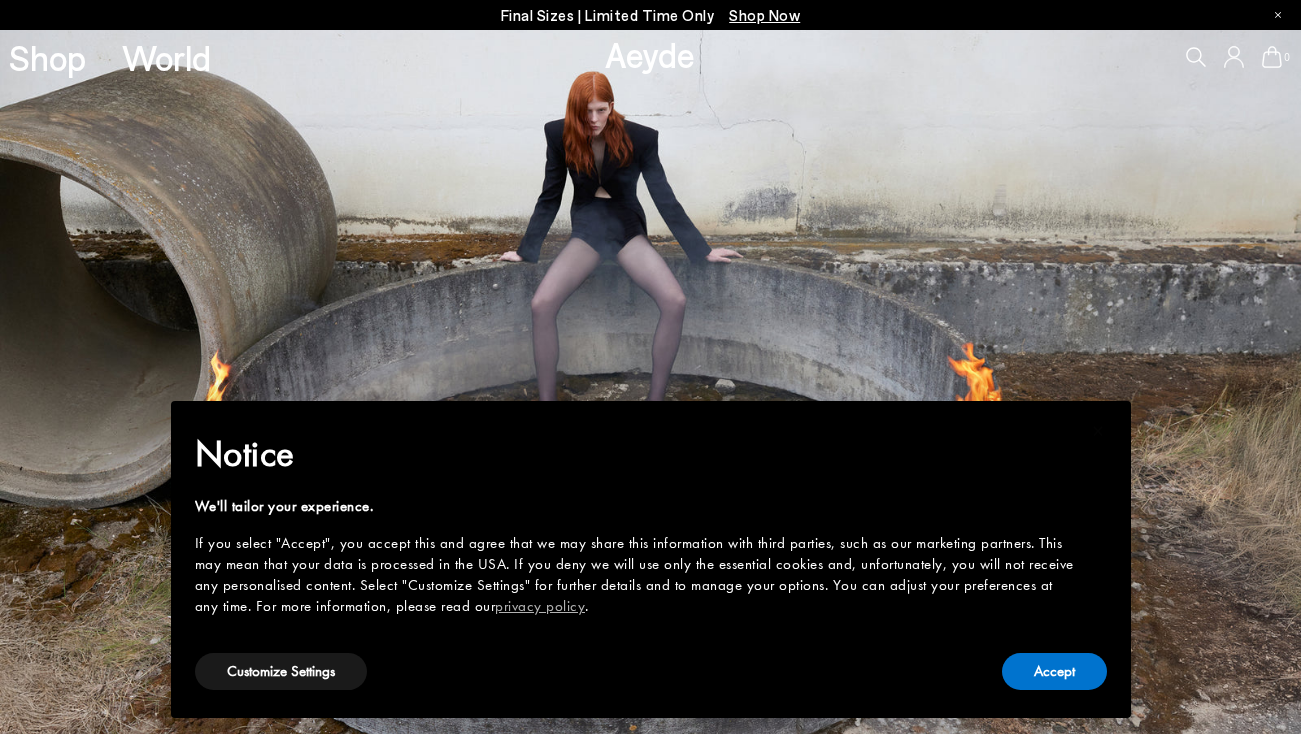 scroll, scrollTop: 0, scrollLeft: 0, axis: both 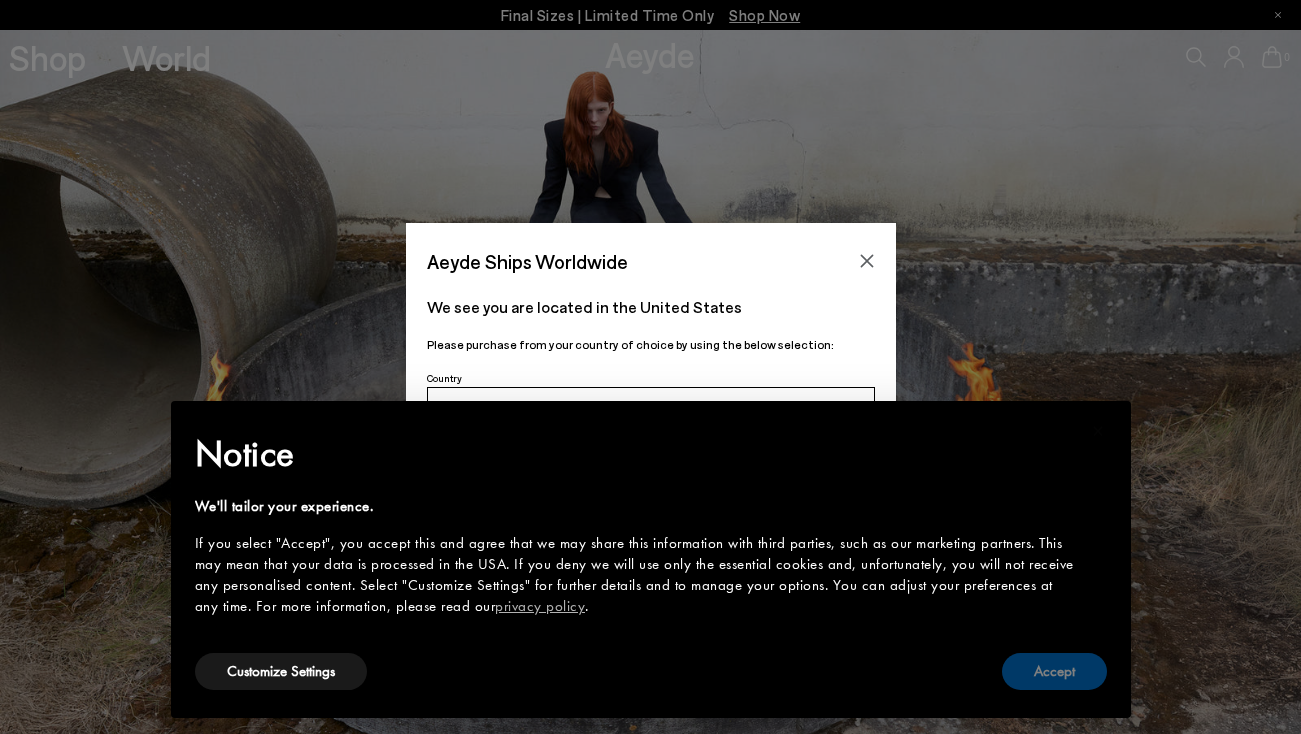 click on "Accept" at bounding box center (1054, 671) 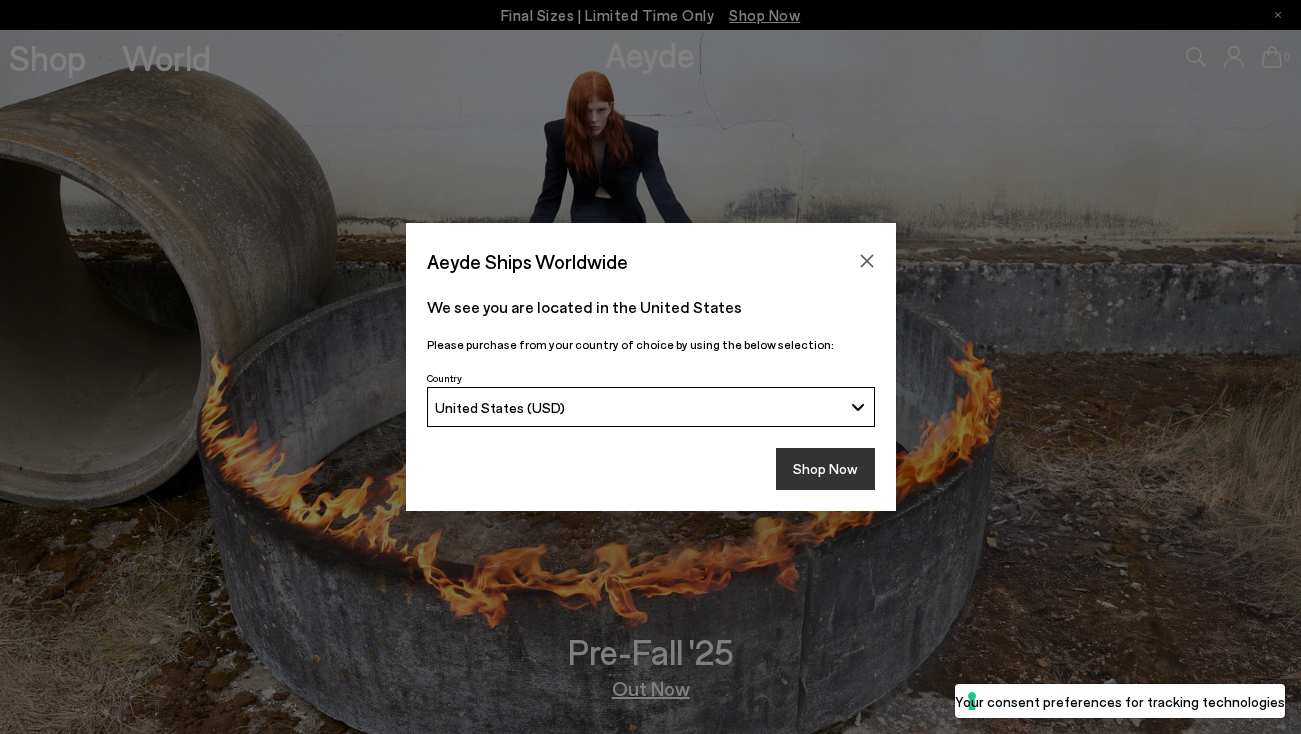 click on "Shop Now" at bounding box center (825, 469) 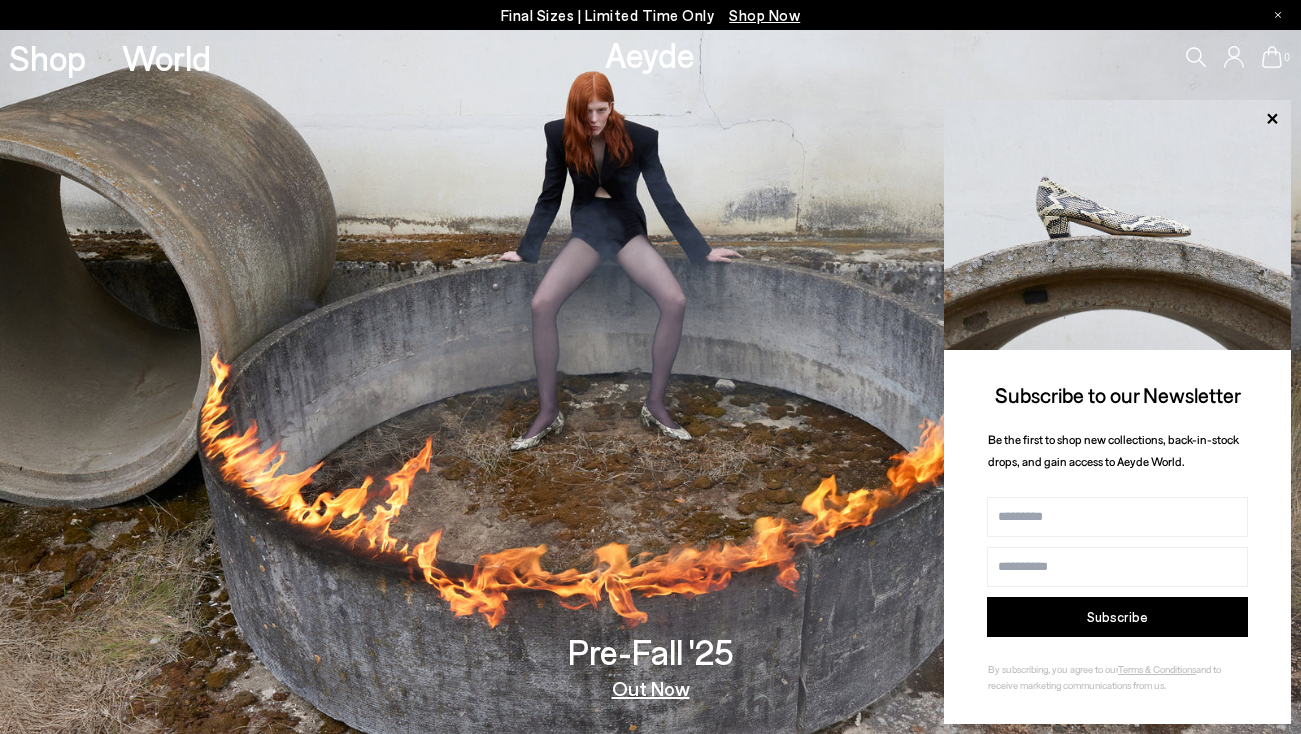 scroll, scrollTop: 0, scrollLeft: 0, axis: both 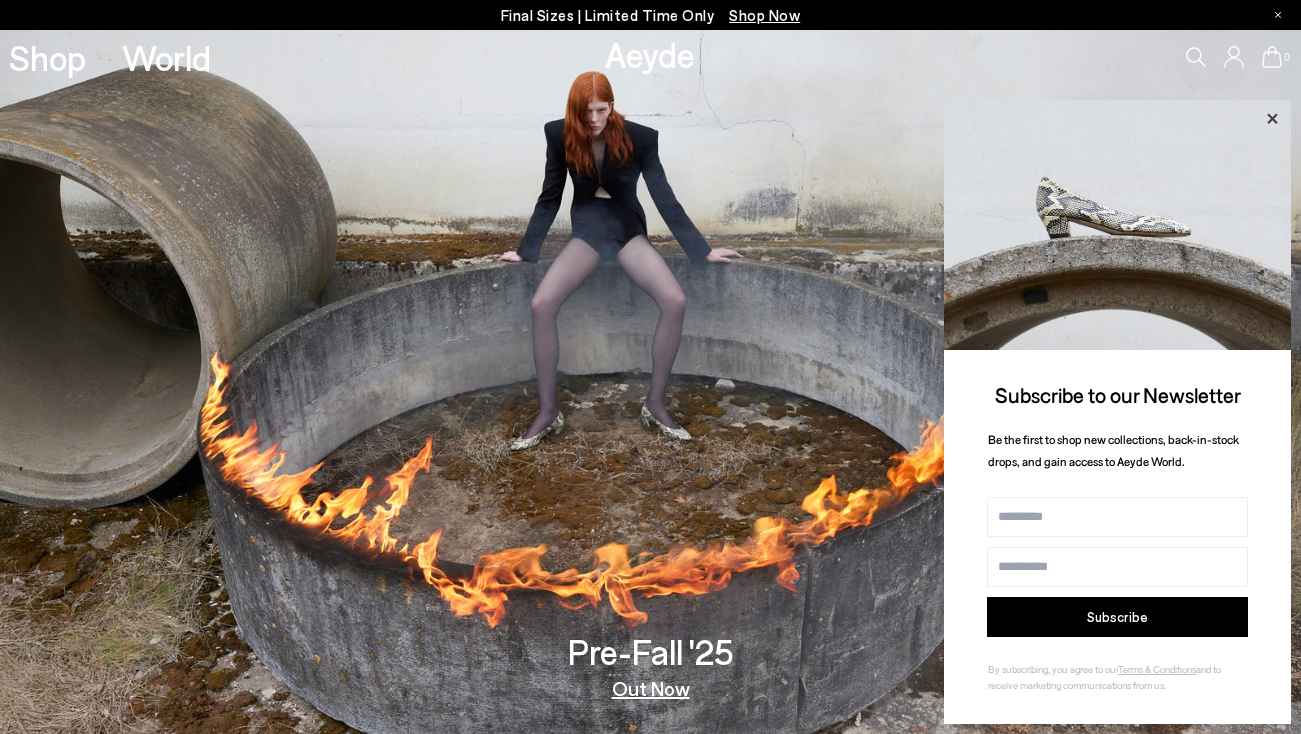 click 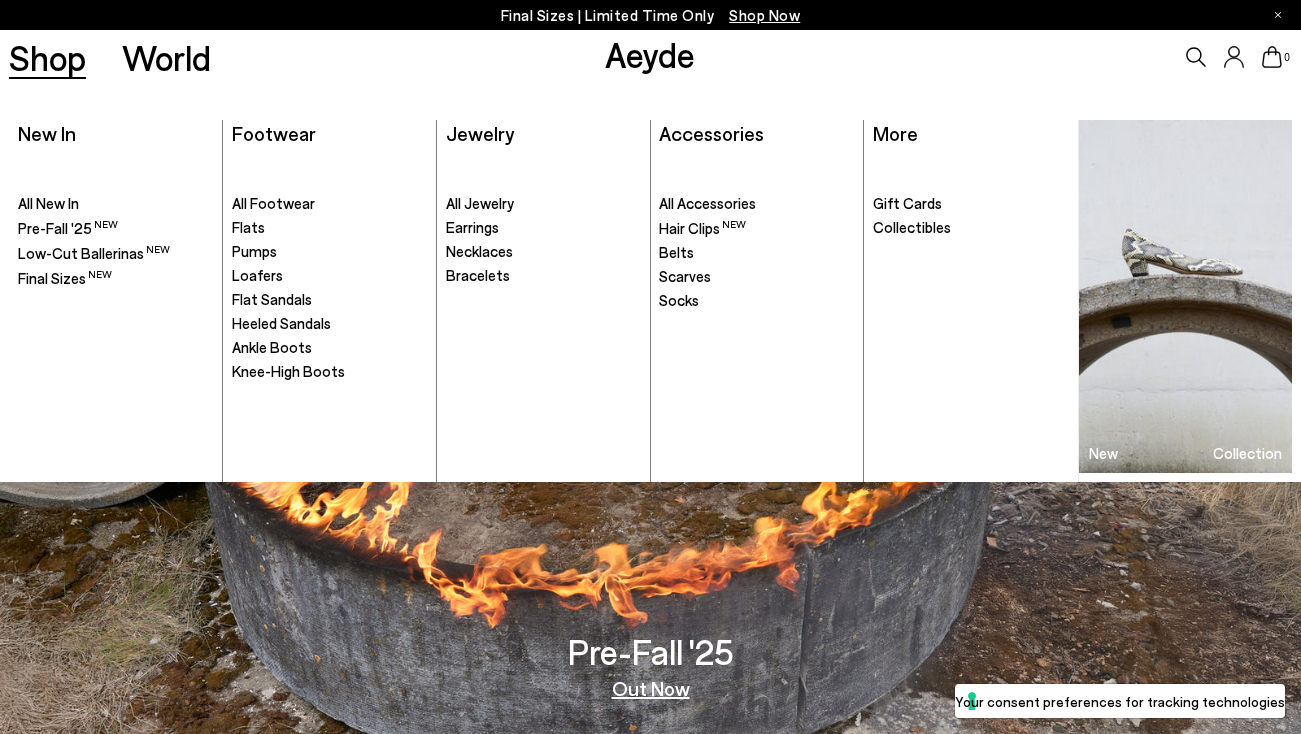 click on "New In" at bounding box center [47, 134] 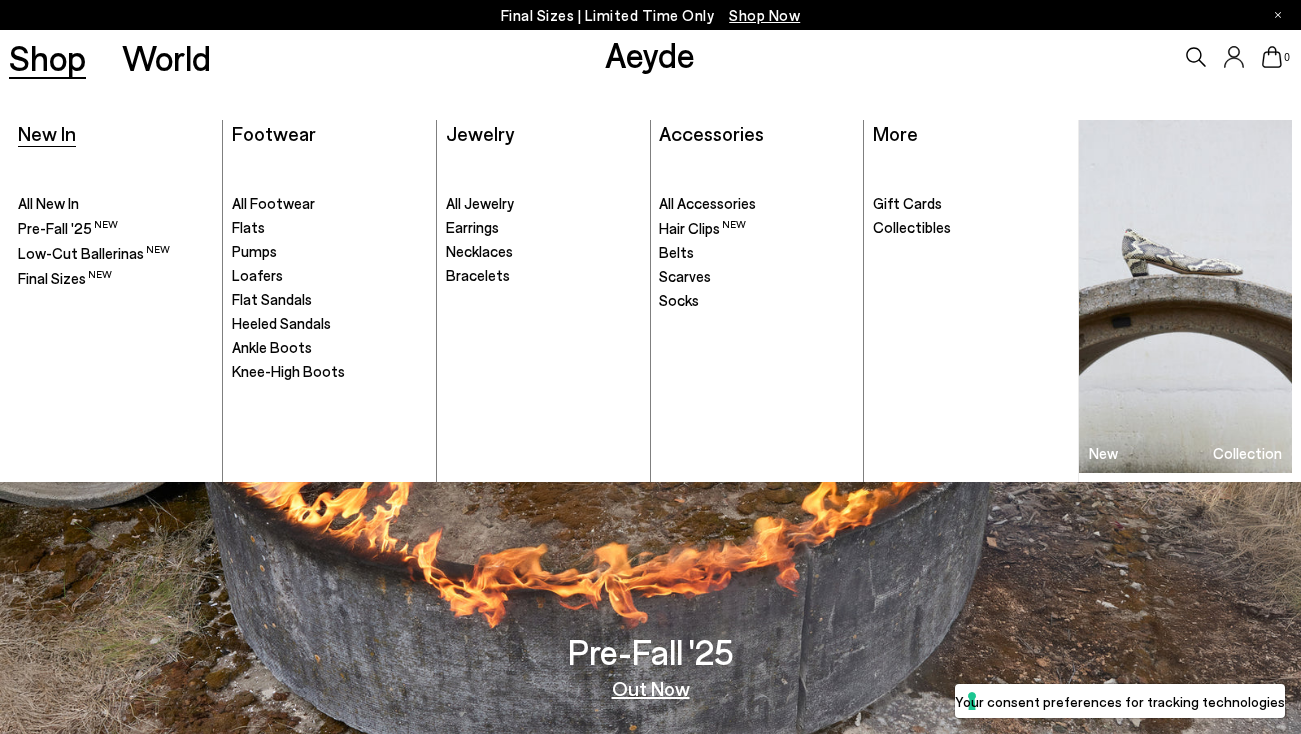click on "New In" at bounding box center [47, 133] 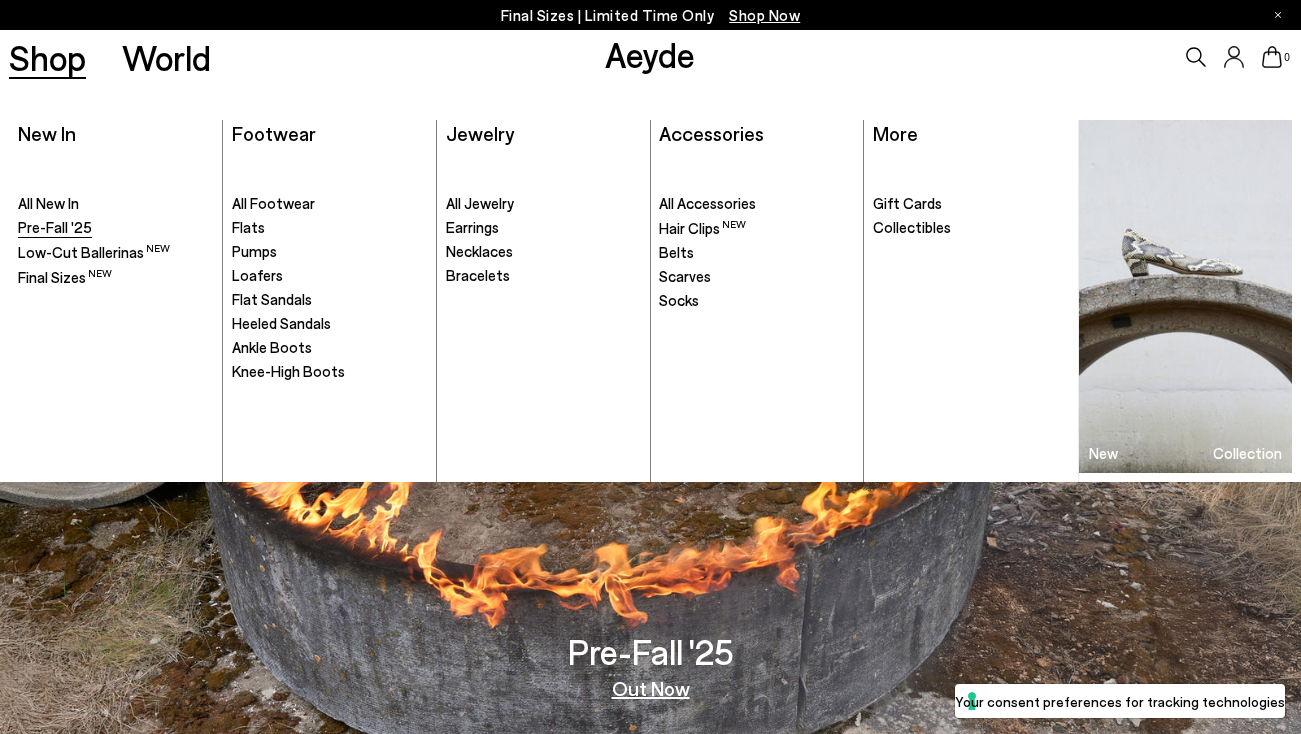 click on "Pre-Fall '25" at bounding box center [55, 227] 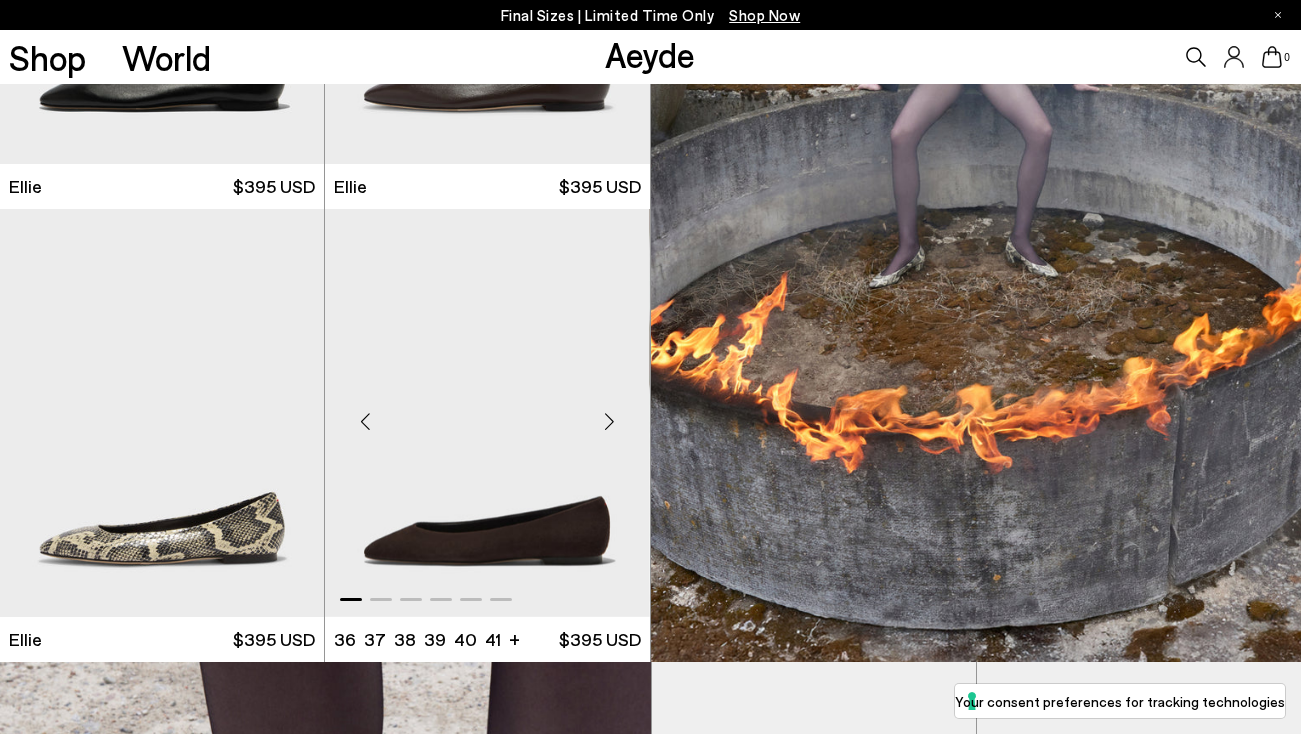 scroll, scrollTop: 817, scrollLeft: 0, axis: vertical 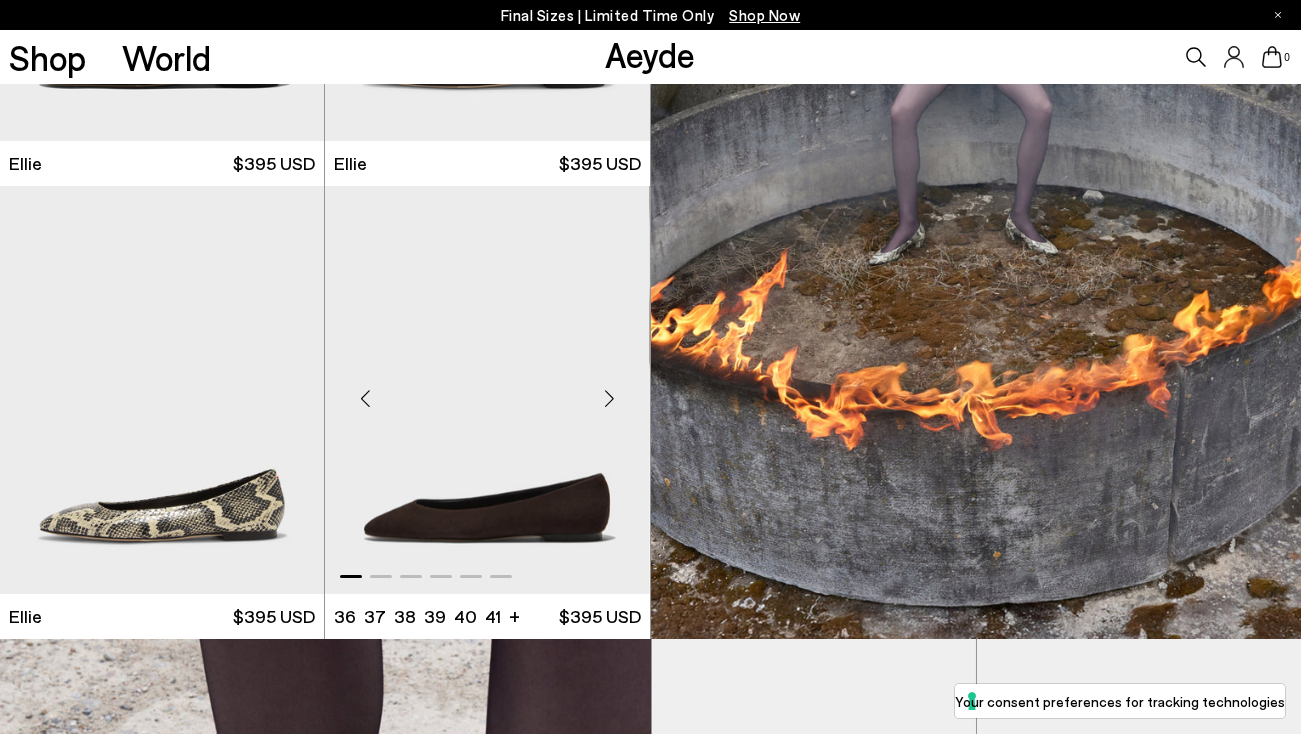 click at bounding box center [610, 398] 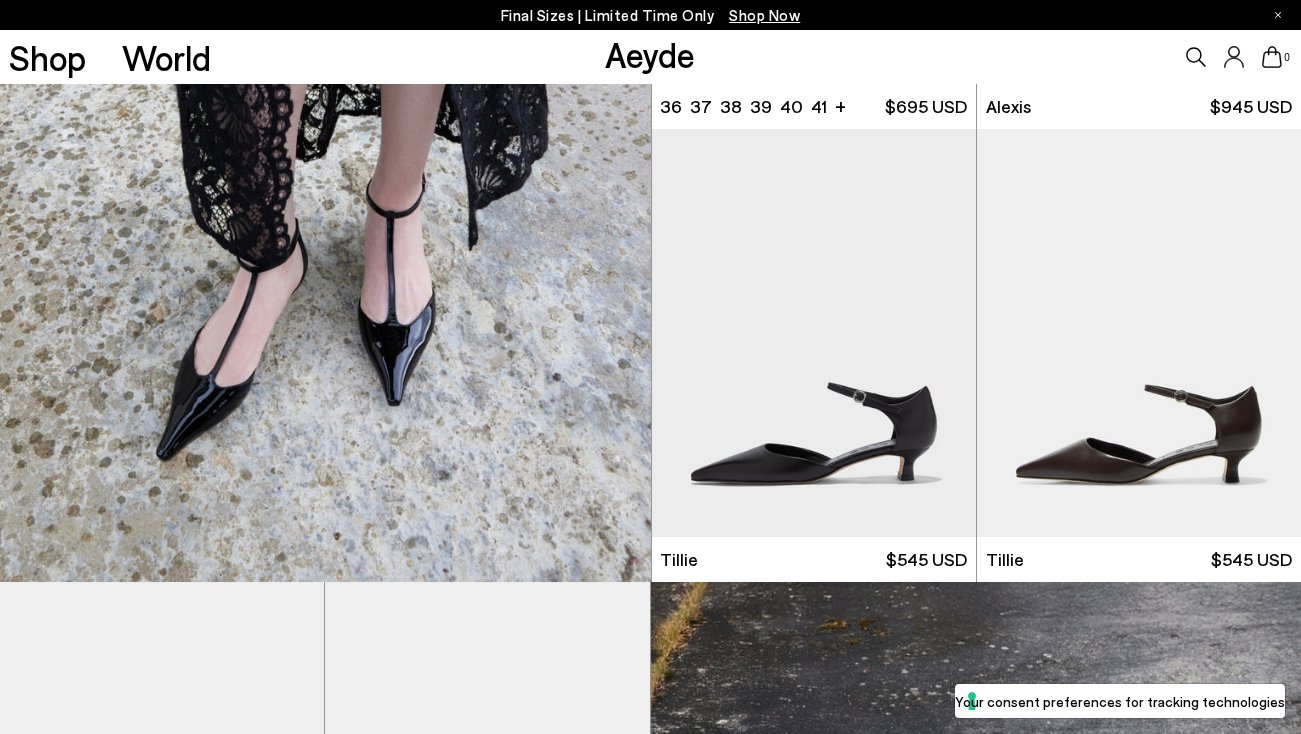 scroll, scrollTop: 3649, scrollLeft: 0, axis: vertical 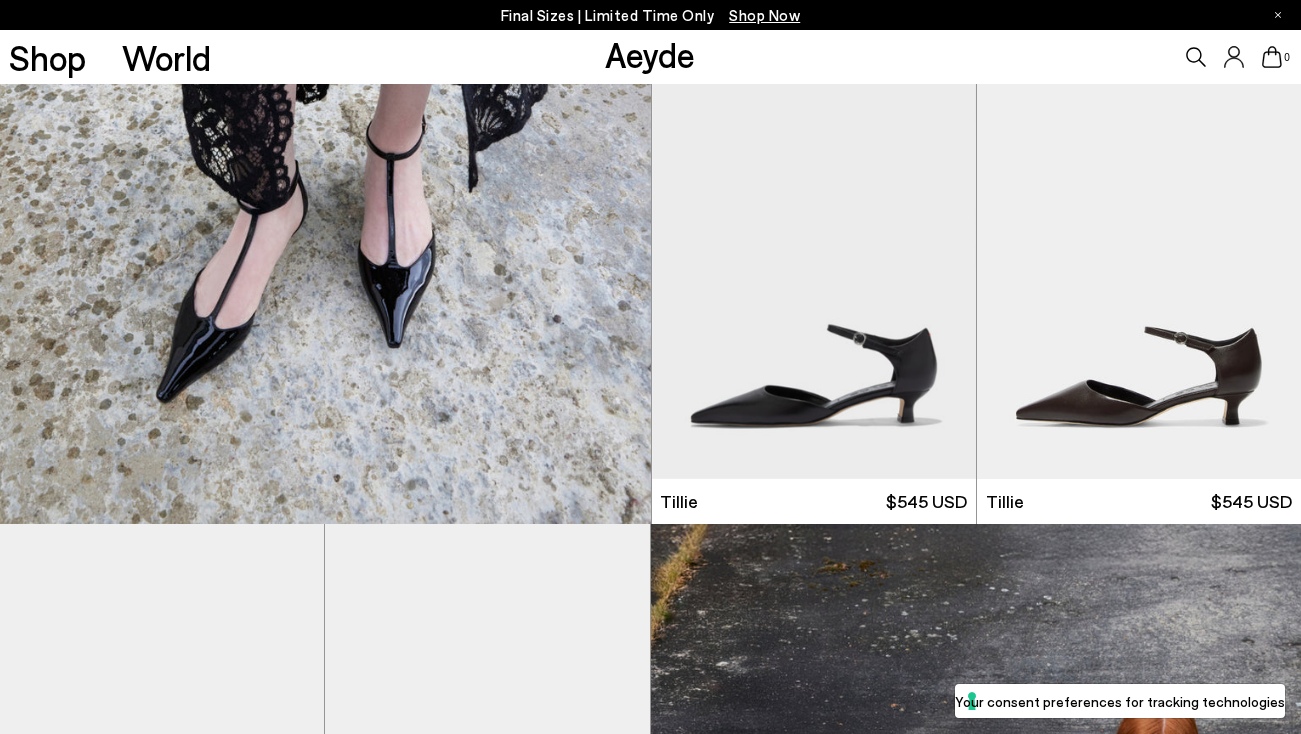 click on "Your consent preferences for tracking technologies" at bounding box center (1120, 701) 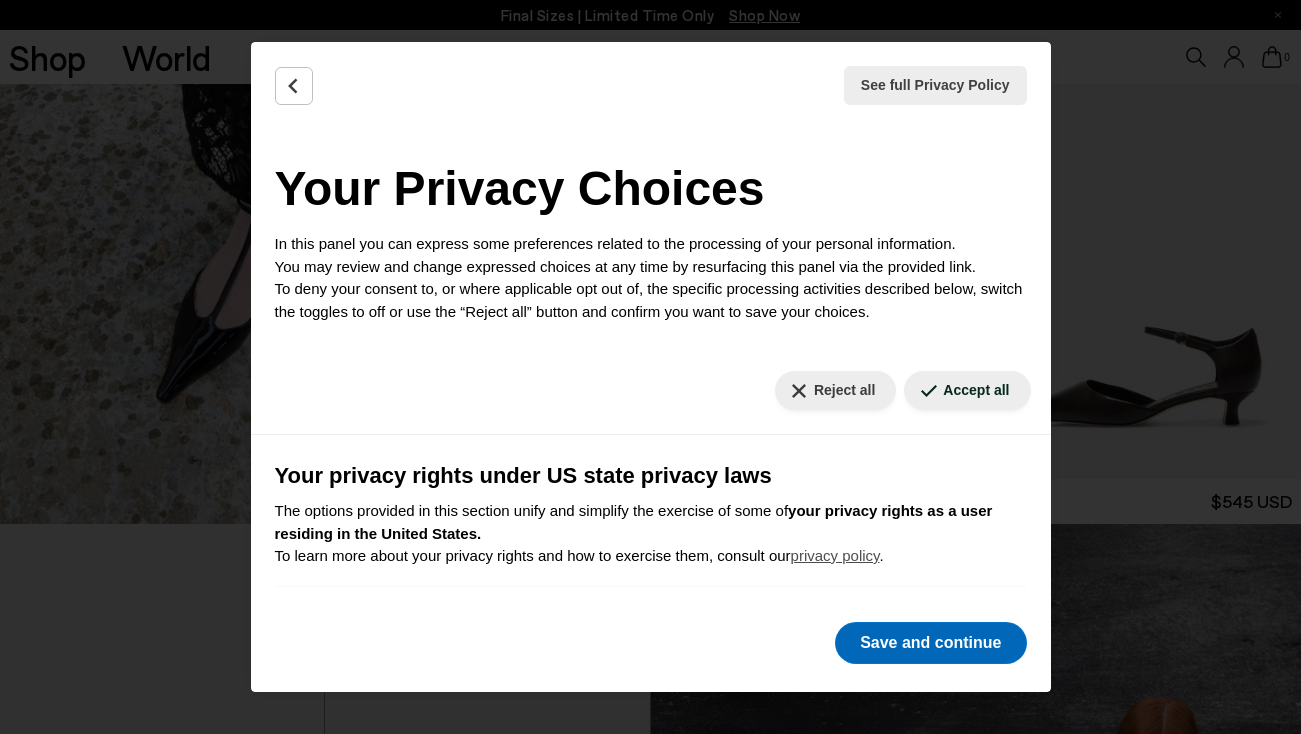 click on "Save and continue" at bounding box center (930, 643) 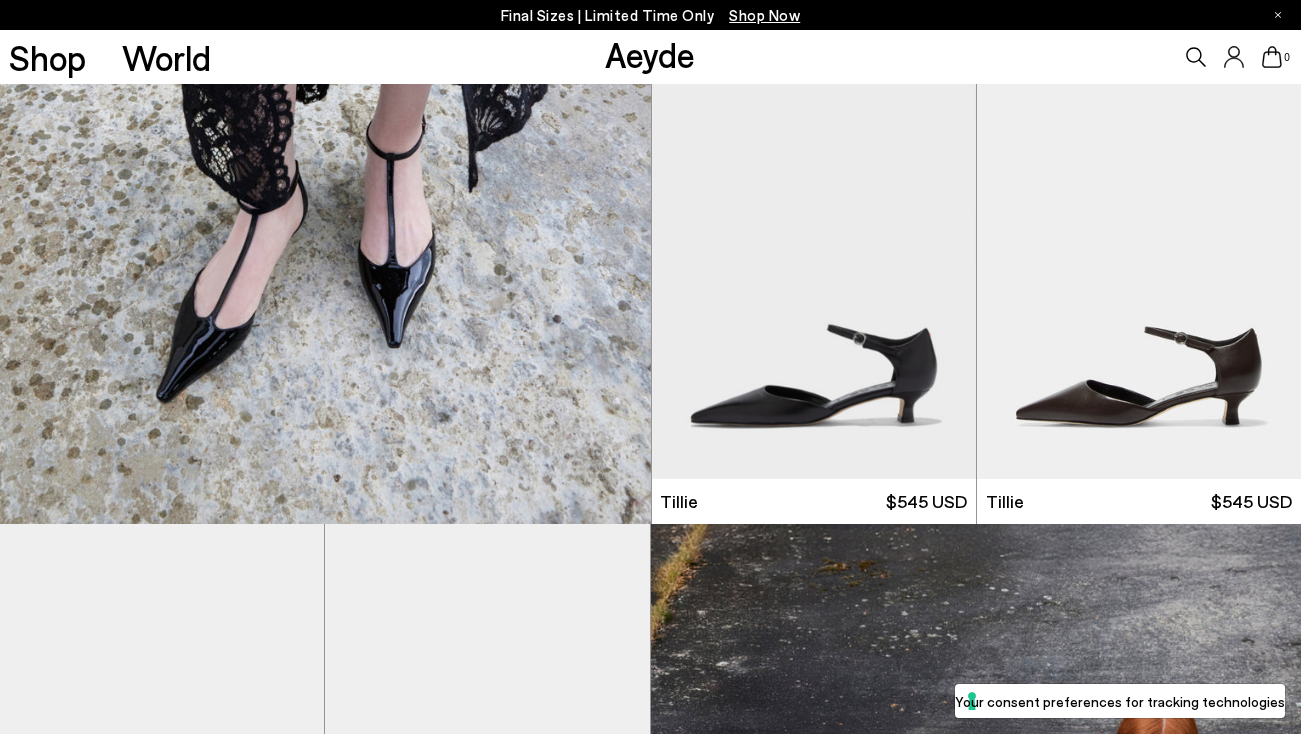 click at bounding box center [976, 977] 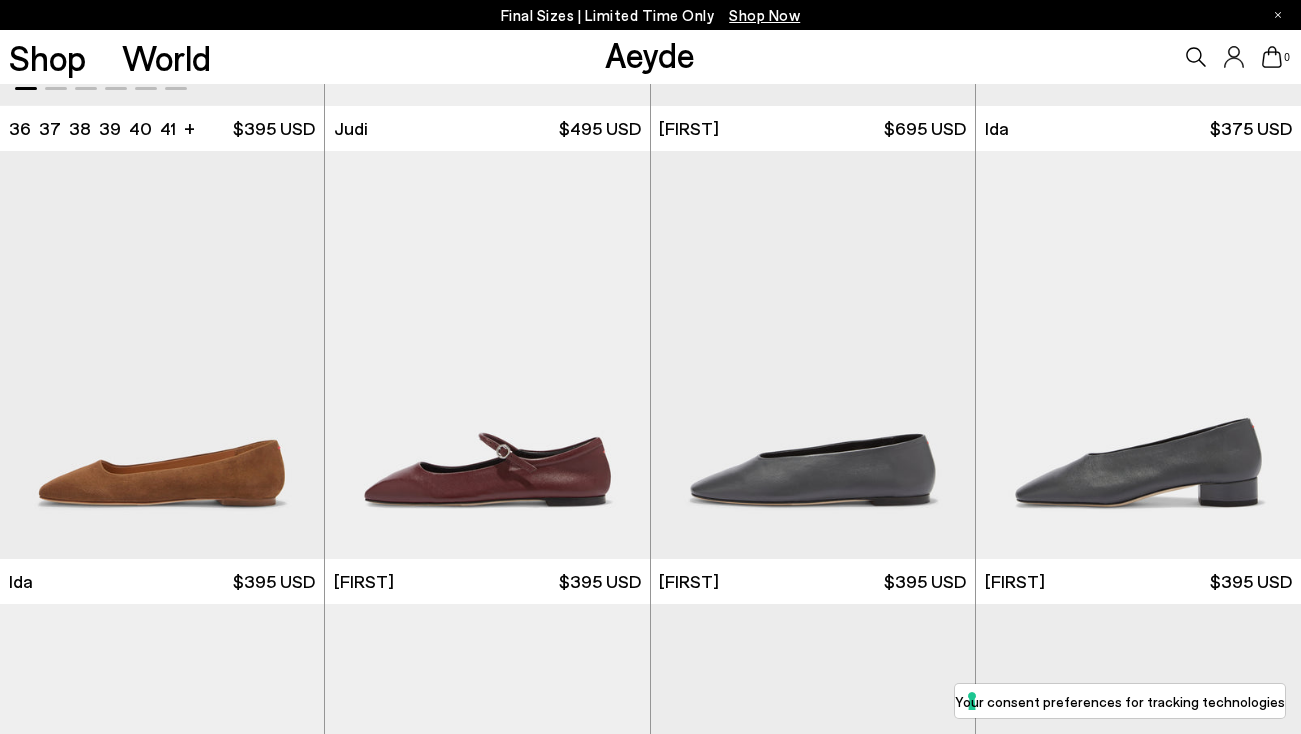 scroll, scrollTop: 10815, scrollLeft: 0, axis: vertical 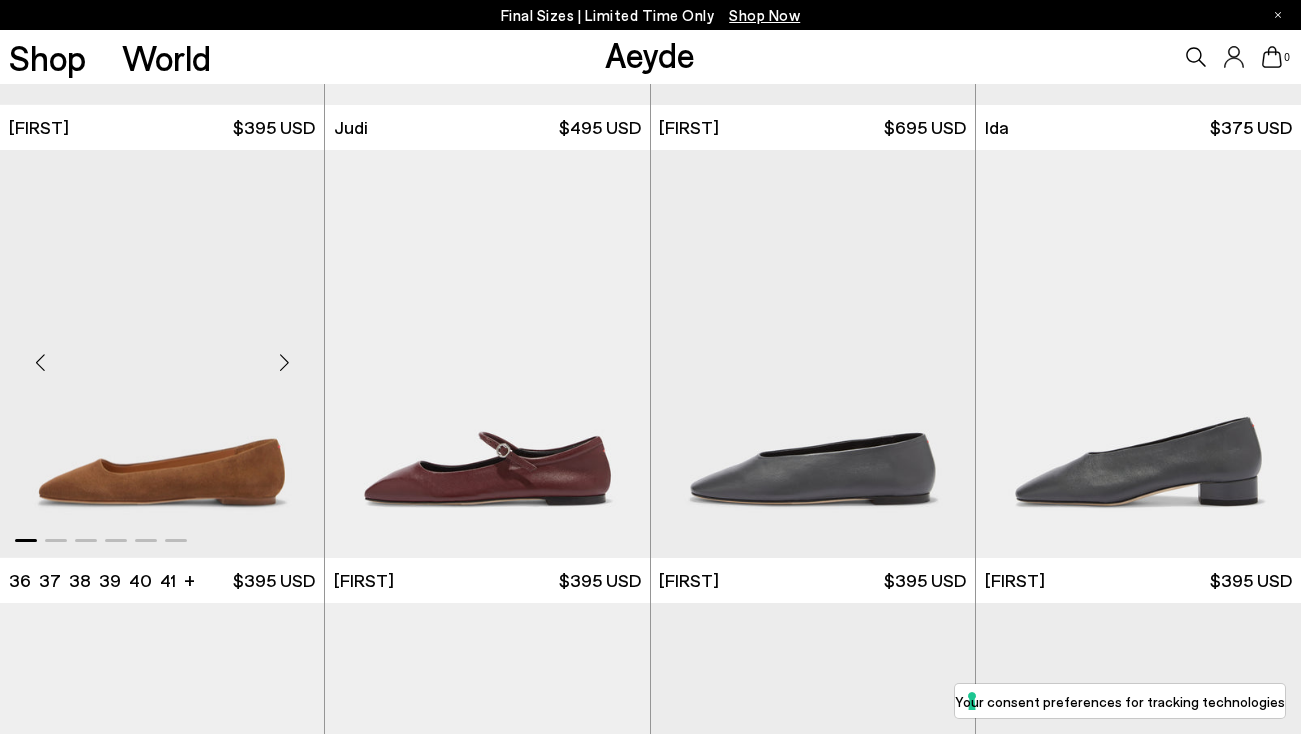 click at bounding box center (284, 362) 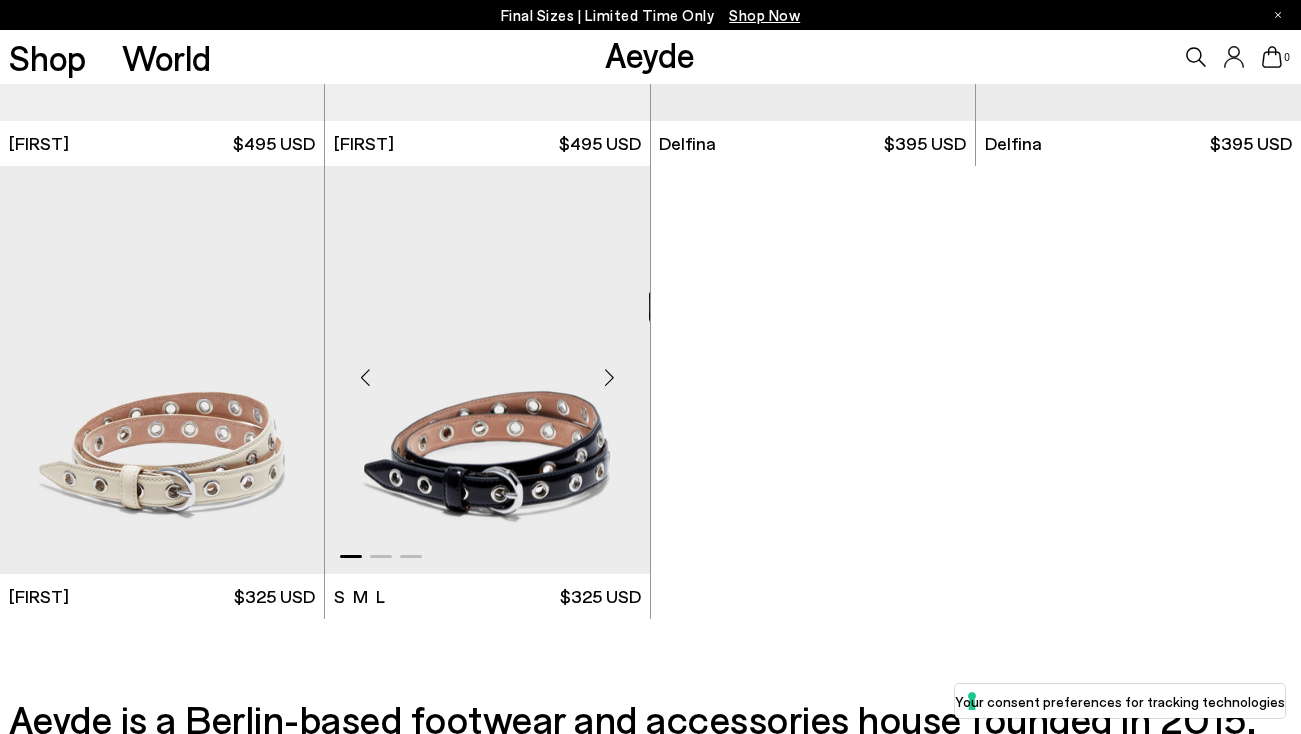 scroll, scrollTop: 11690, scrollLeft: 0, axis: vertical 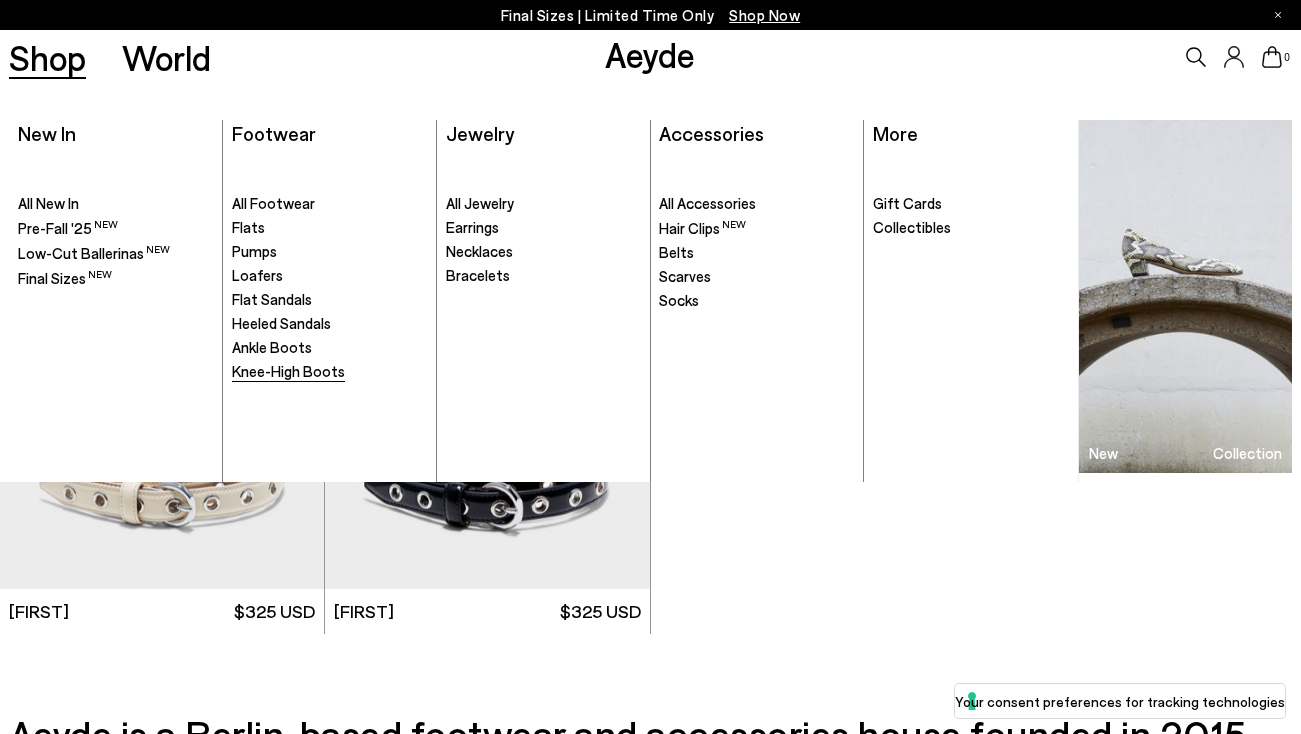 click on "Knee-High Boots" at bounding box center [288, 371] 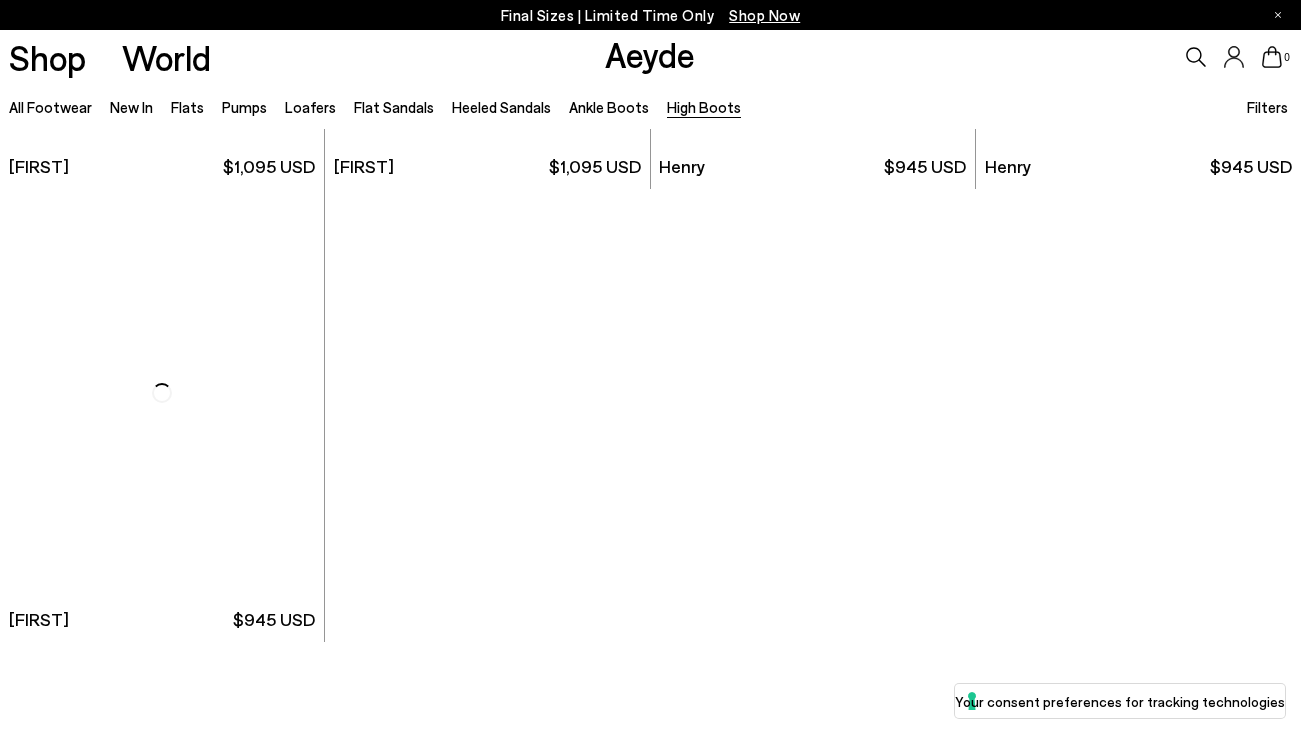 scroll, scrollTop: 841, scrollLeft: 0, axis: vertical 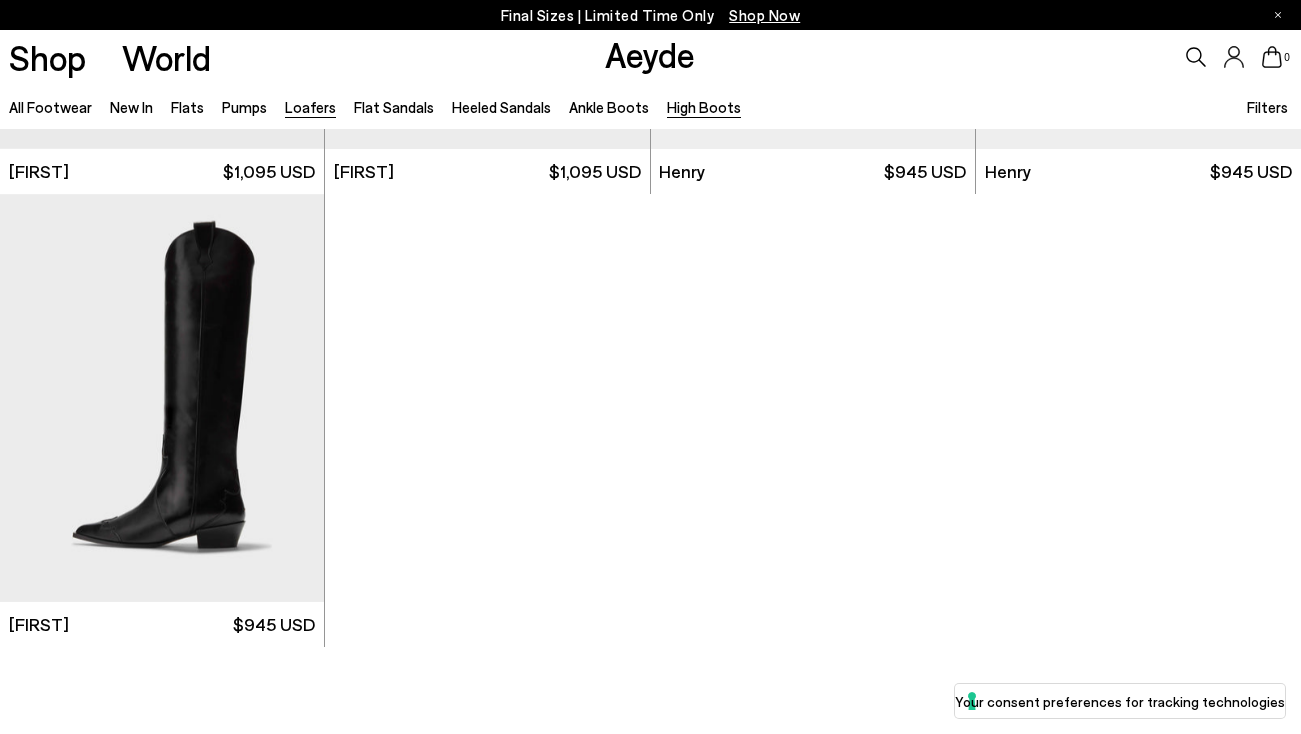 click on "Loafers" at bounding box center (310, 107) 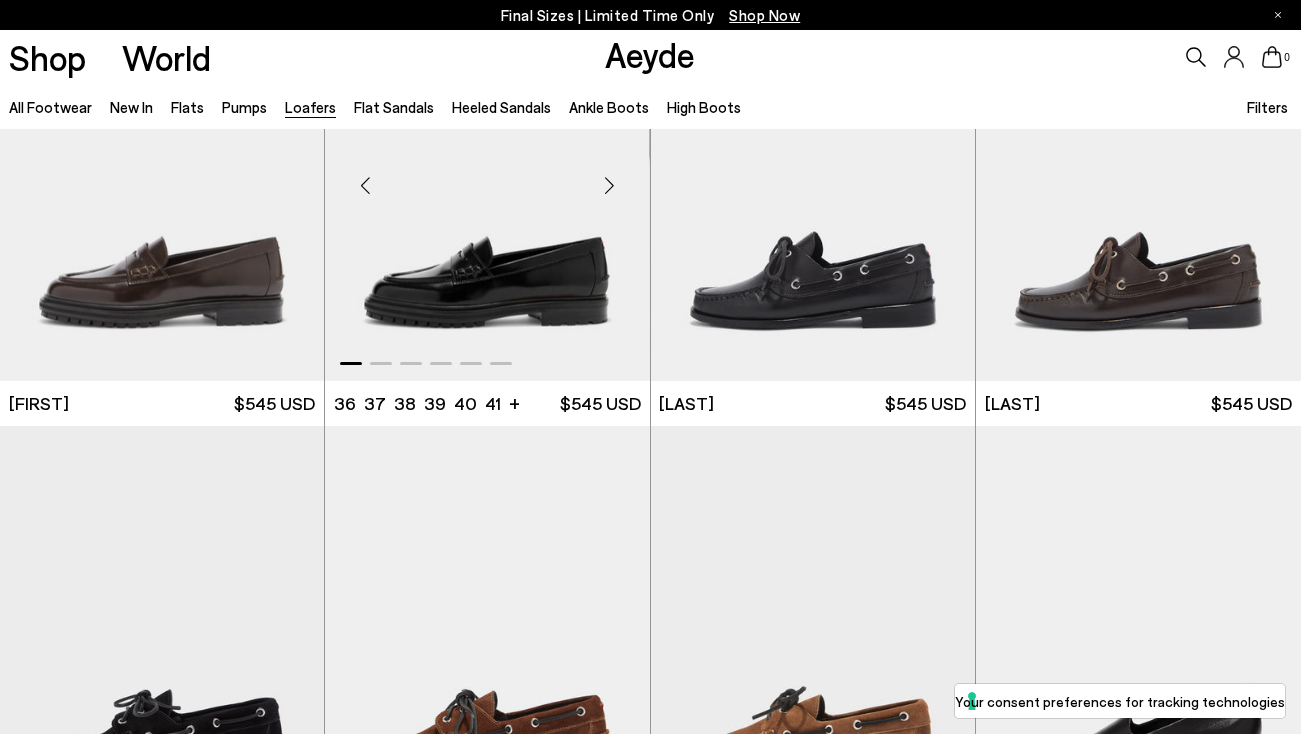 scroll, scrollTop: 19, scrollLeft: 0, axis: vertical 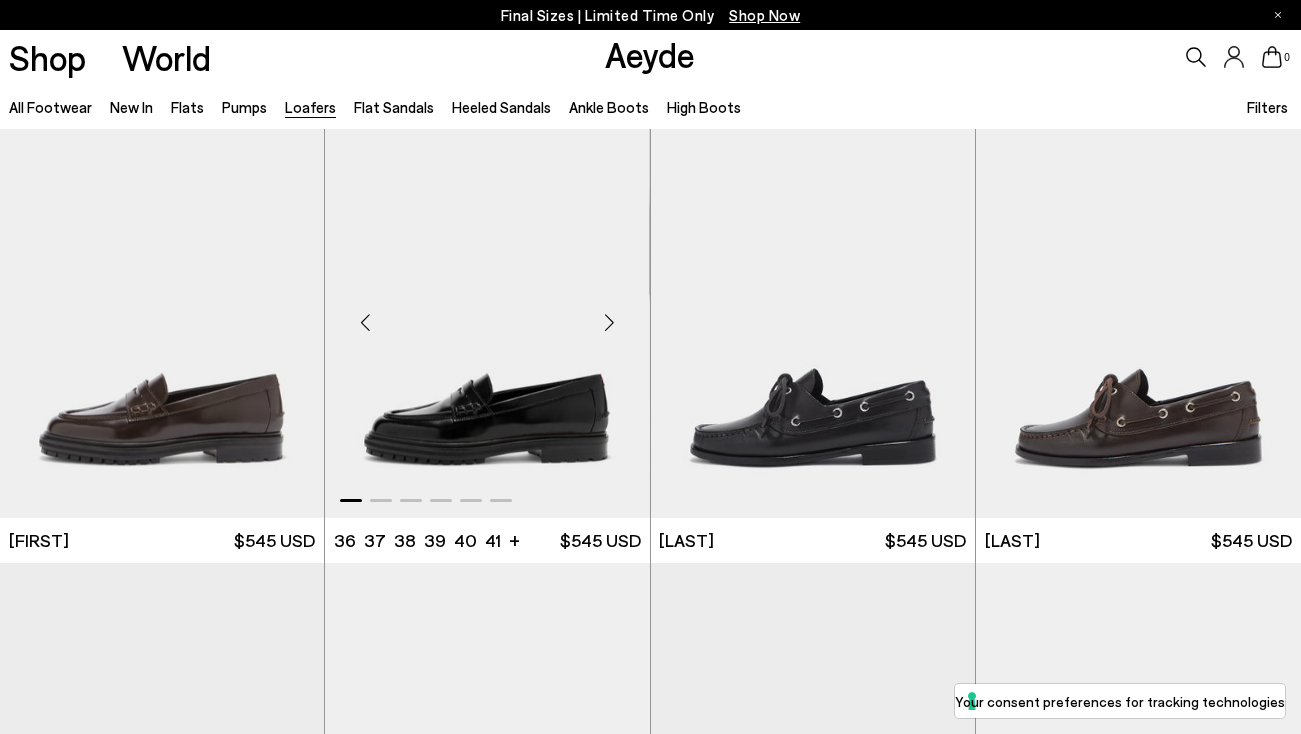 click at bounding box center (610, 322) 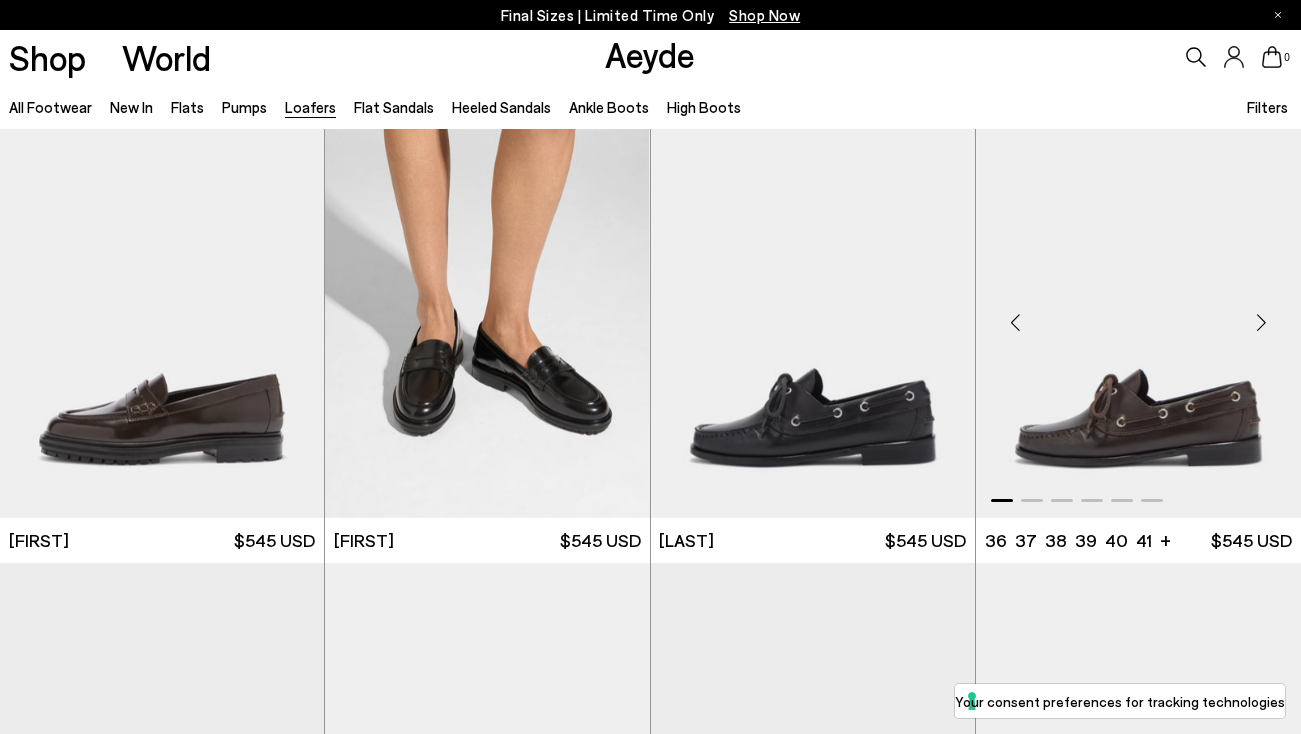 click at bounding box center [1261, 322] 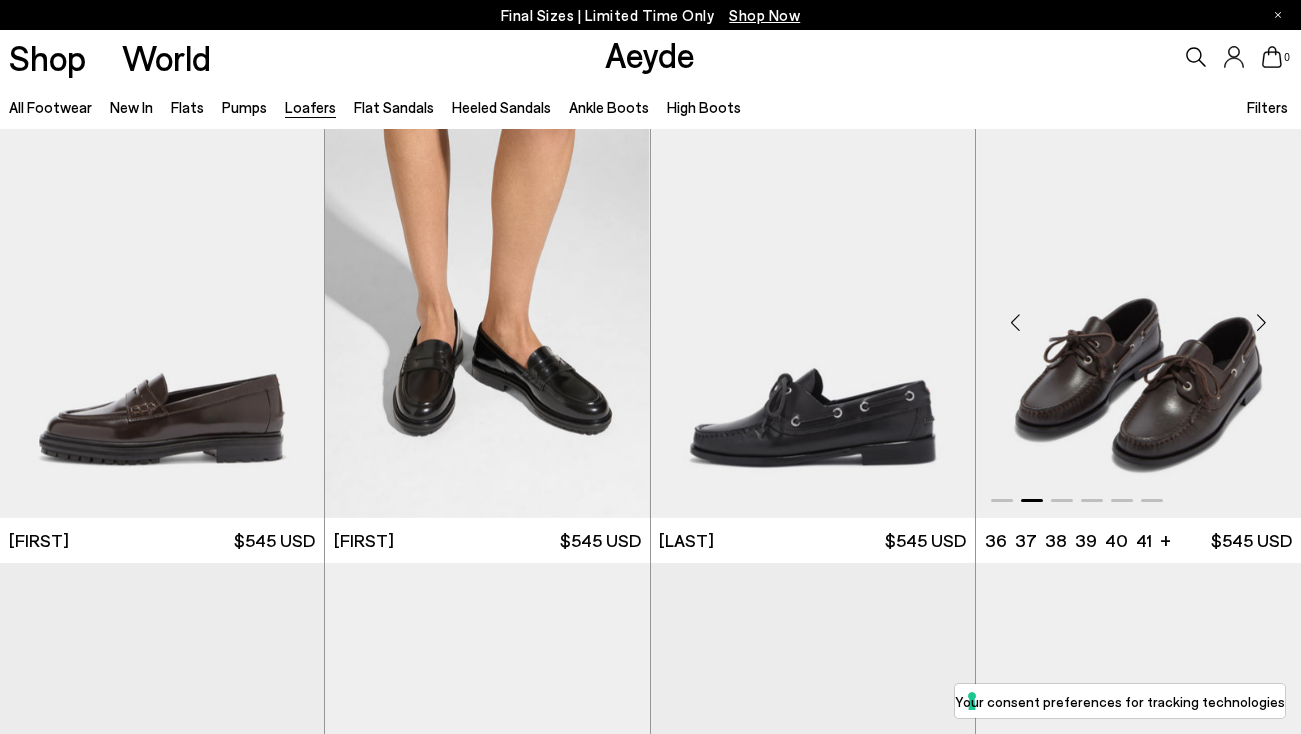 click at bounding box center (1261, 322) 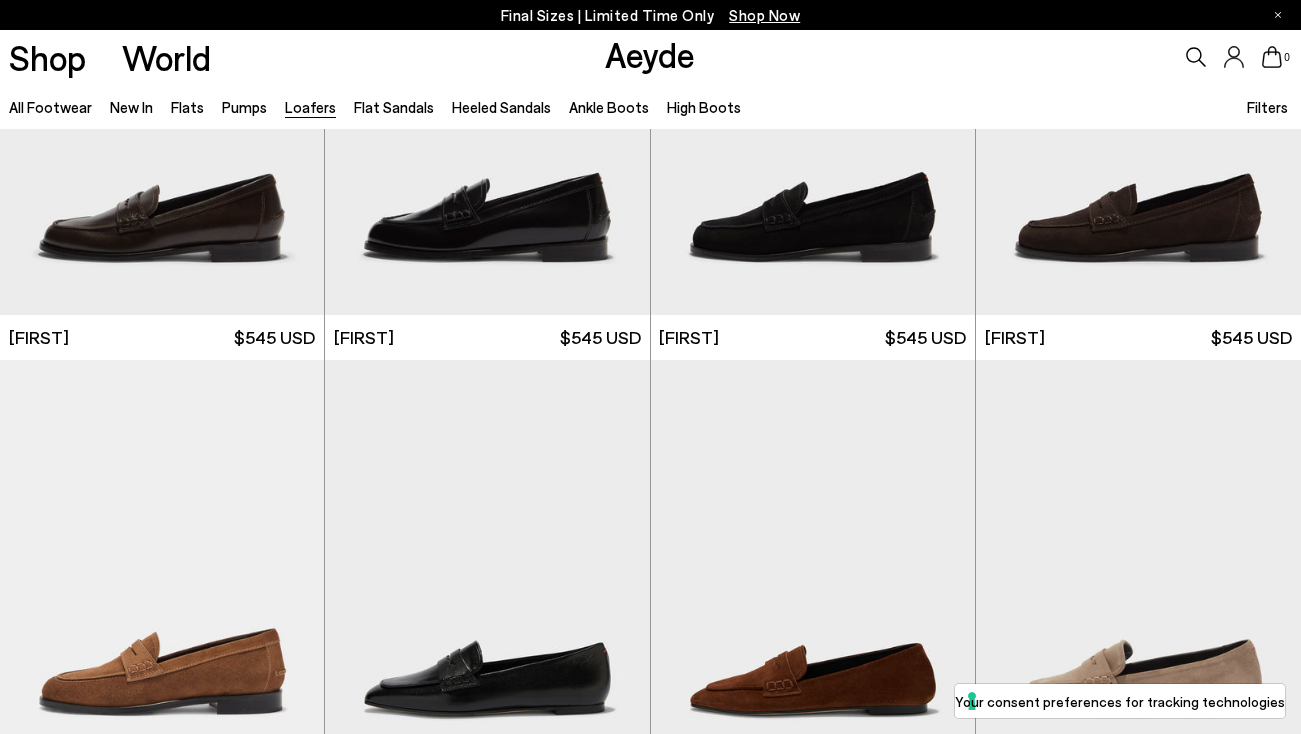 scroll, scrollTop: 1452, scrollLeft: 0, axis: vertical 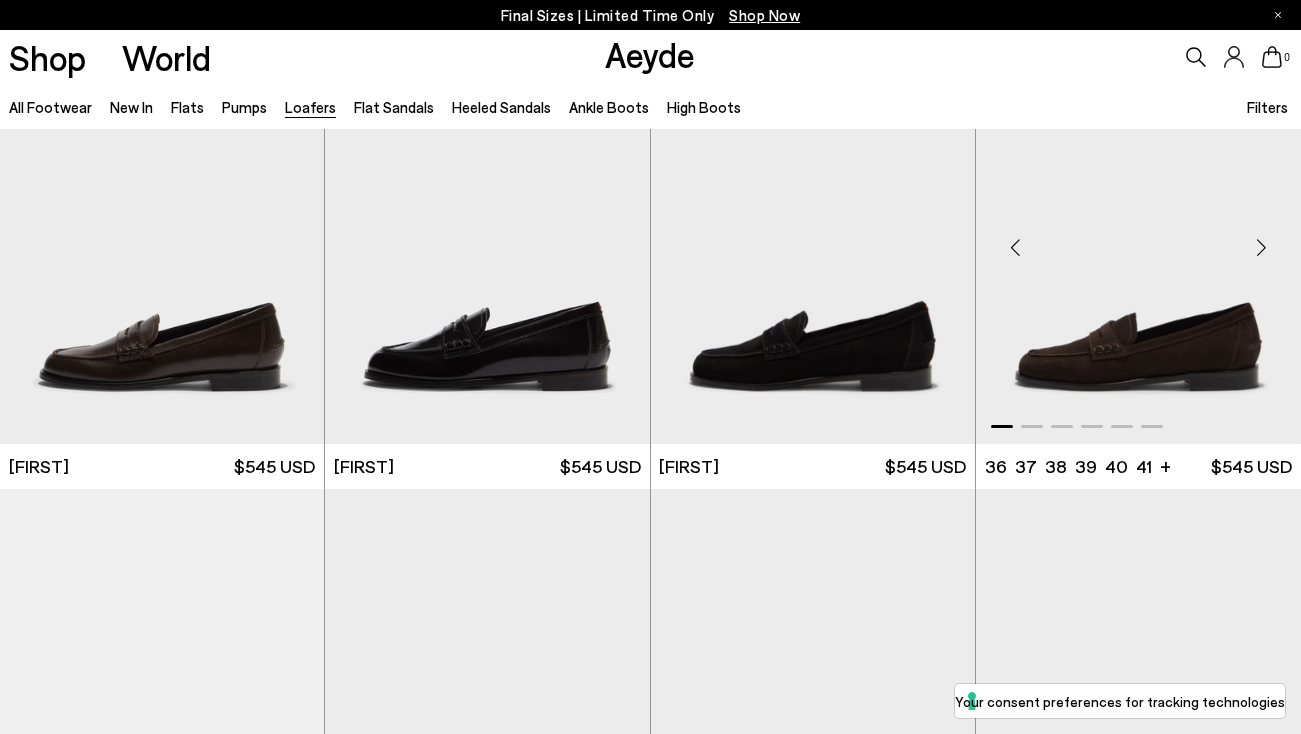 click at bounding box center [1261, 248] 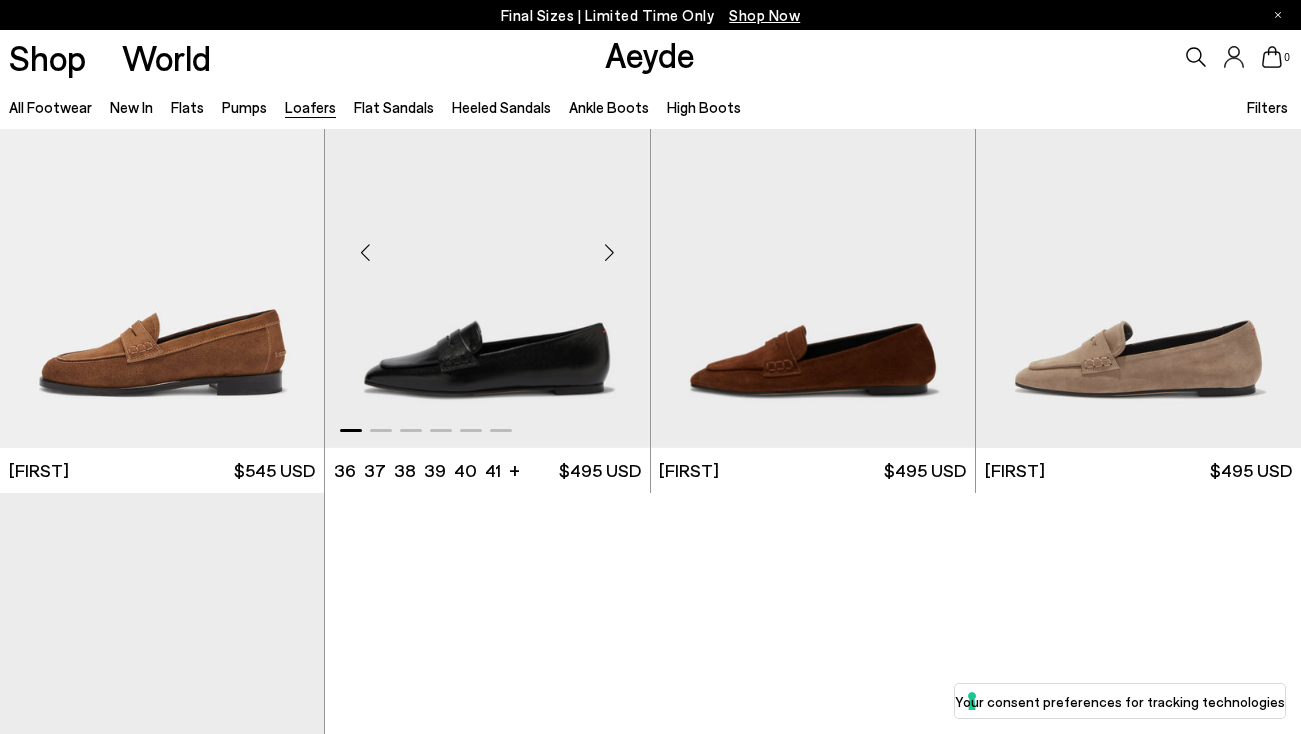 scroll, scrollTop: 1903, scrollLeft: 0, axis: vertical 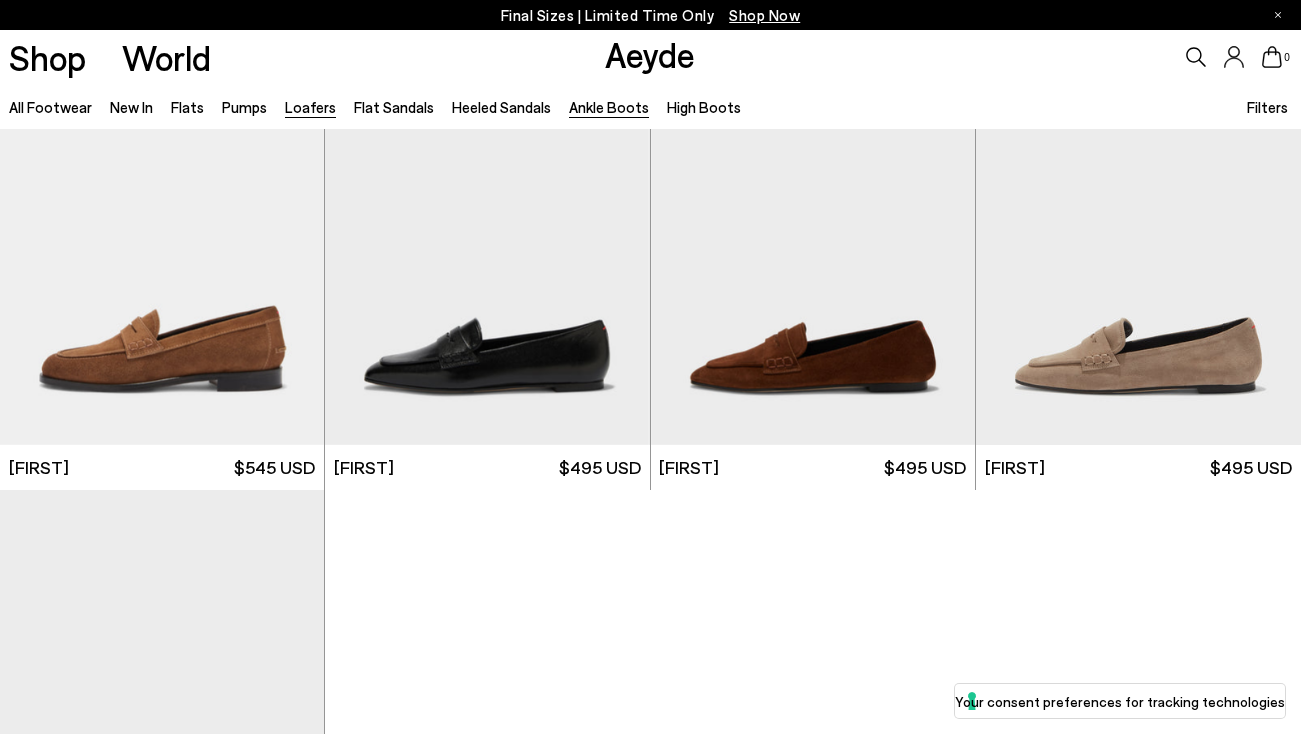 click on "Ankle Boots" at bounding box center (609, 107) 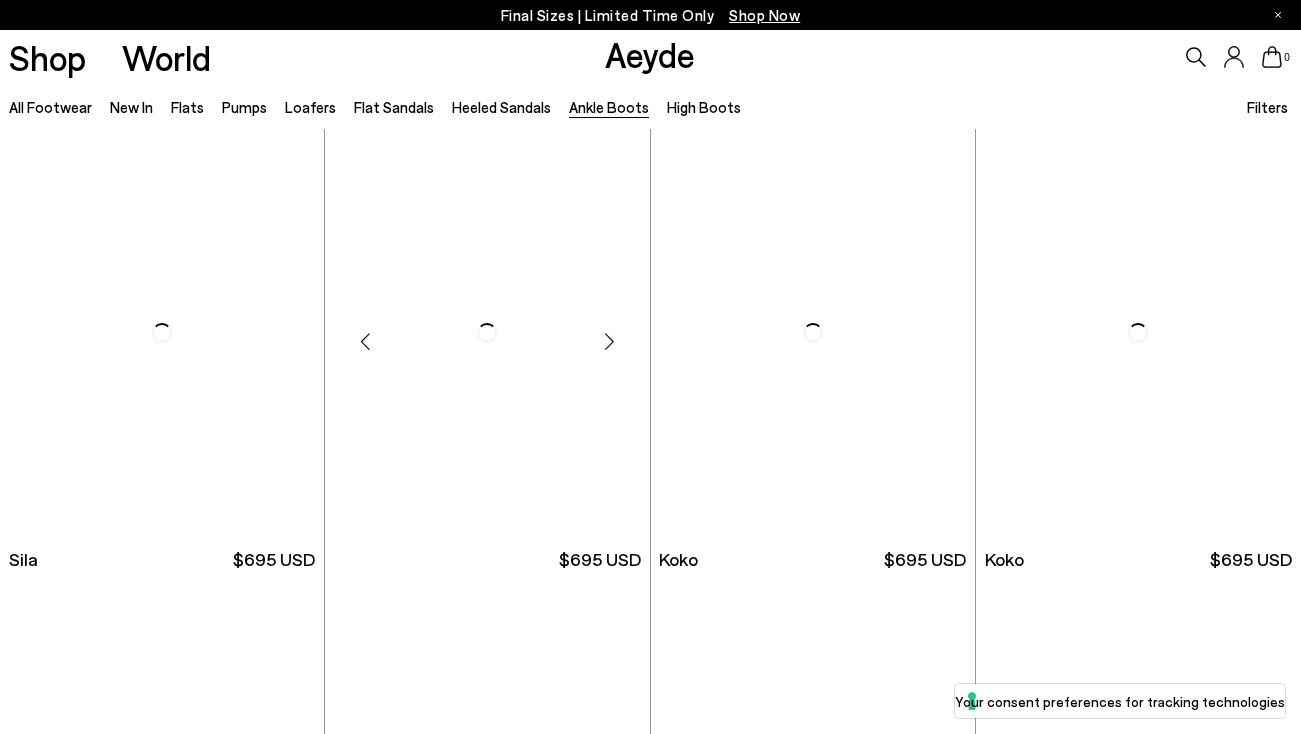 scroll, scrollTop: 0, scrollLeft: 0, axis: both 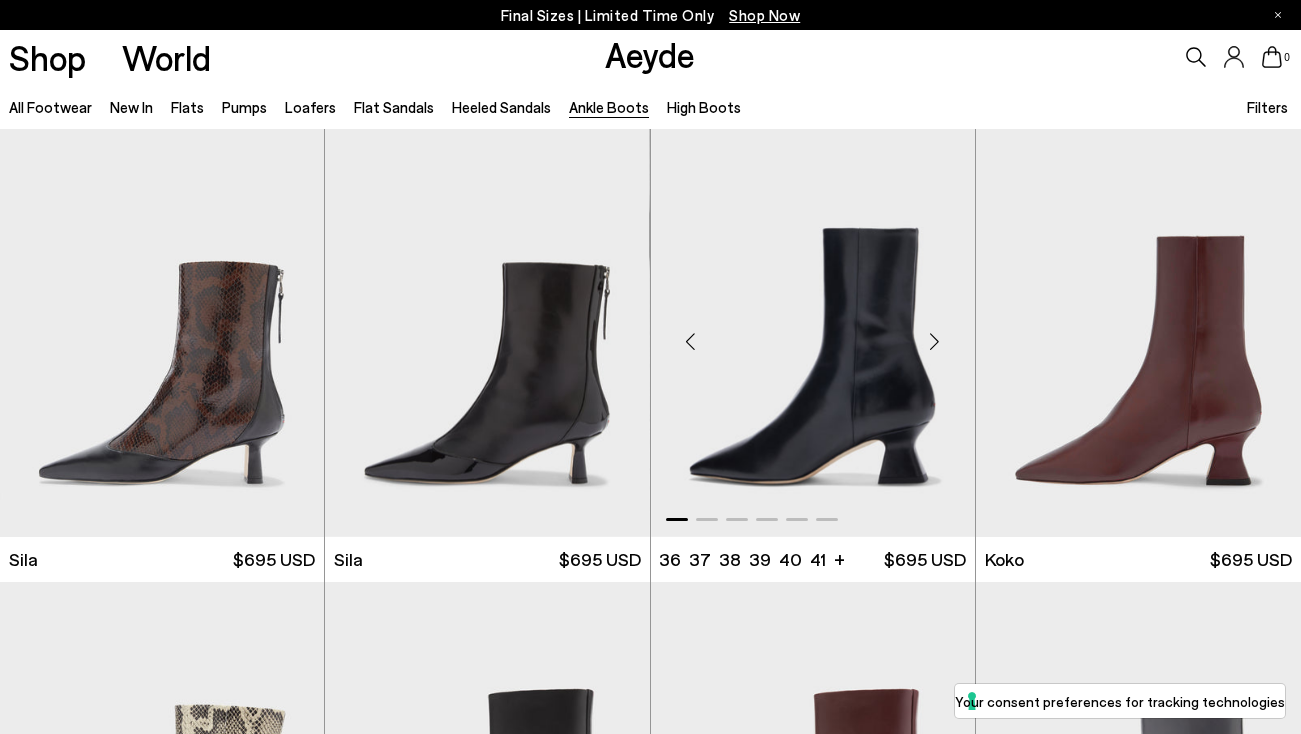 click at bounding box center (813, 333) 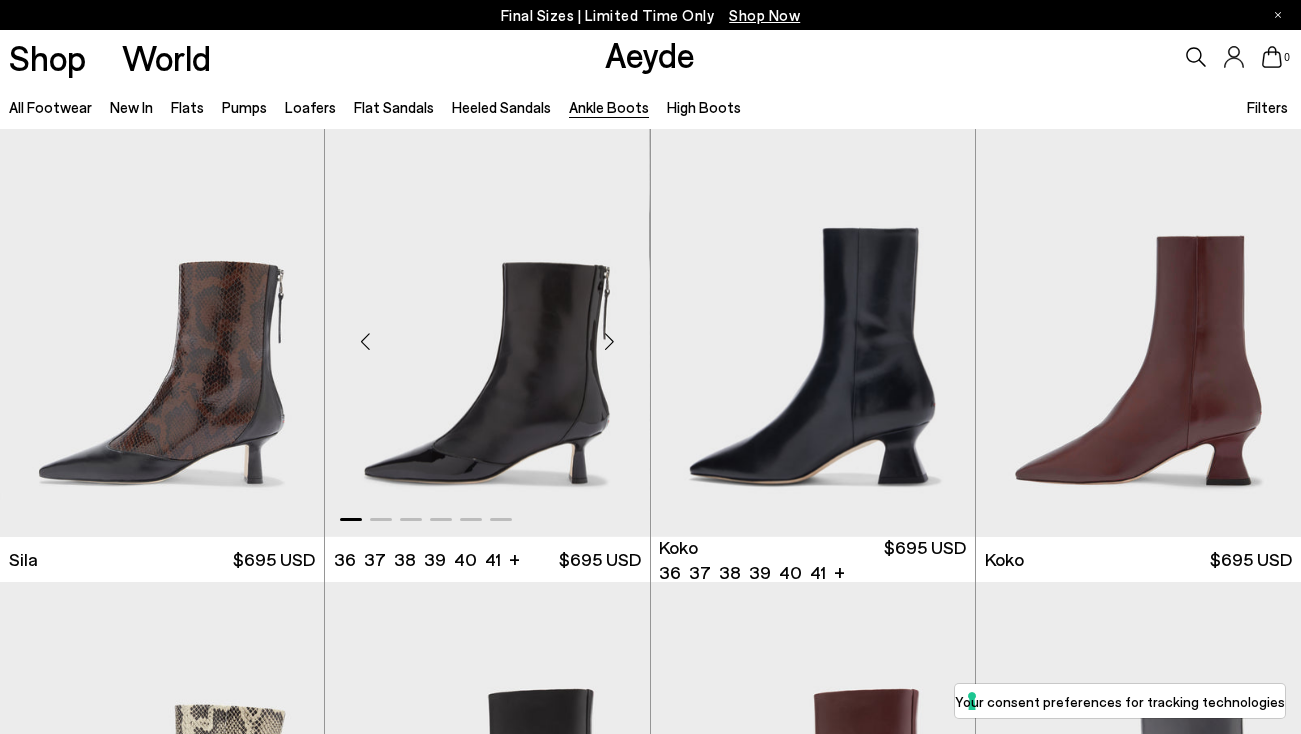 click at bounding box center (610, 341) 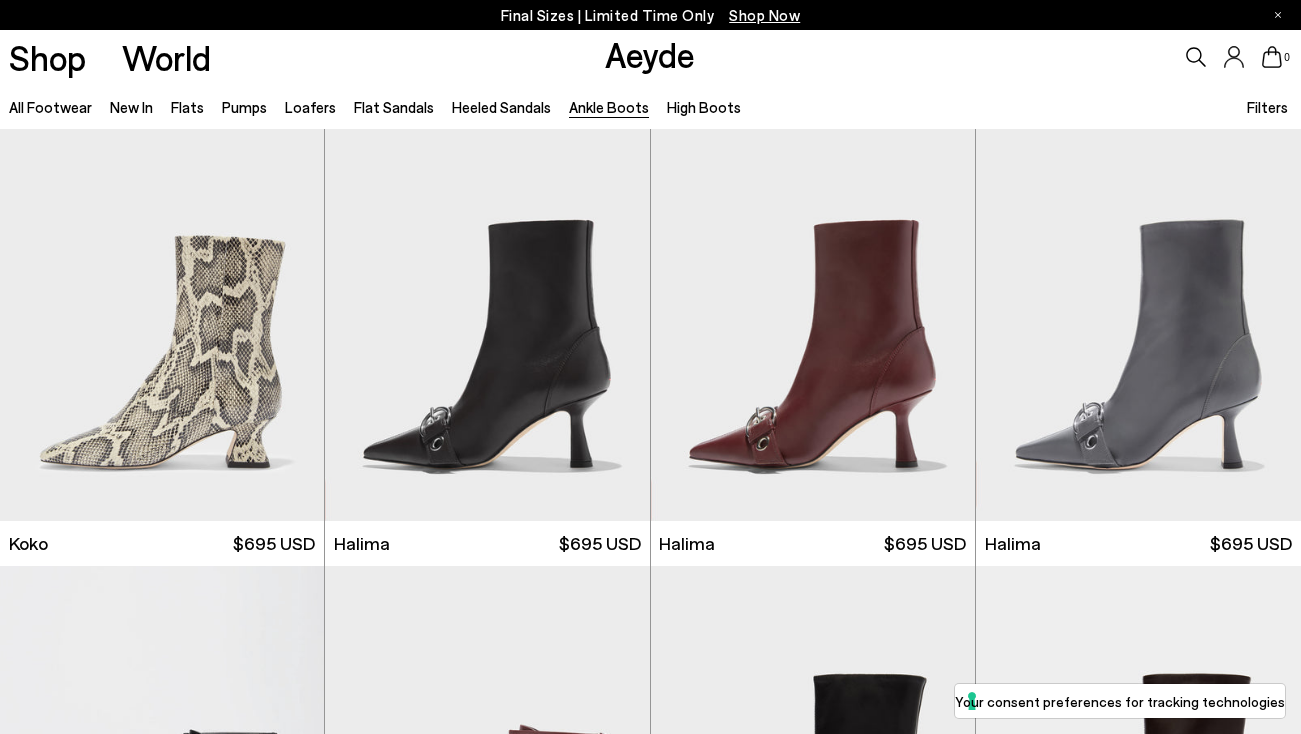 scroll, scrollTop: 476, scrollLeft: 0, axis: vertical 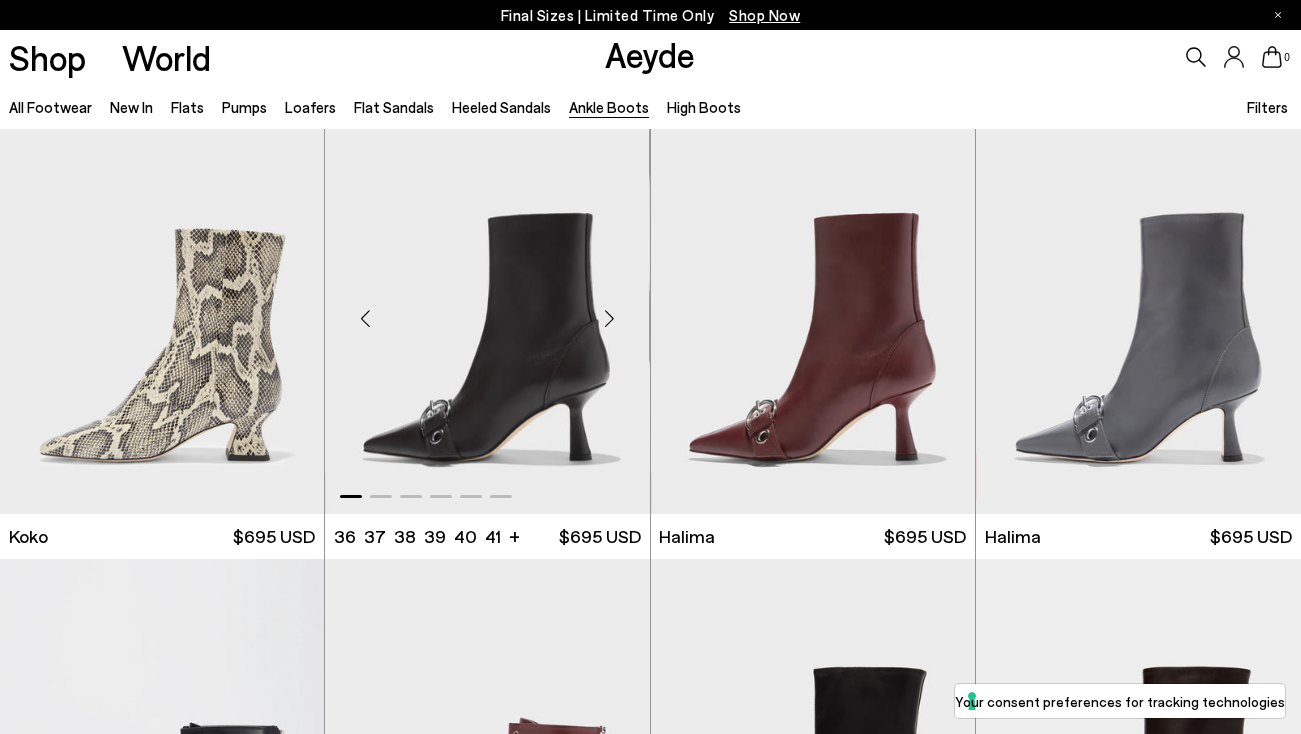 click at bounding box center [610, 318] 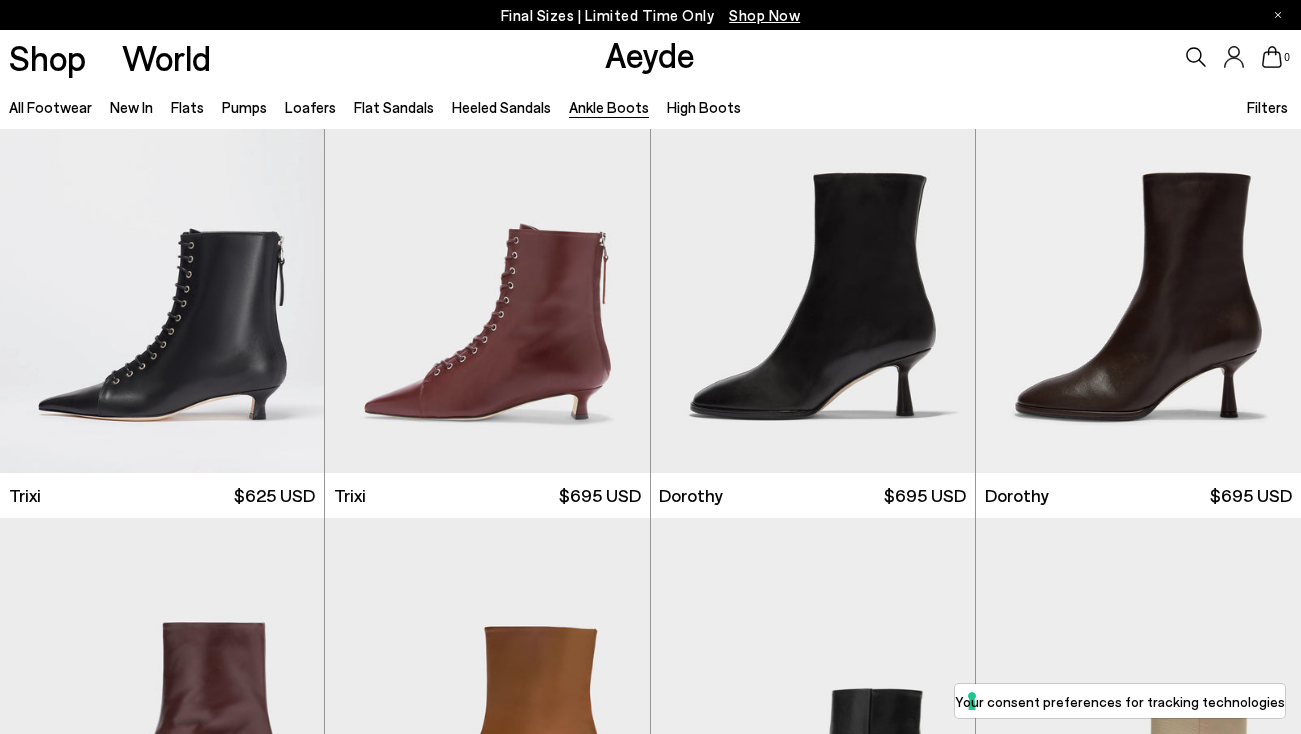 scroll, scrollTop: 992, scrollLeft: 0, axis: vertical 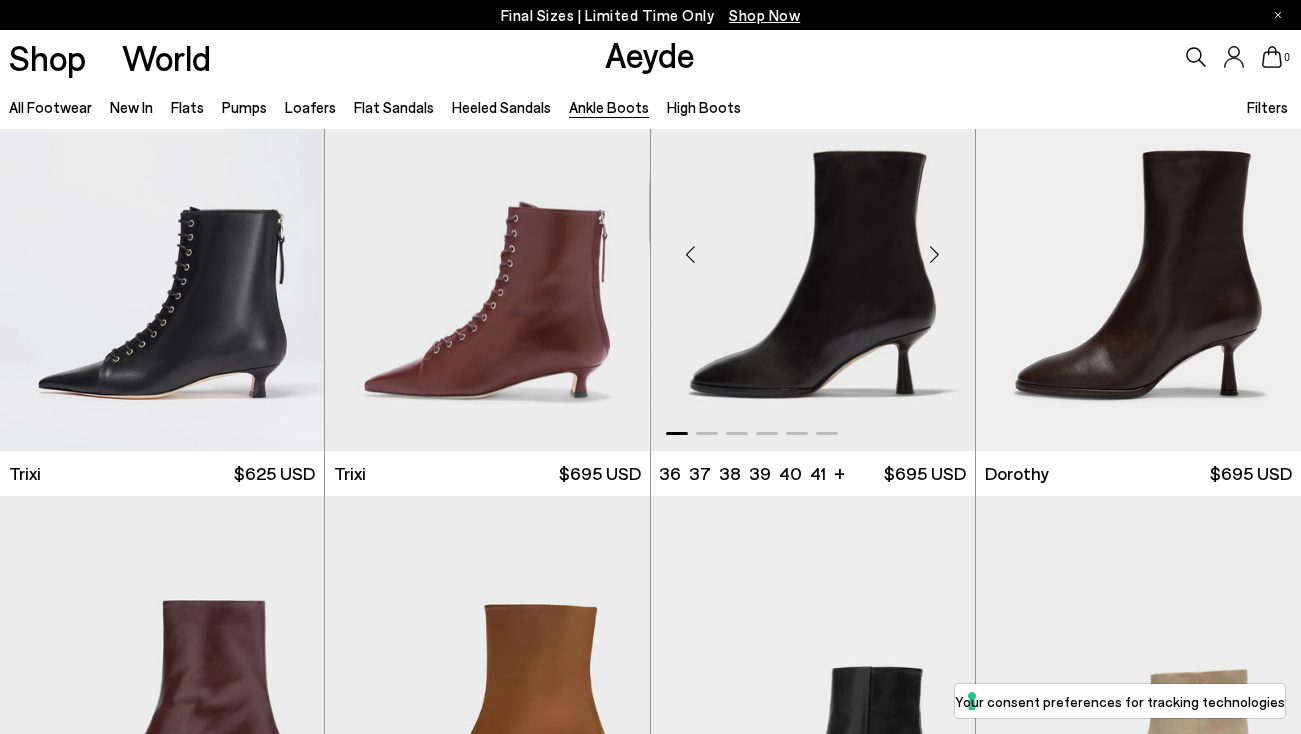 click at bounding box center (935, 255) 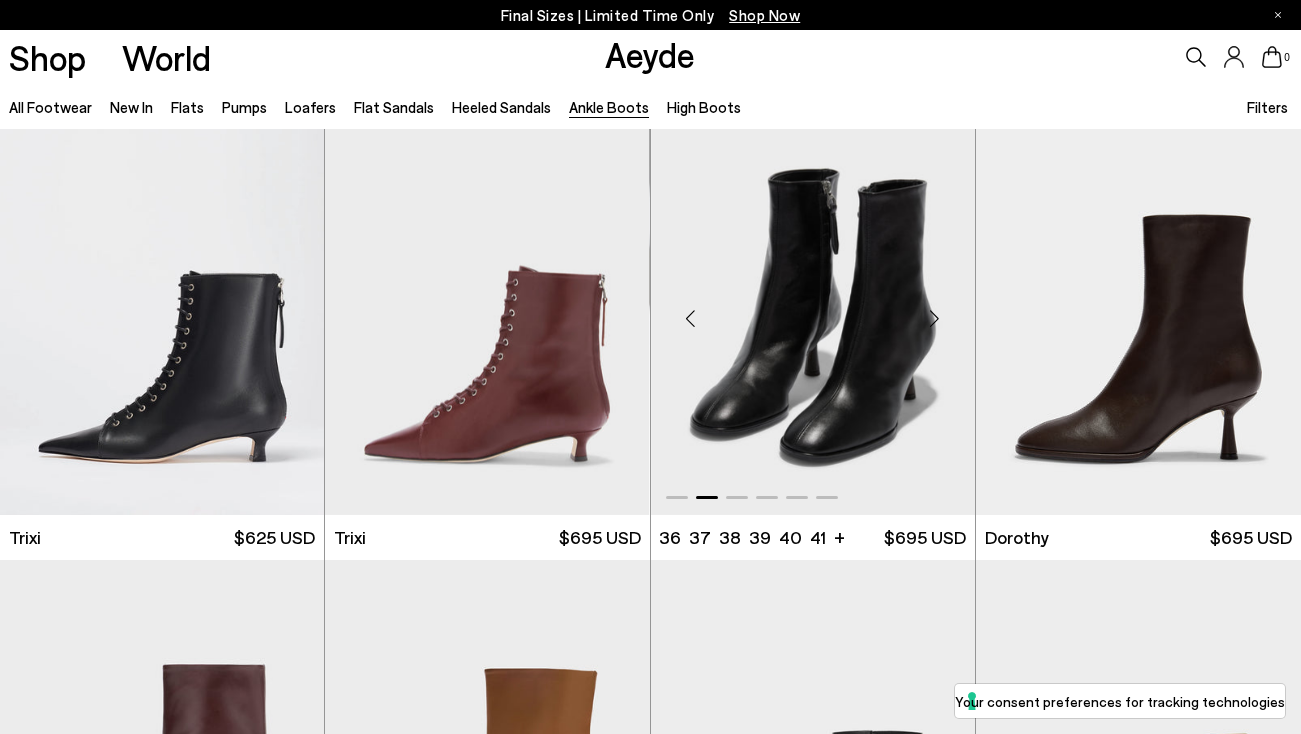 scroll, scrollTop: 897, scrollLeft: 0, axis: vertical 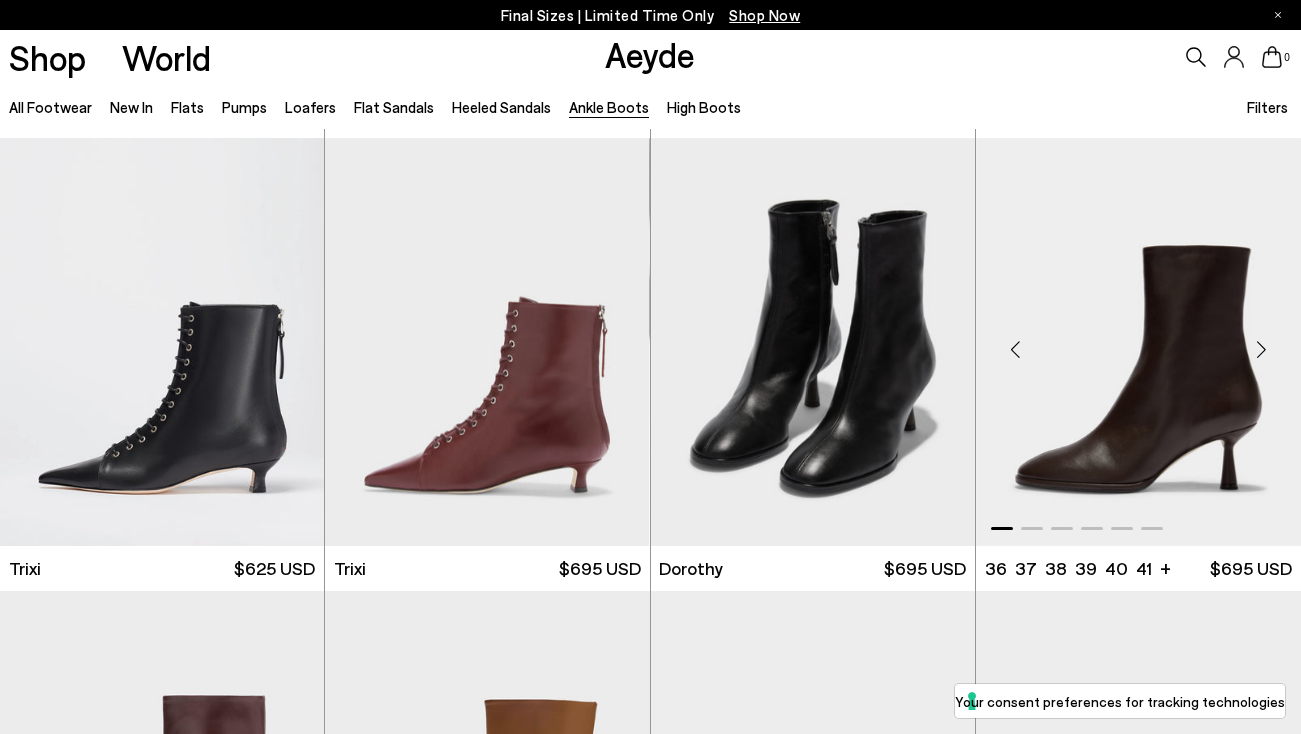 click at bounding box center (1261, 350) 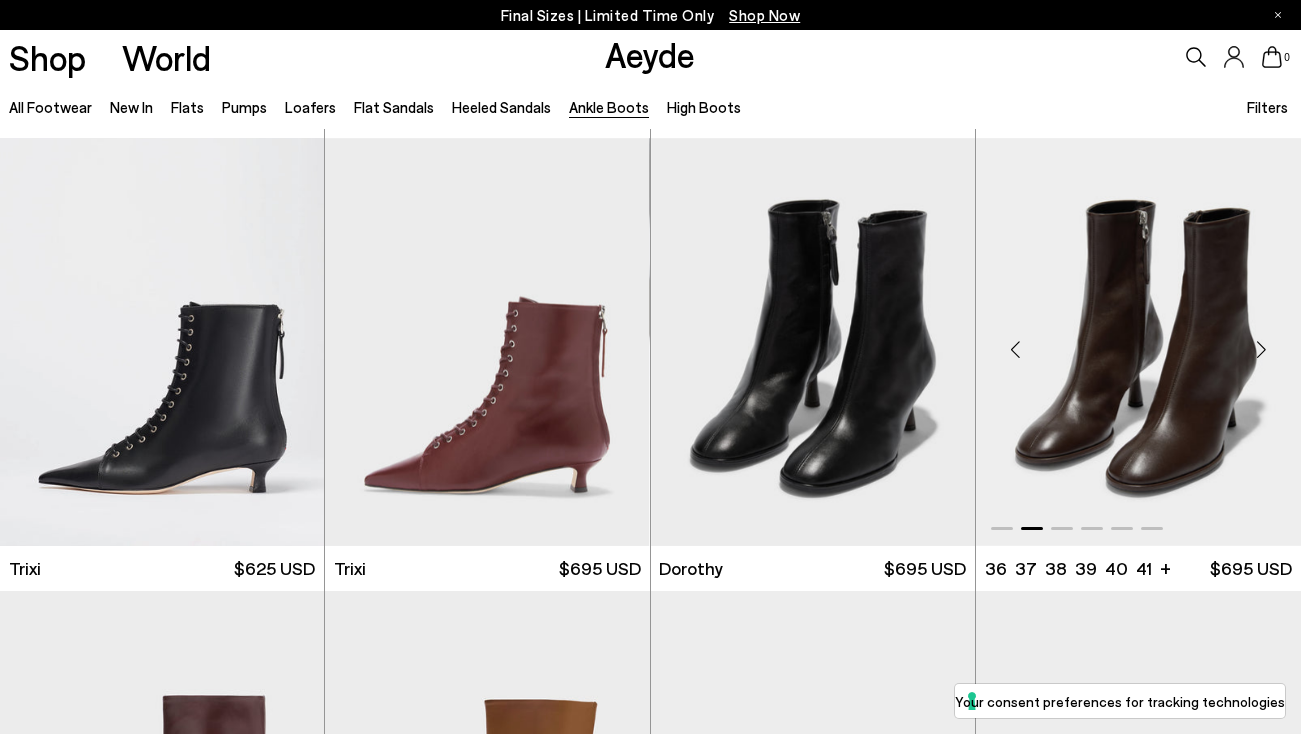 click at bounding box center [1261, 350] 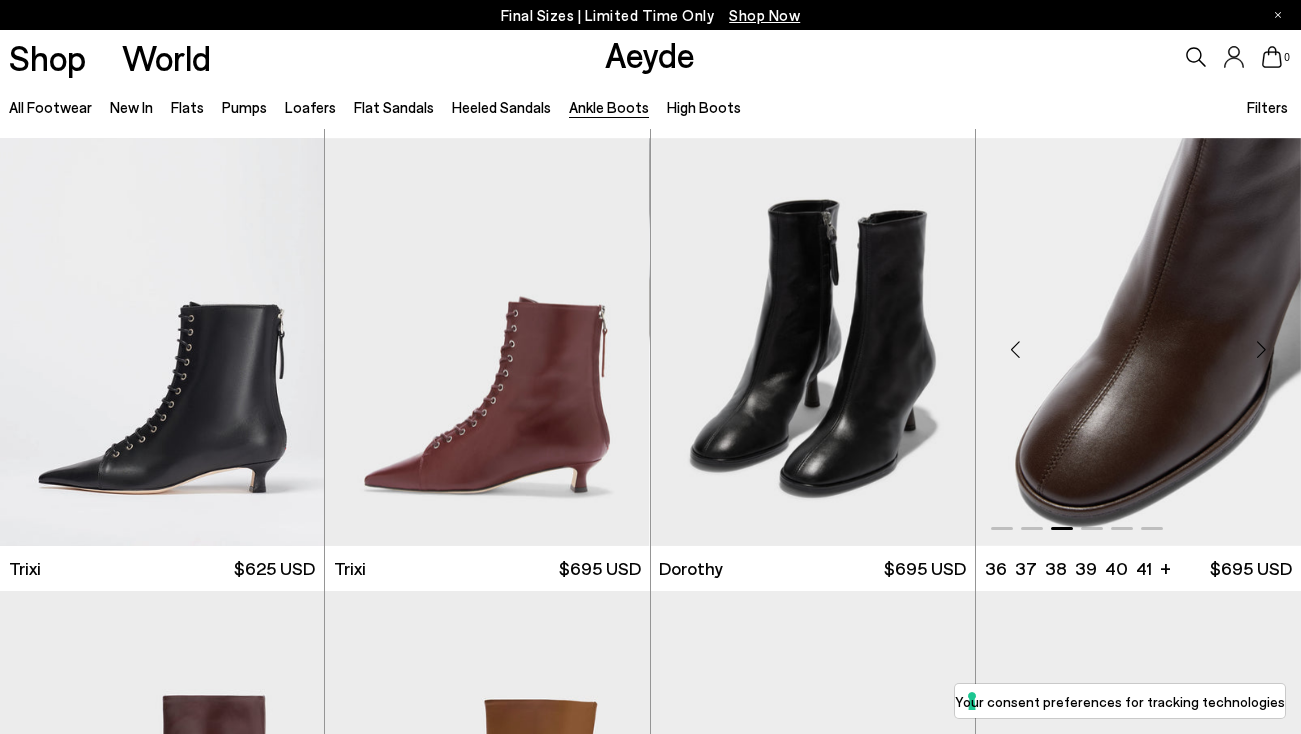 click at bounding box center (1261, 350) 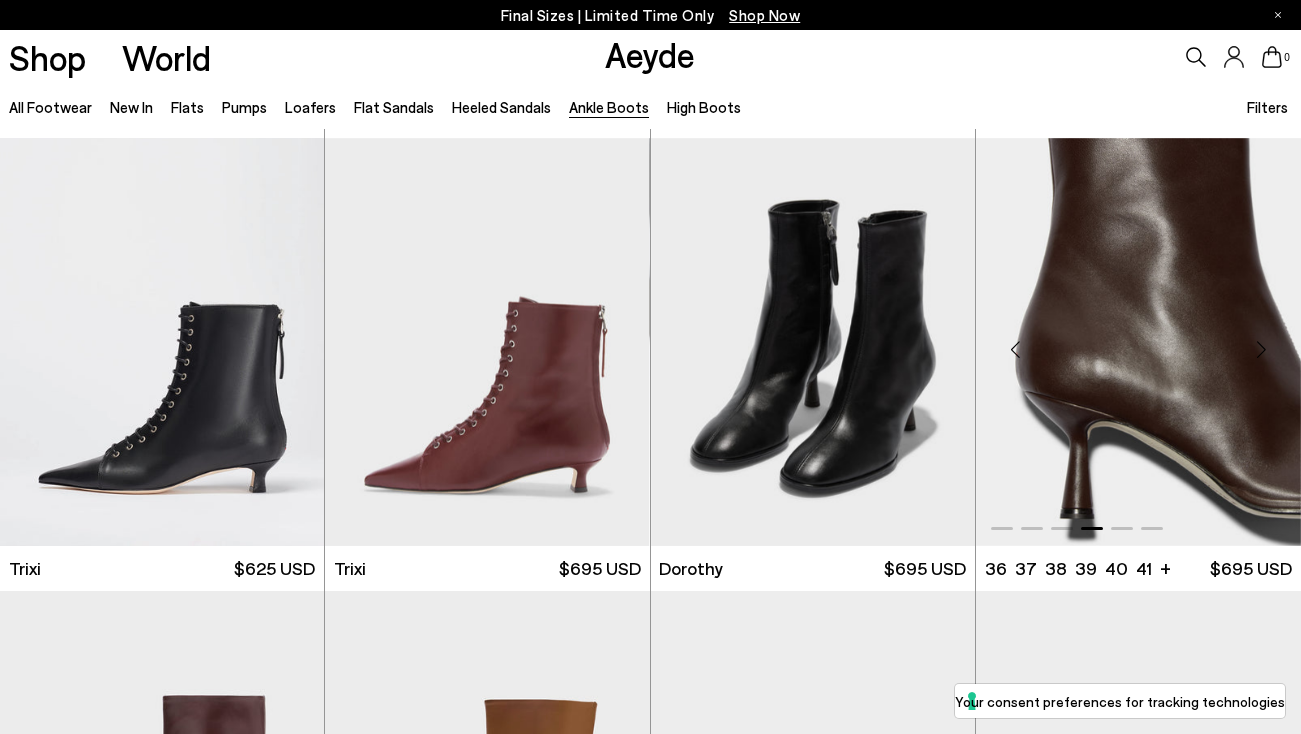 click at bounding box center [1261, 350] 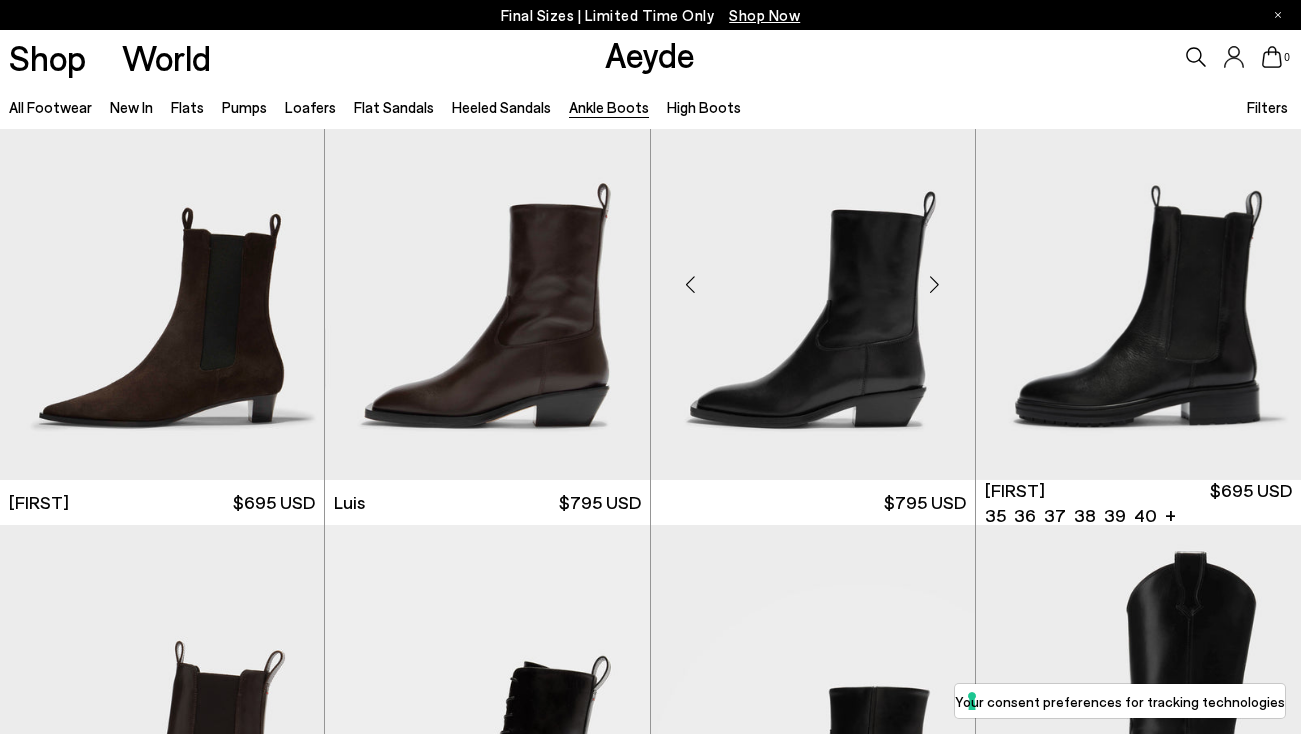 scroll, scrollTop: 2775, scrollLeft: 0, axis: vertical 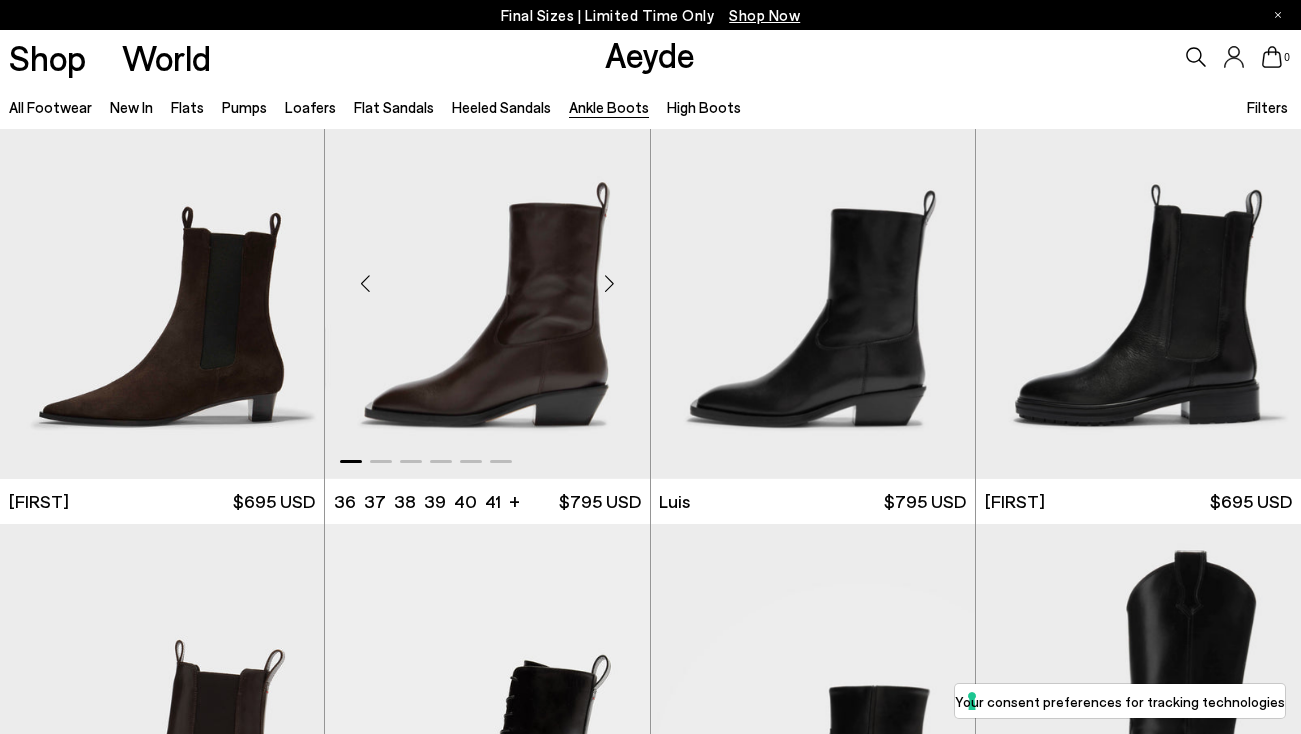 click at bounding box center [610, 283] 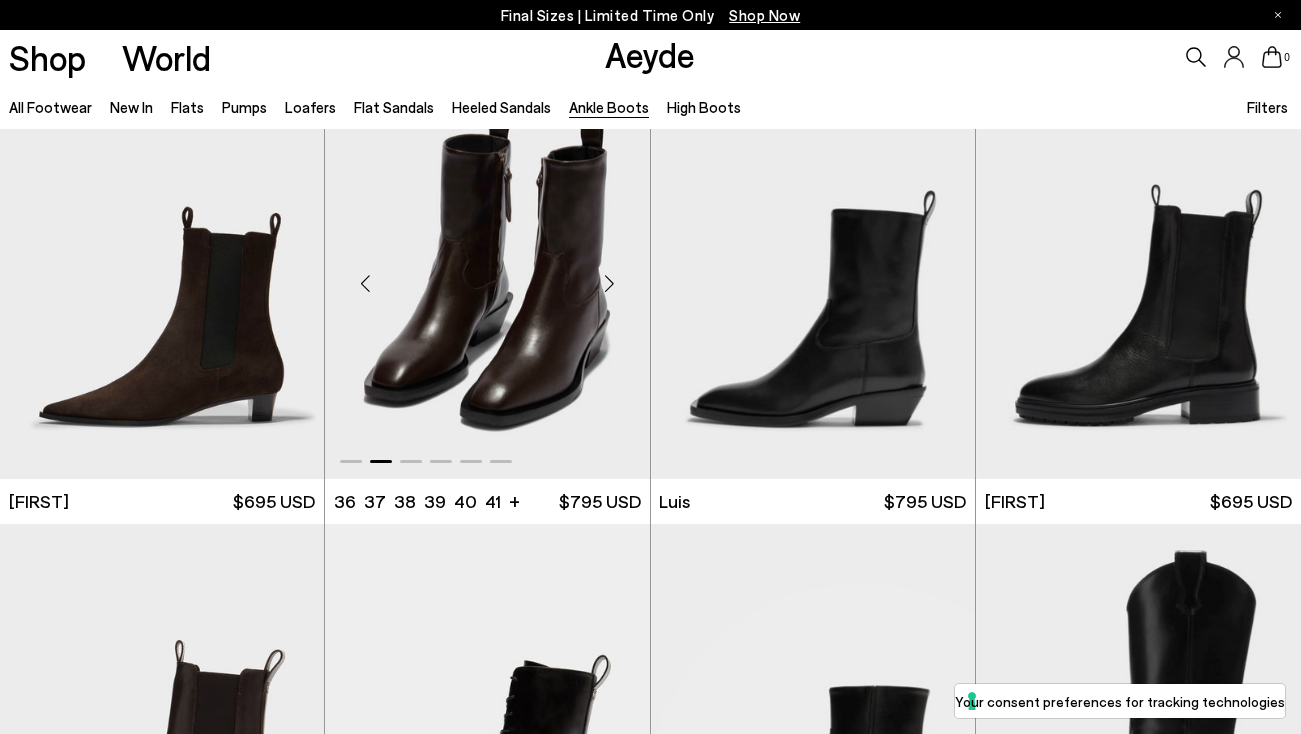 click at bounding box center [487, 275] 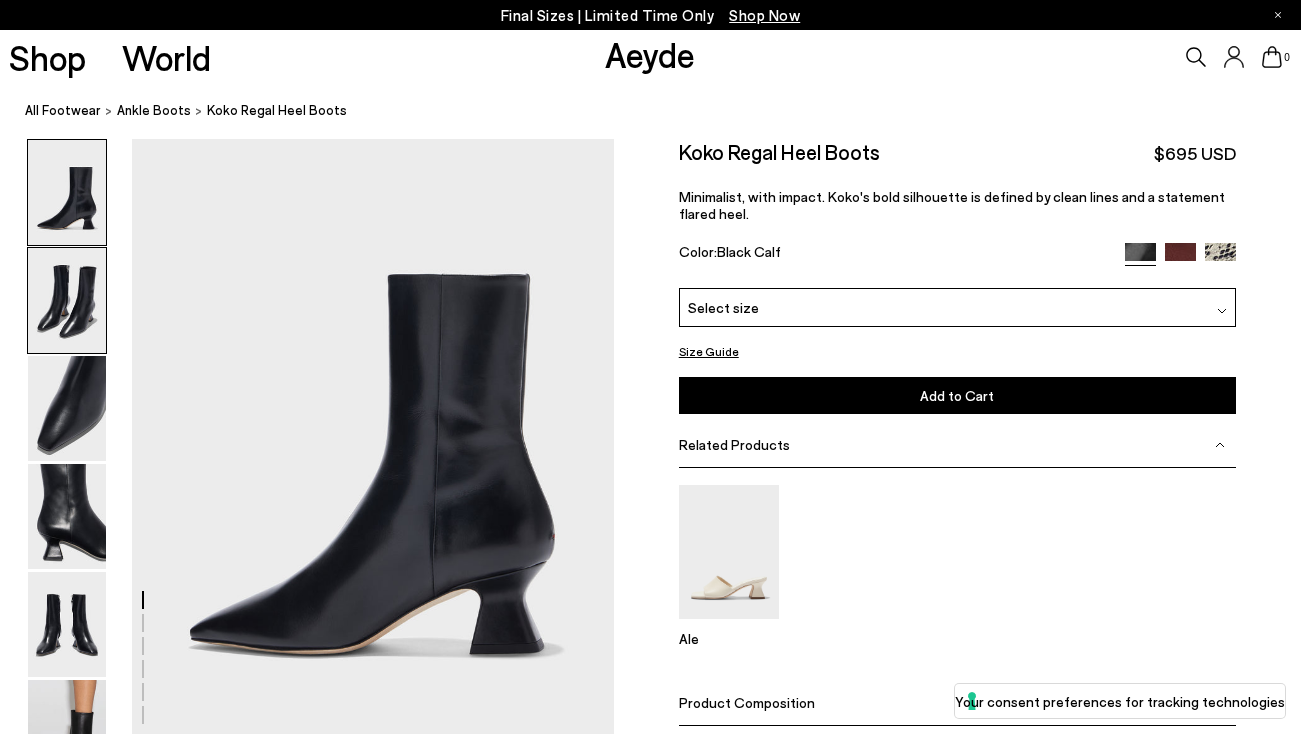 click at bounding box center (67, 300) 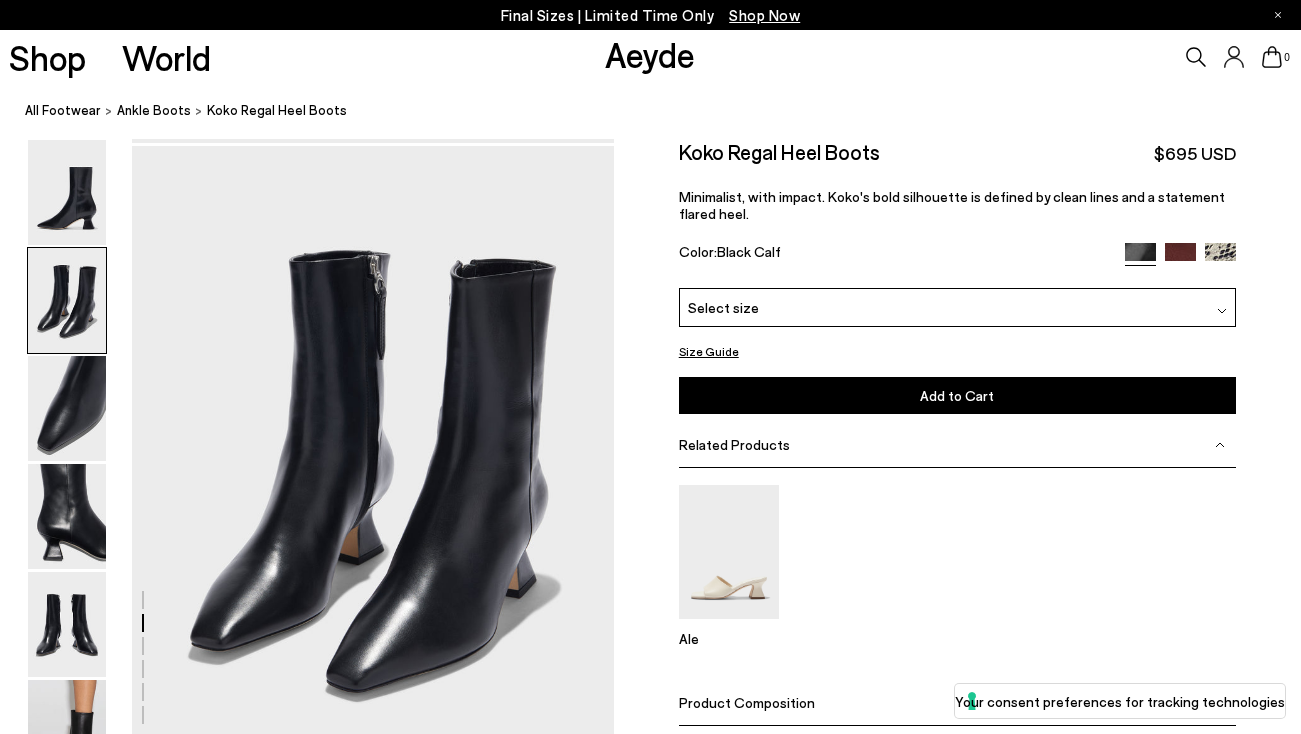 scroll, scrollTop: 646, scrollLeft: 2, axis: both 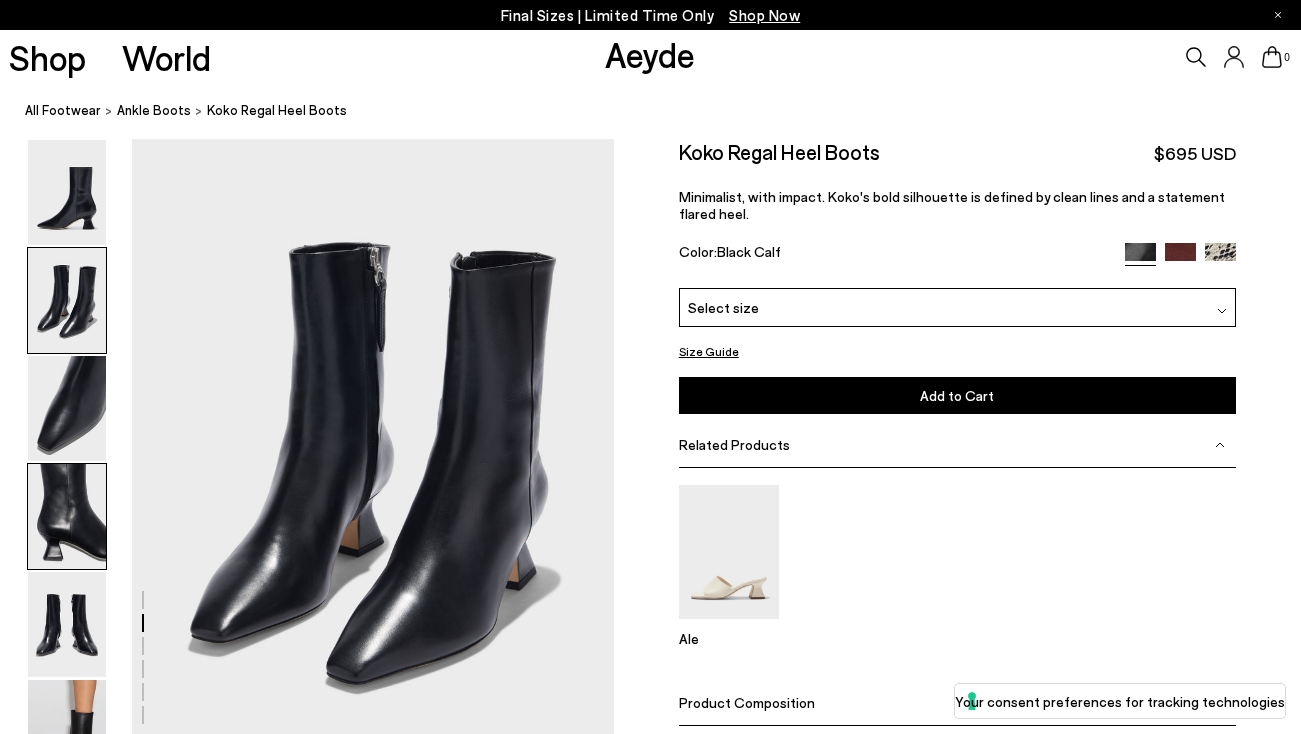 click at bounding box center [67, 516] 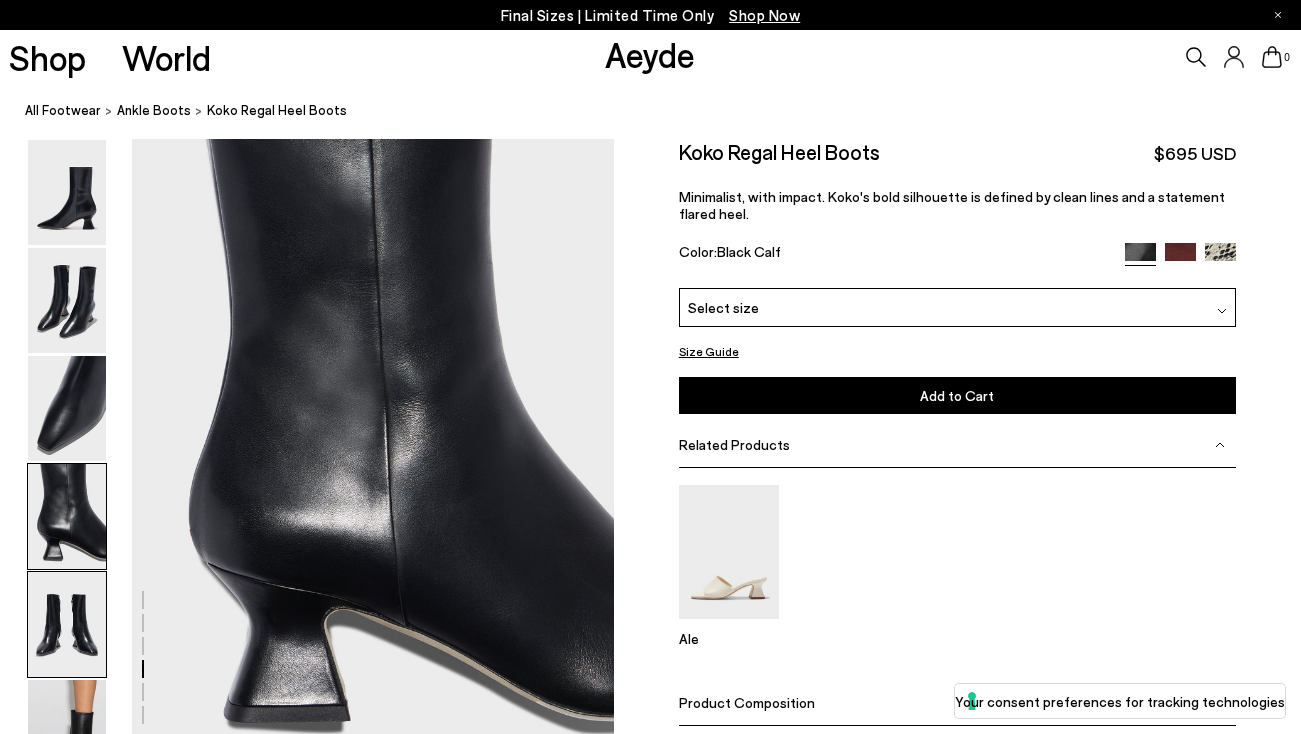 click at bounding box center (67, 624) 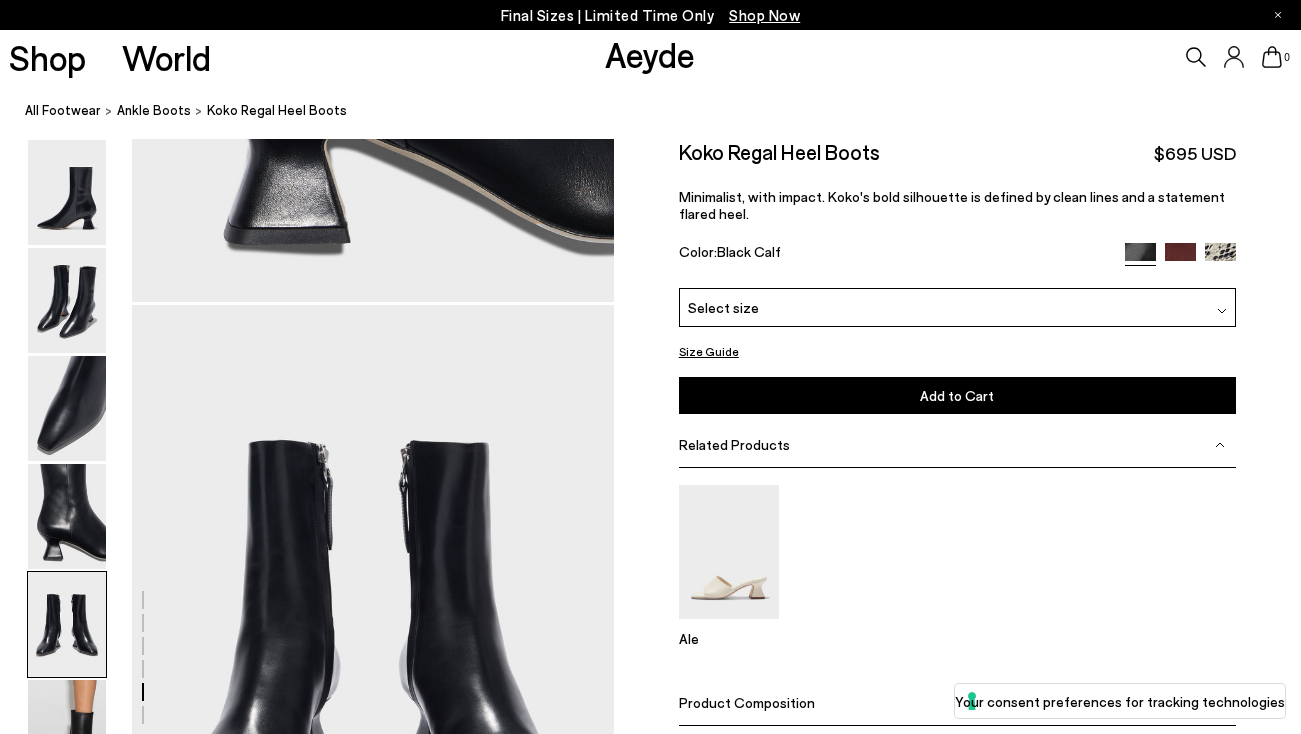 scroll, scrollTop: 2582, scrollLeft: 2, axis: both 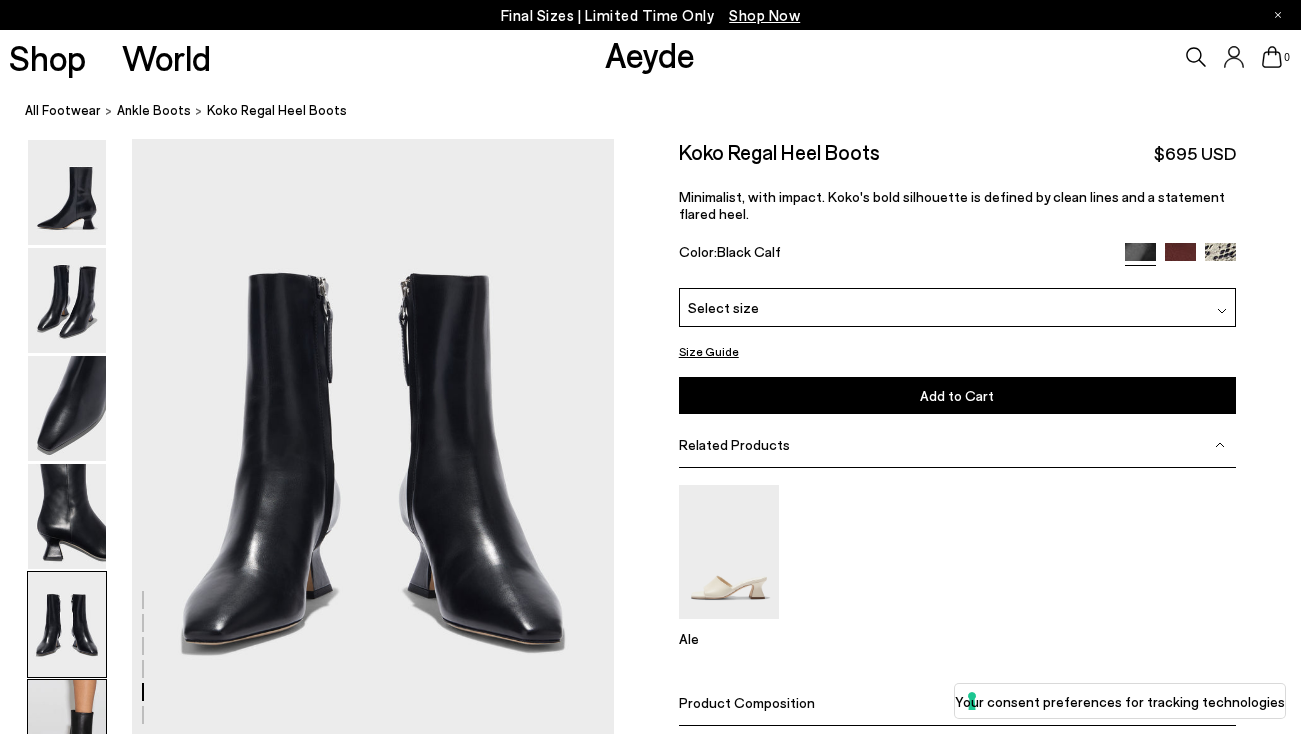 click at bounding box center [67, 732] 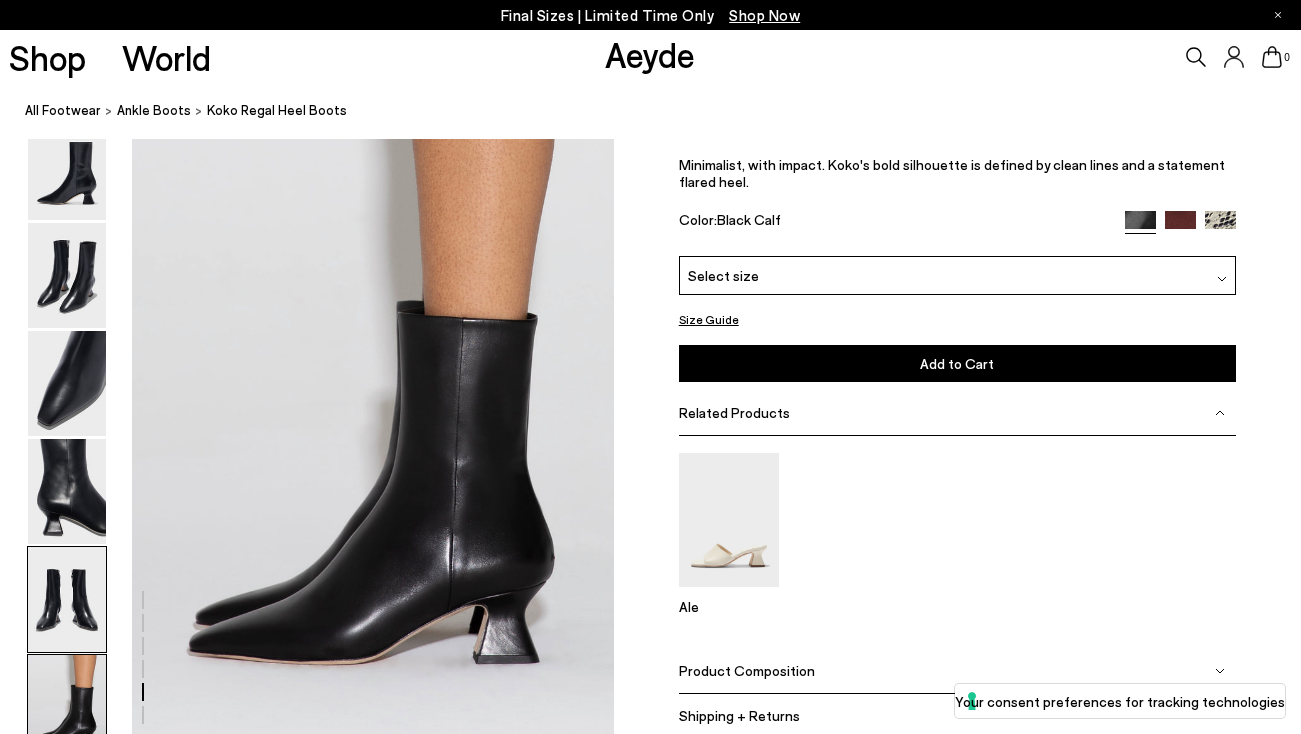 scroll, scrollTop: 3365, scrollLeft: 2, axis: both 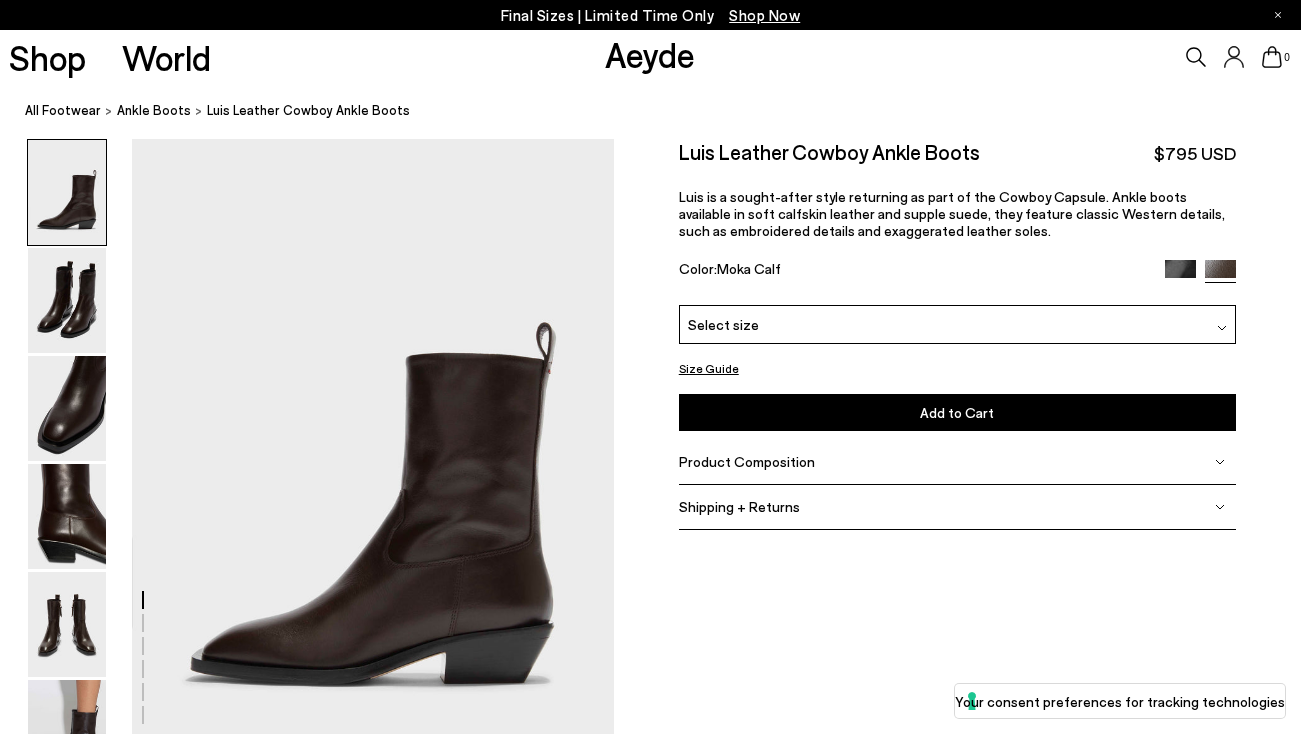click on "Select size" at bounding box center (723, 324) 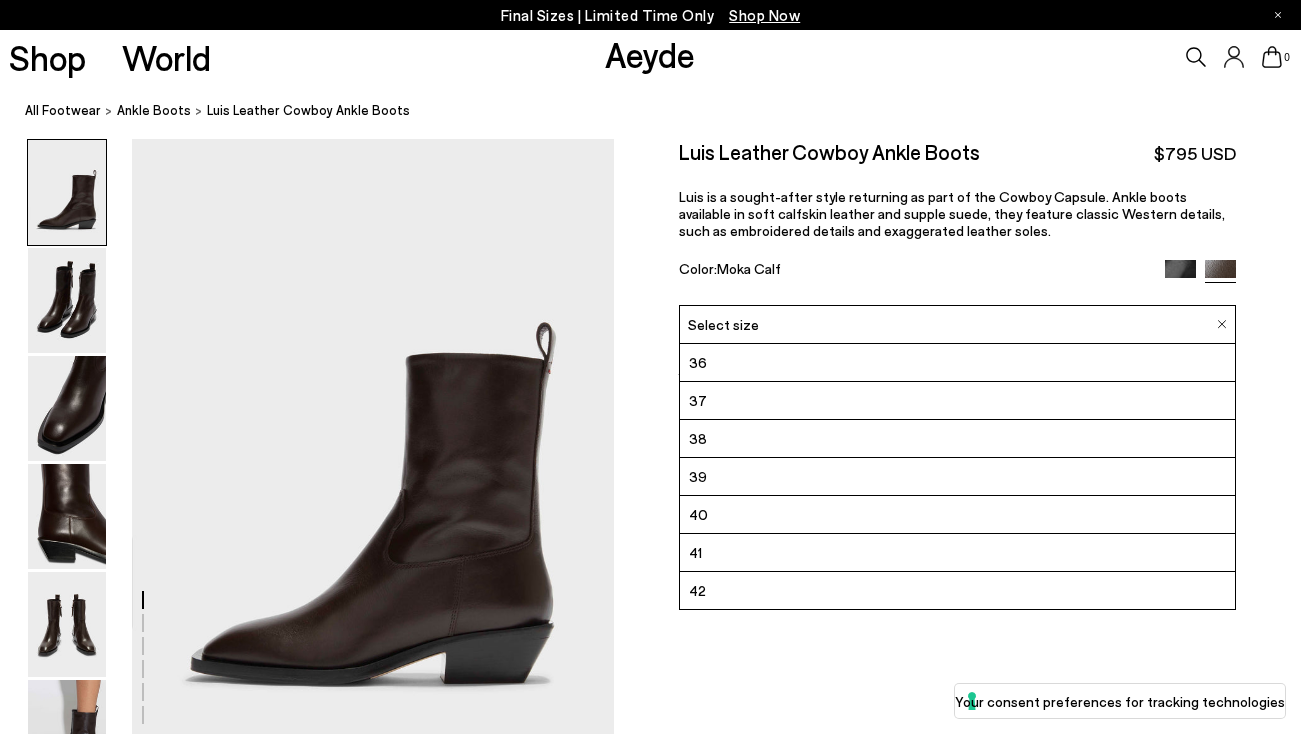 click on "Size Guide
Shoes
Belt
Our shoes come in European sizing. The easiest way to measure your foot is to stand on a sheet of paper, border your foot with a pen and measure the length between your heel and your longest toe. Please reference our size guide below:
EU
UK US ** **" at bounding box center [957, 345] 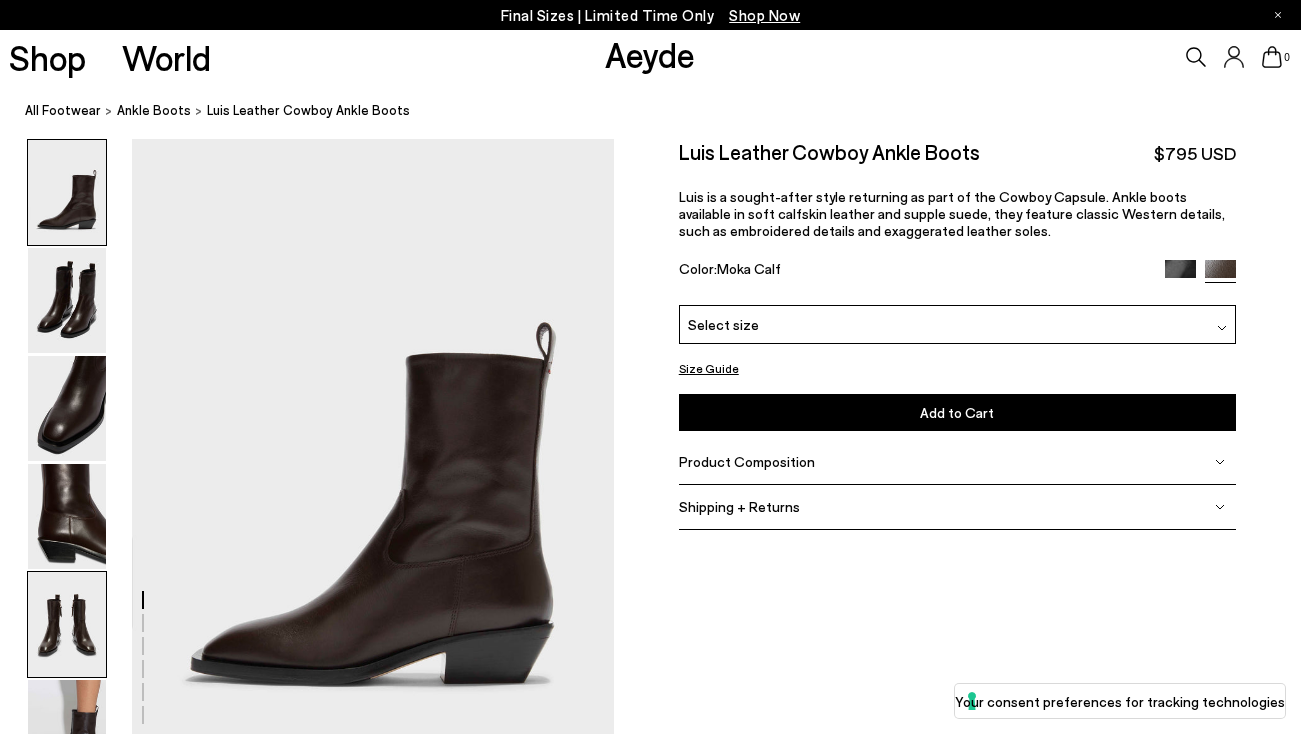 click at bounding box center (67, 624) 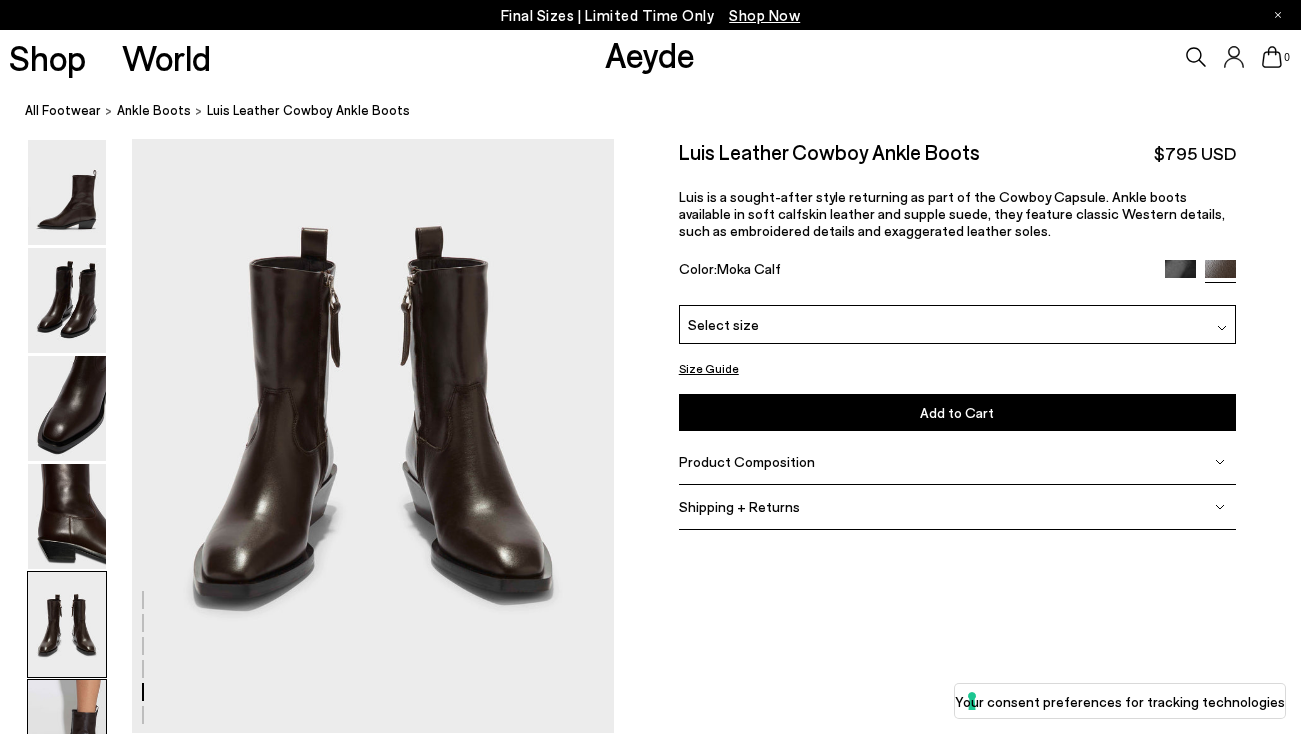 click at bounding box center (67, 732) 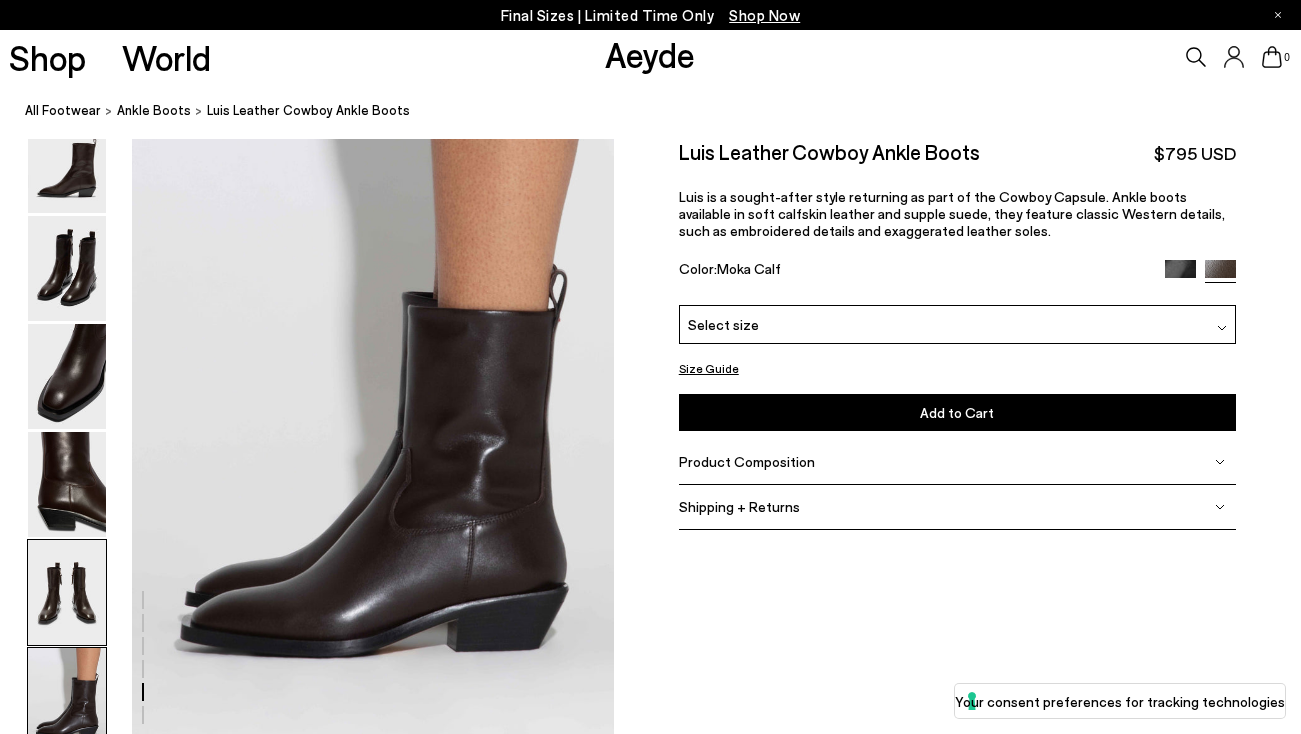 scroll, scrollTop: 3365, scrollLeft: 0, axis: vertical 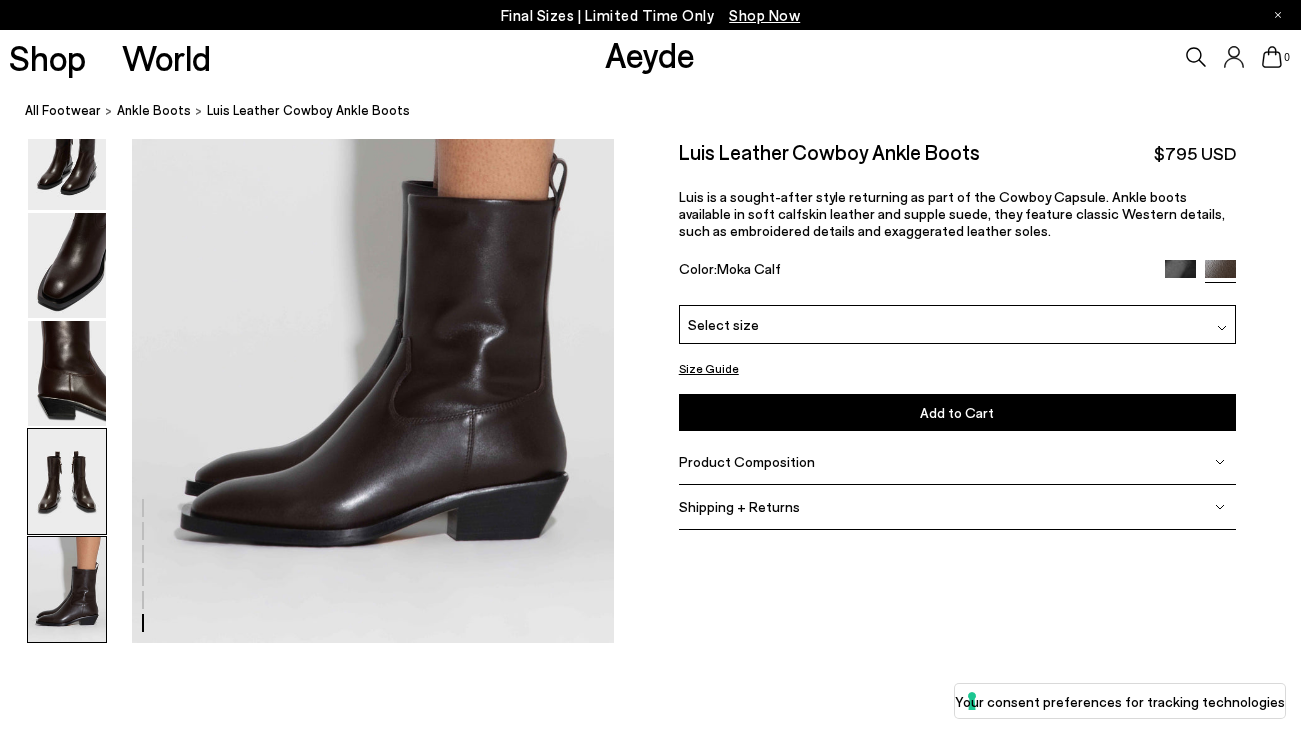 click at bounding box center (67, 481) 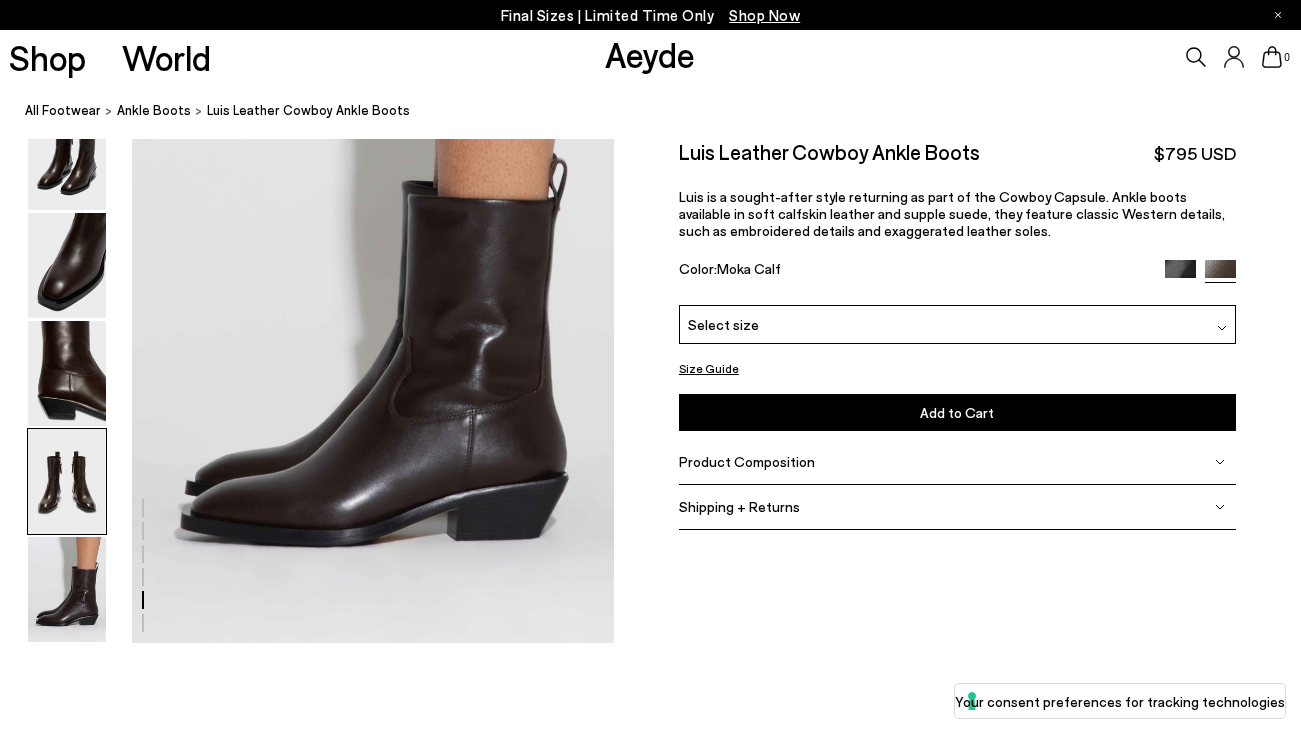 scroll, scrollTop: 2582, scrollLeft: 0, axis: vertical 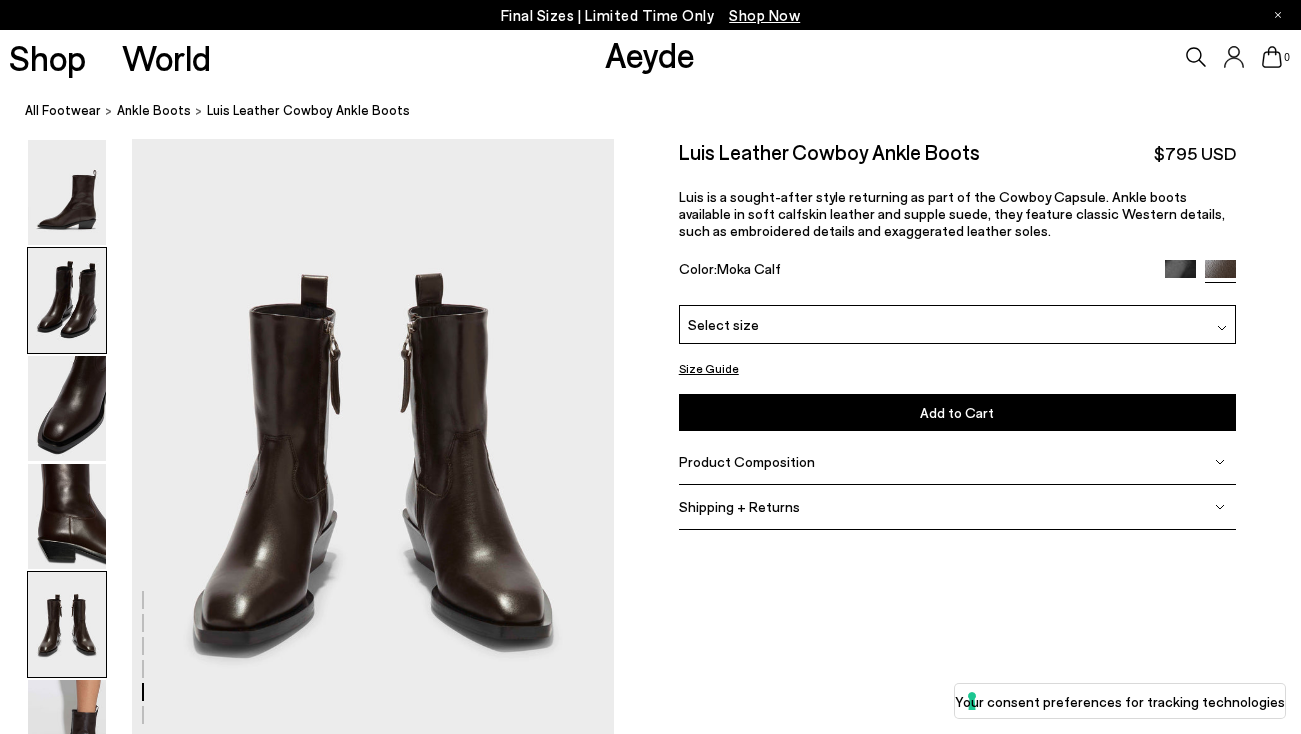 click at bounding box center (67, 300) 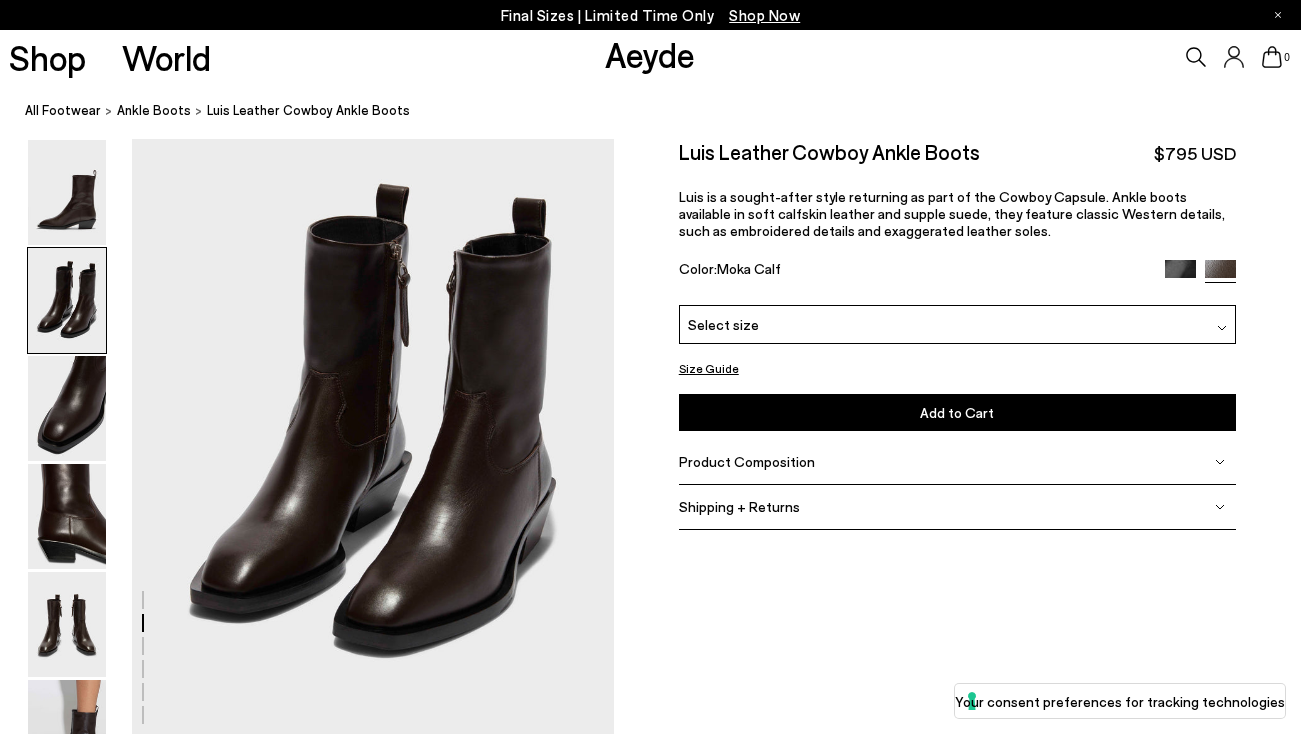 scroll, scrollTop: 646, scrollLeft: 0, axis: vertical 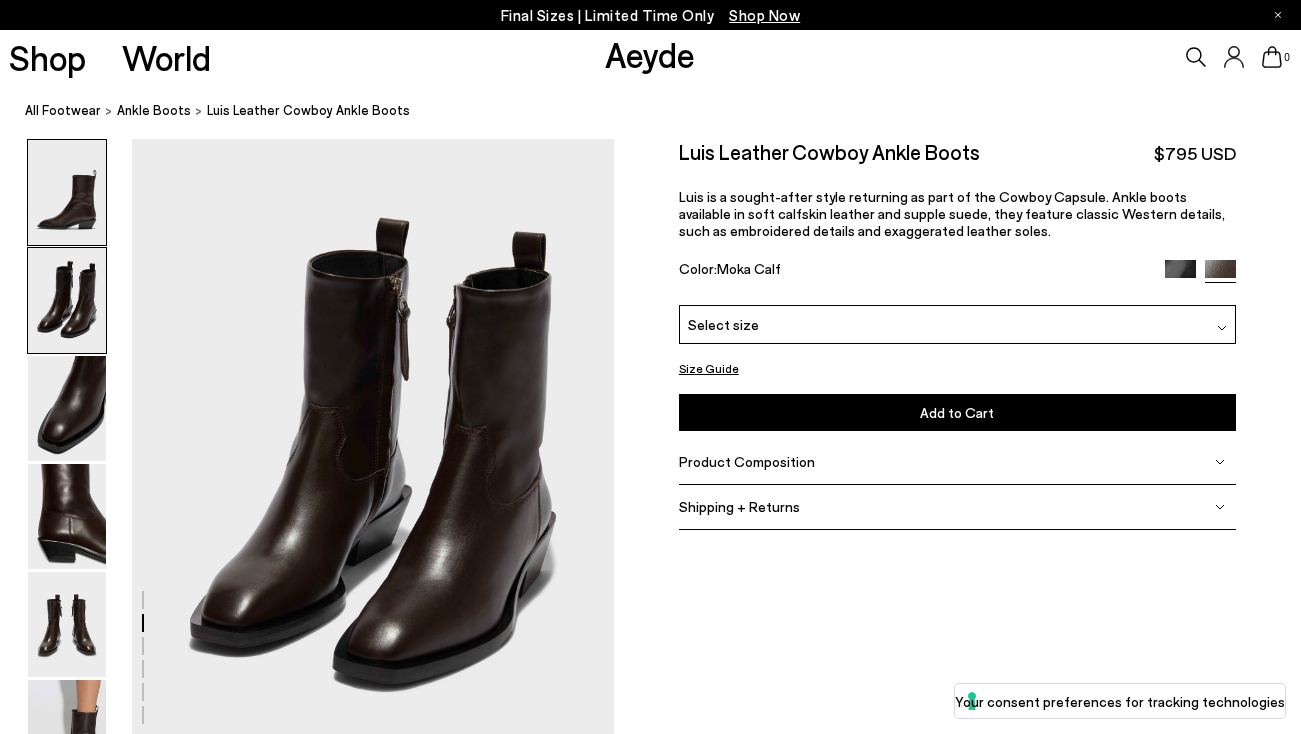 click at bounding box center (67, 192) 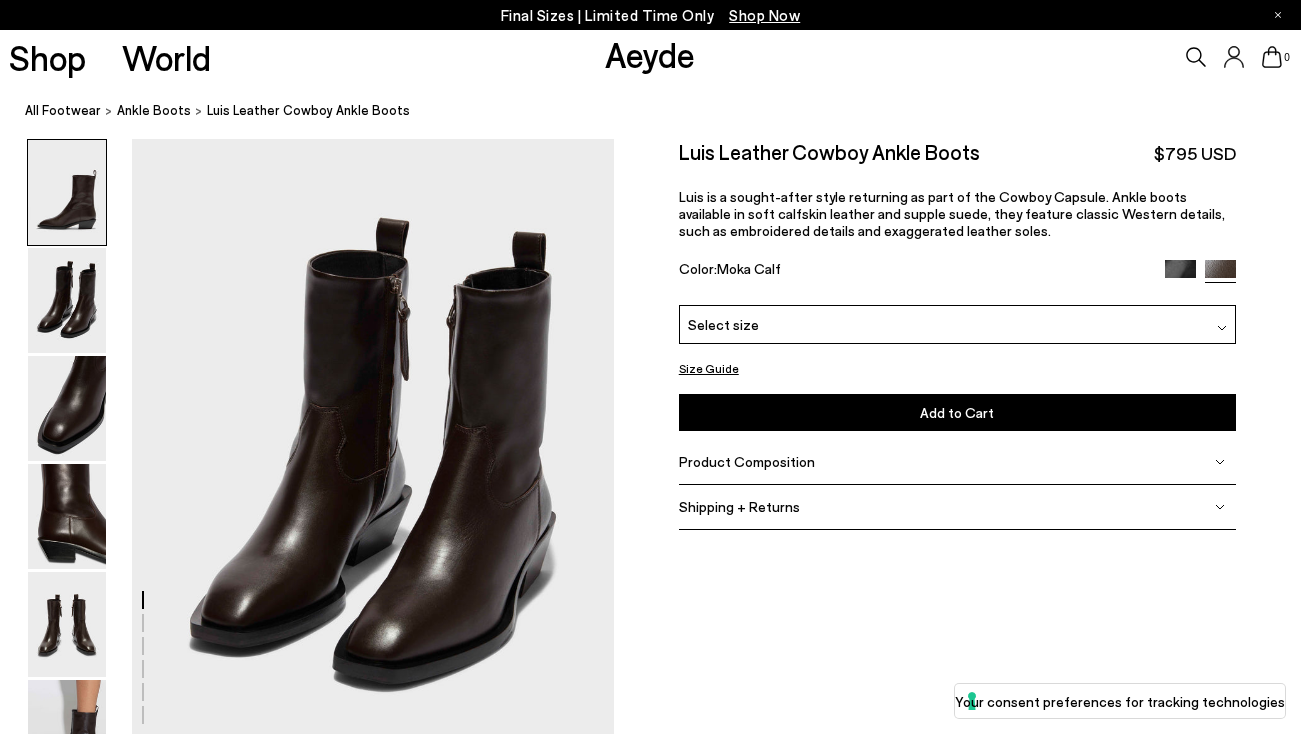scroll, scrollTop: 0, scrollLeft: 0, axis: both 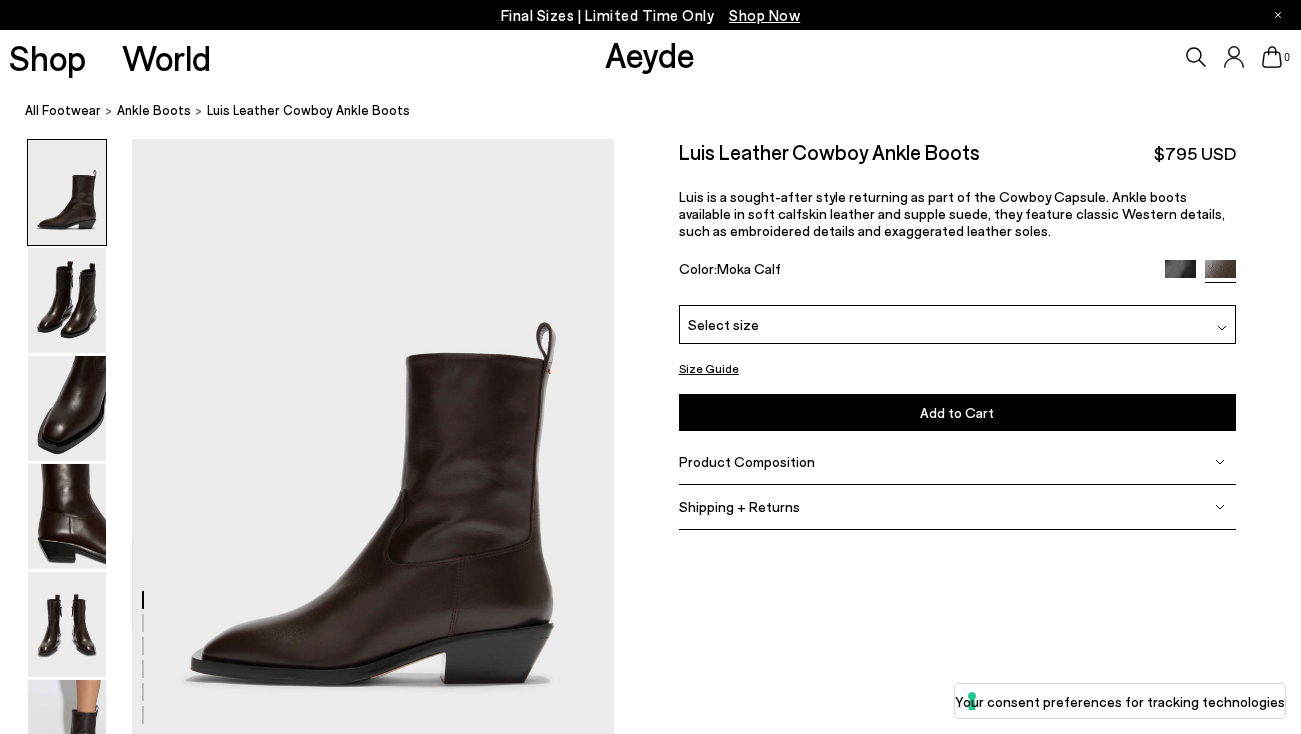 click on "Luis Leather Cowboy Ankle Boots
$795 USD
Luis is a sought-after style returning as part of the Cowboy Capsule. Ankle boots available in soft calfskin leather and supple suede, they feature classic Western details, such as embroidered details and exaggerated leather soles.
Color:  Moka Calf" at bounding box center (957, 222) 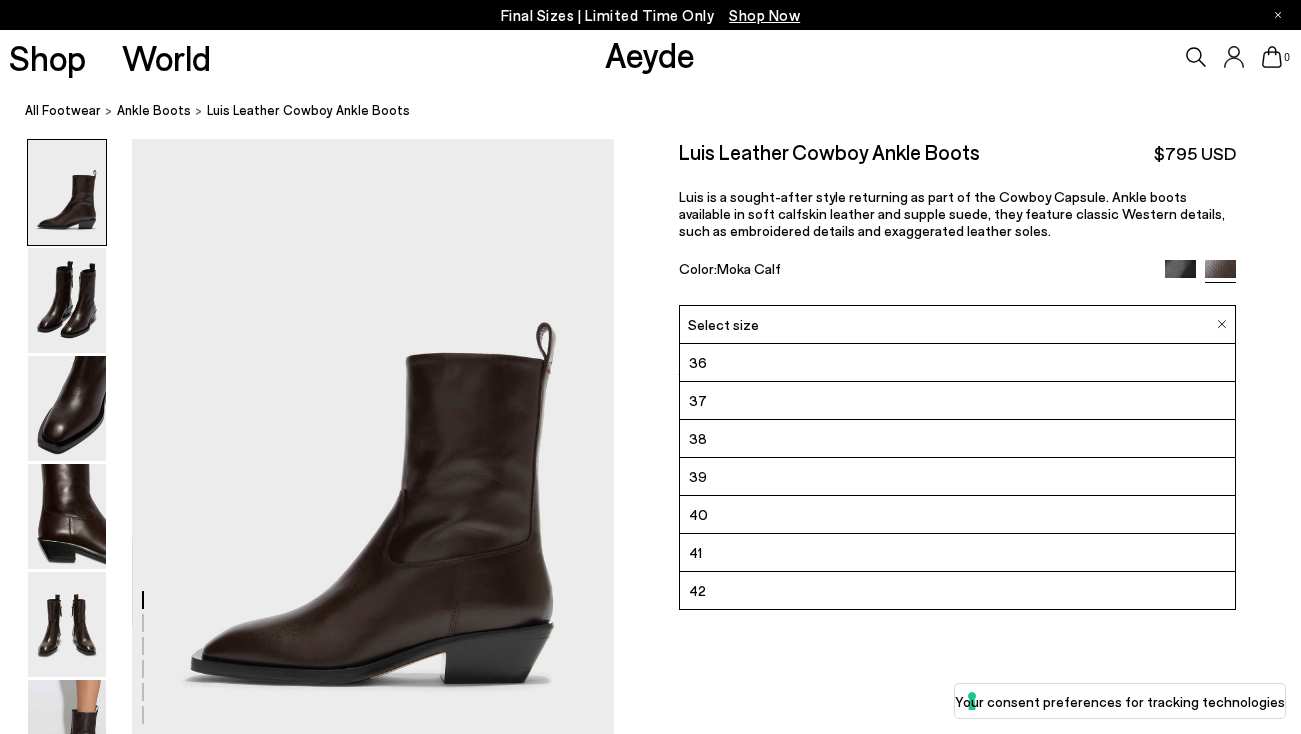 click on "39" at bounding box center [957, 477] 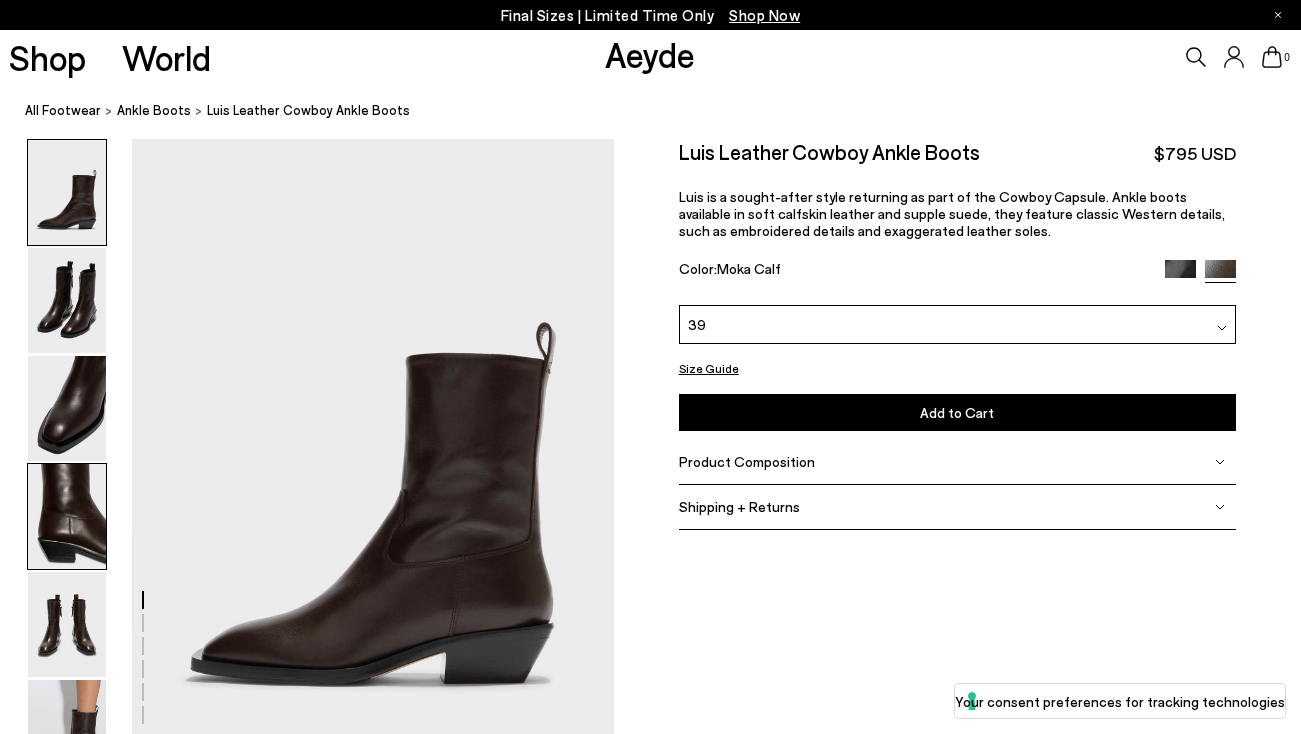 click at bounding box center [67, 516] 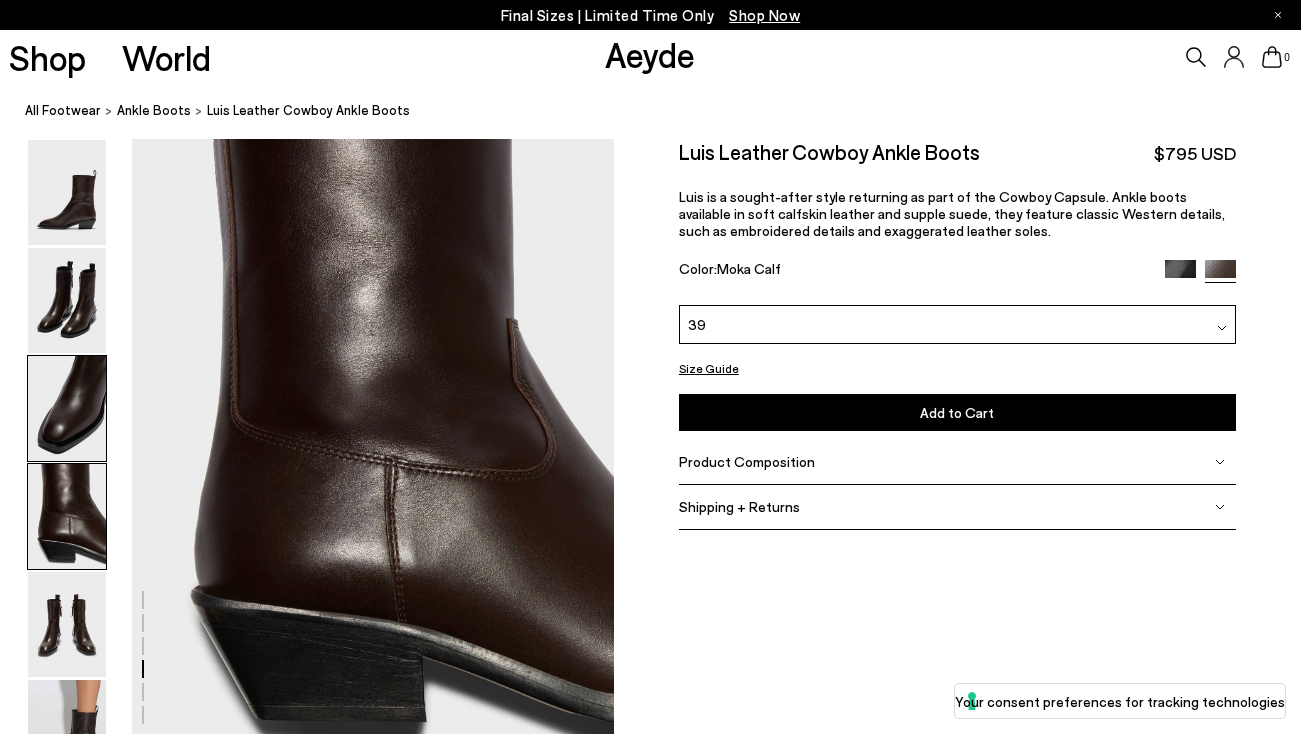 click at bounding box center (67, 408) 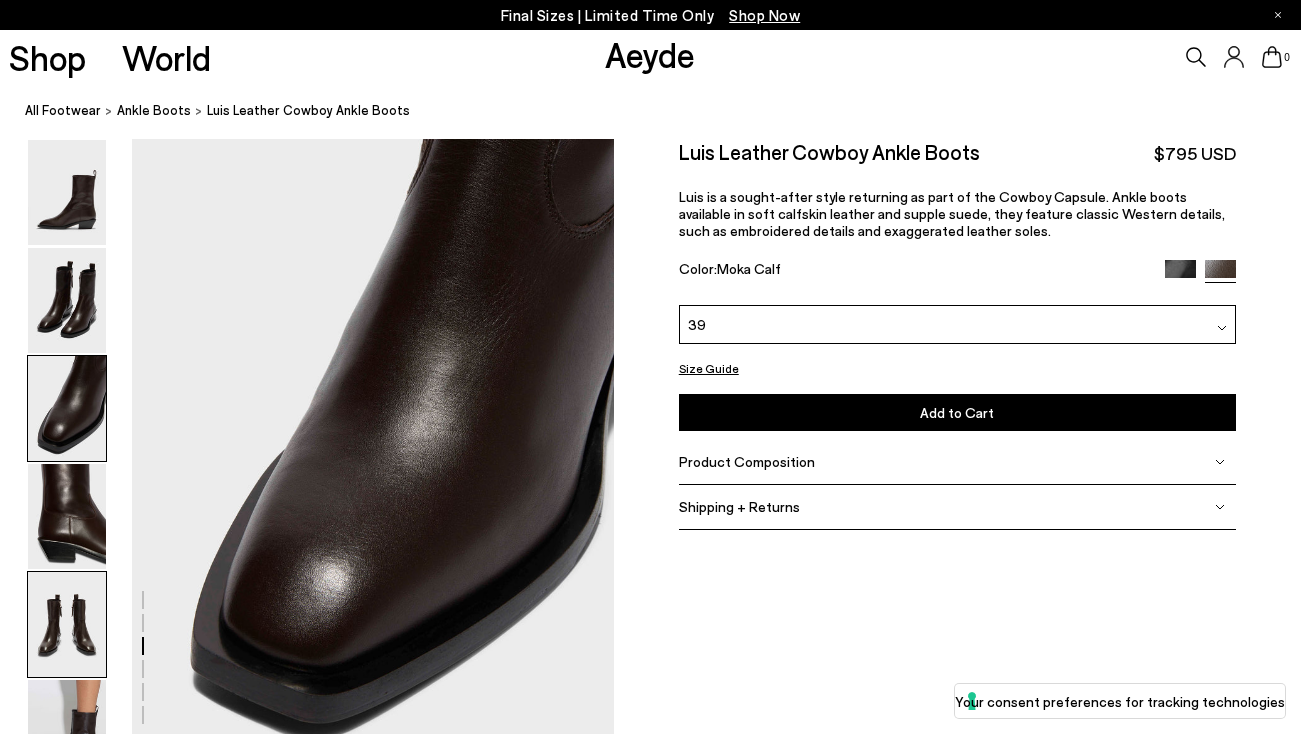 click at bounding box center (67, 624) 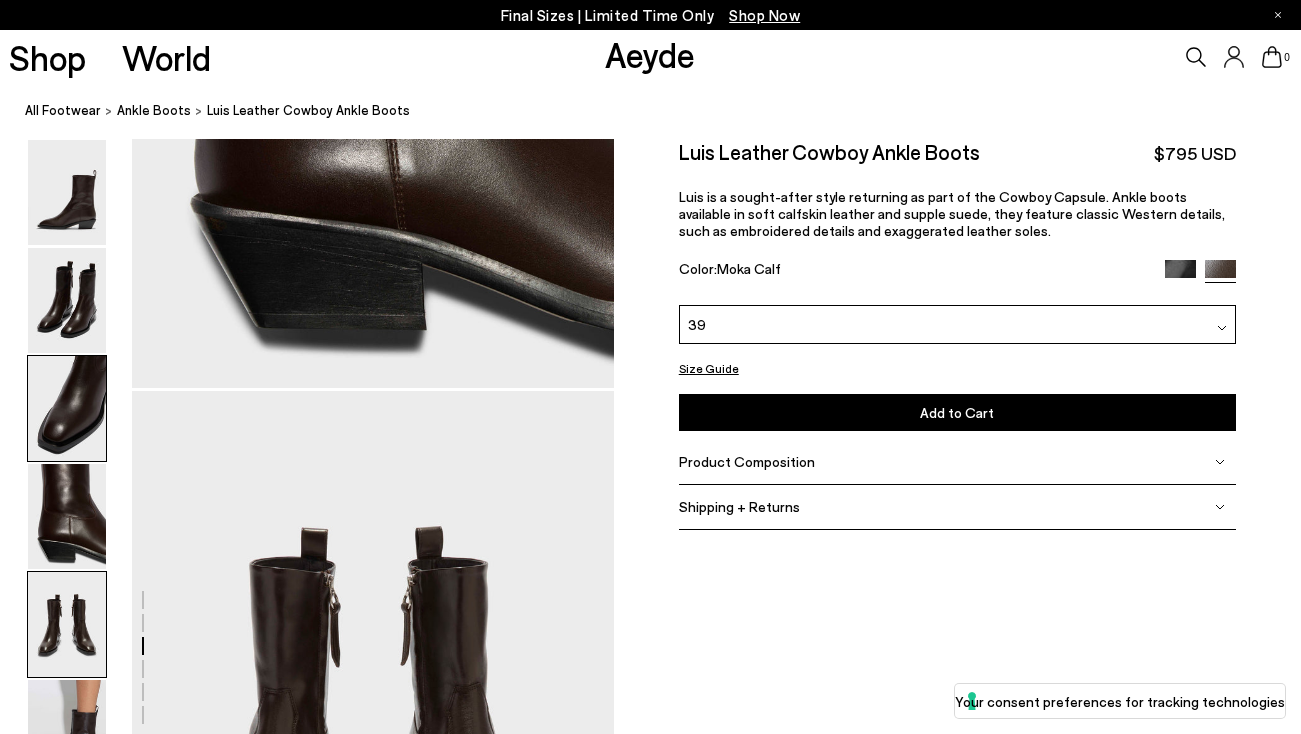 scroll, scrollTop: 2582, scrollLeft: 0, axis: vertical 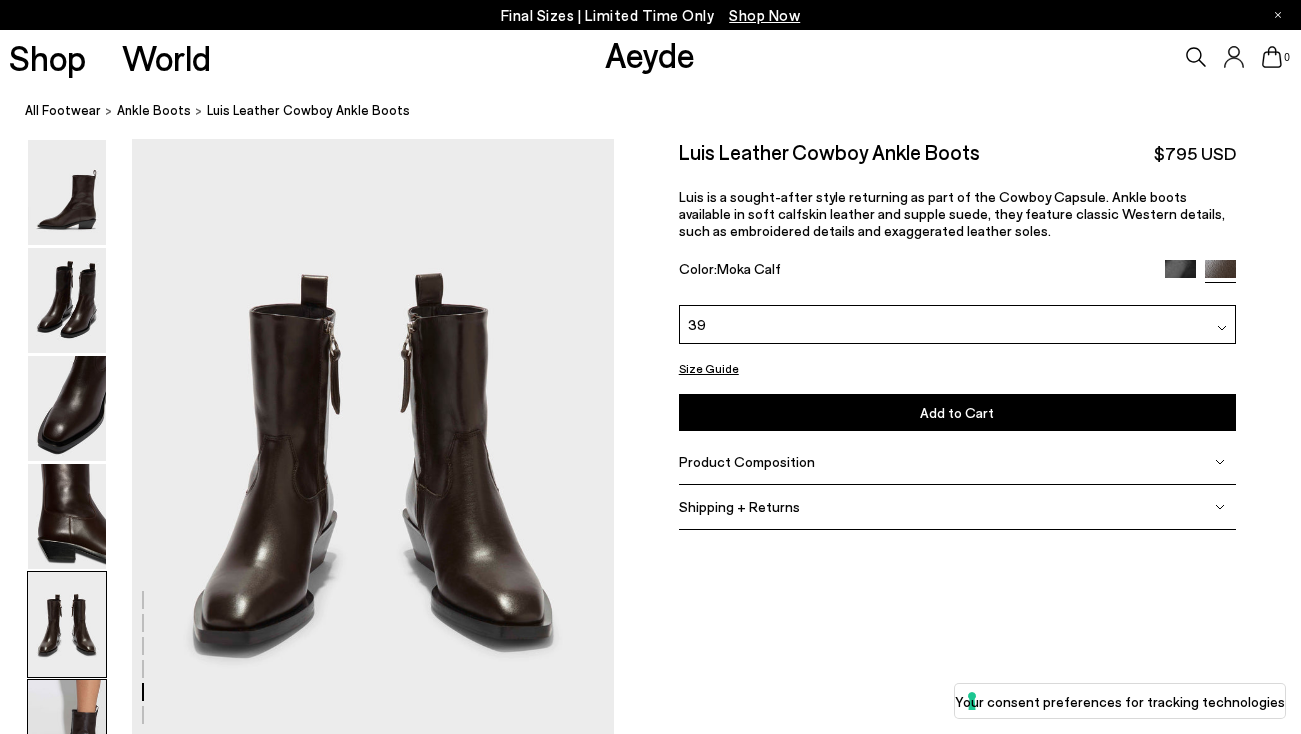 click at bounding box center (67, 732) 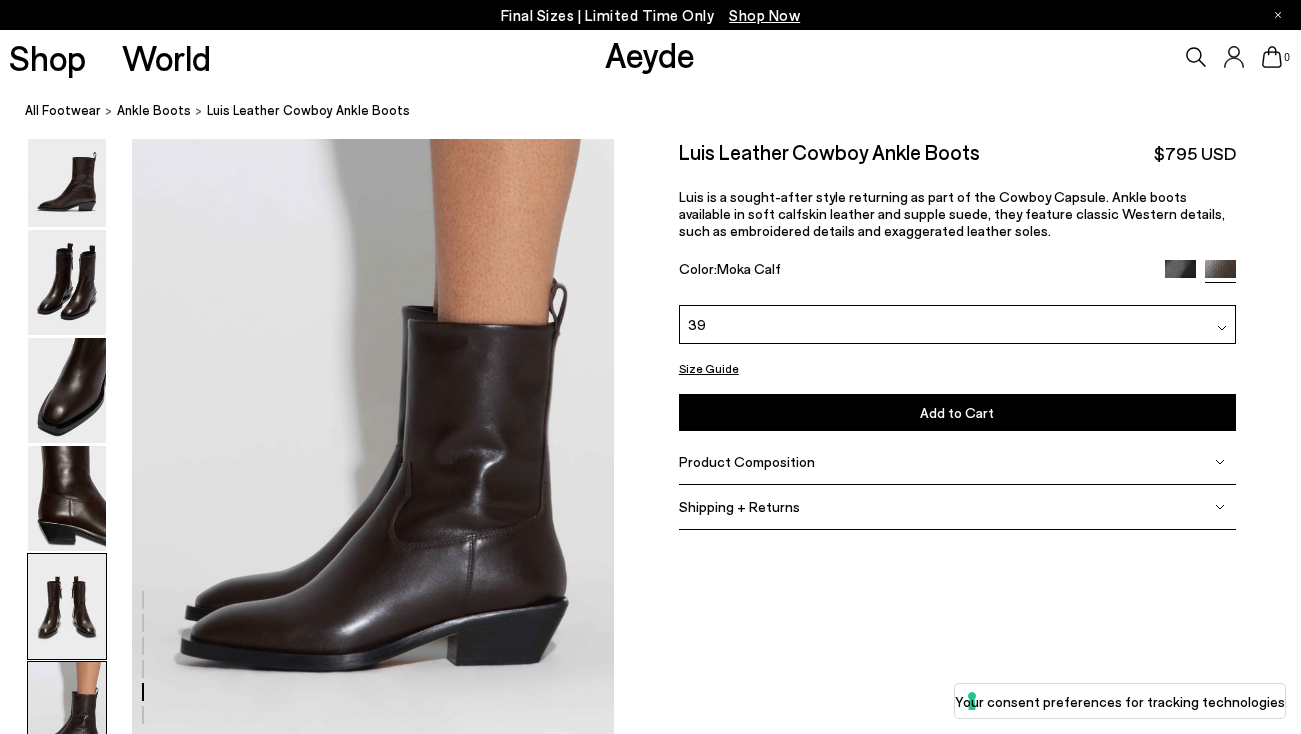 scroll, scrollTop: 3365, scrollLeft: 0, axis: vertical 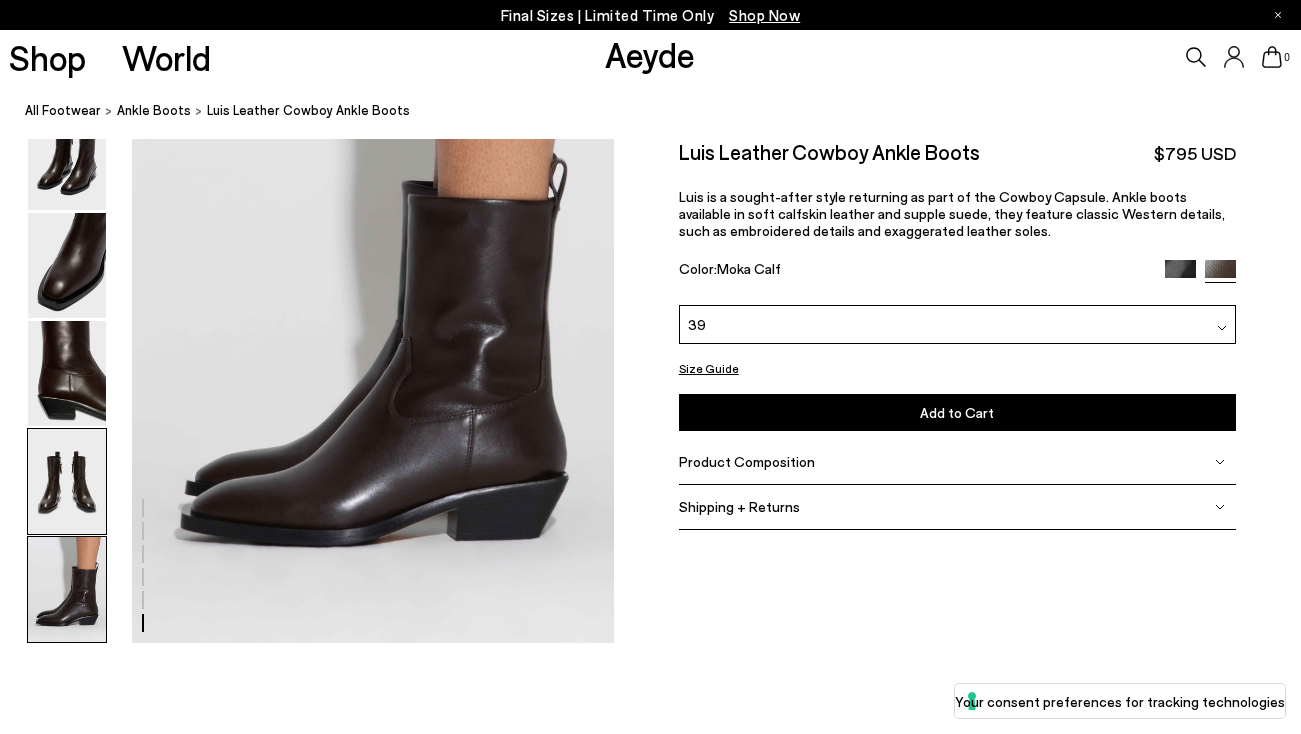 click at bounding box center [67, 481] 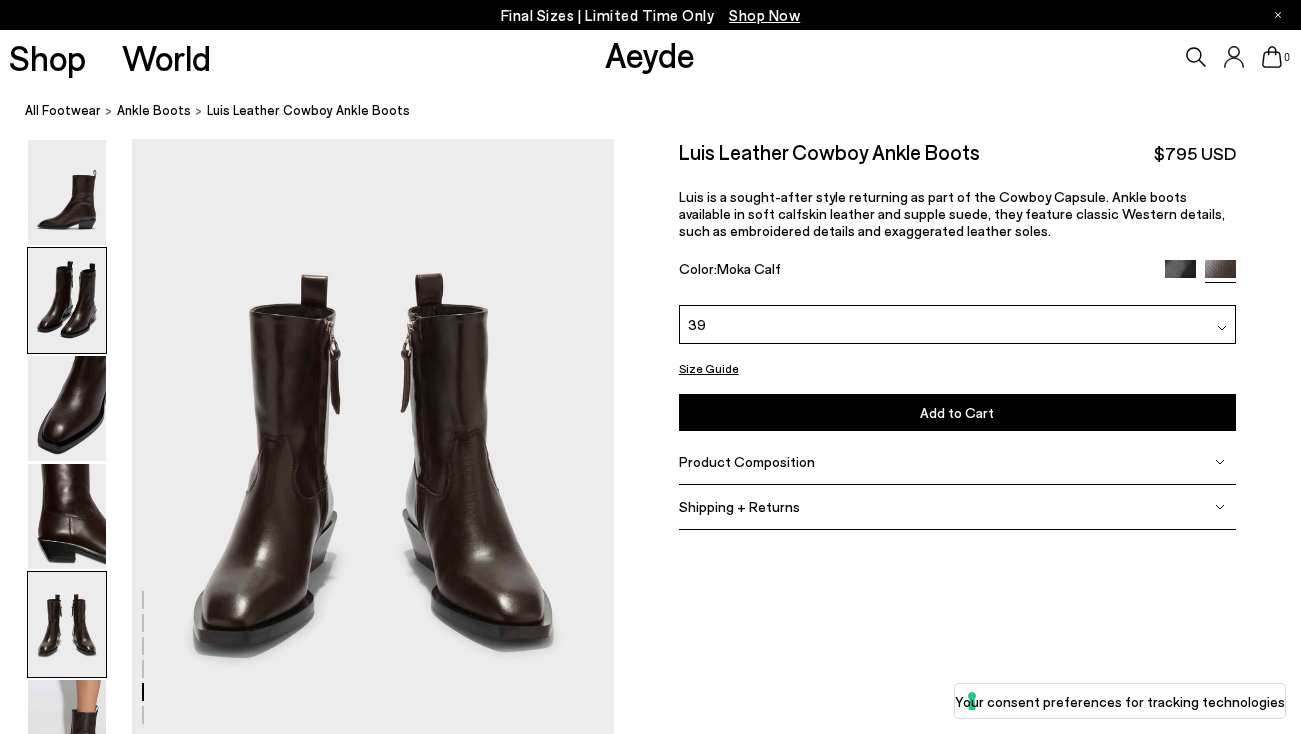 click at bounding box center (67, 300) 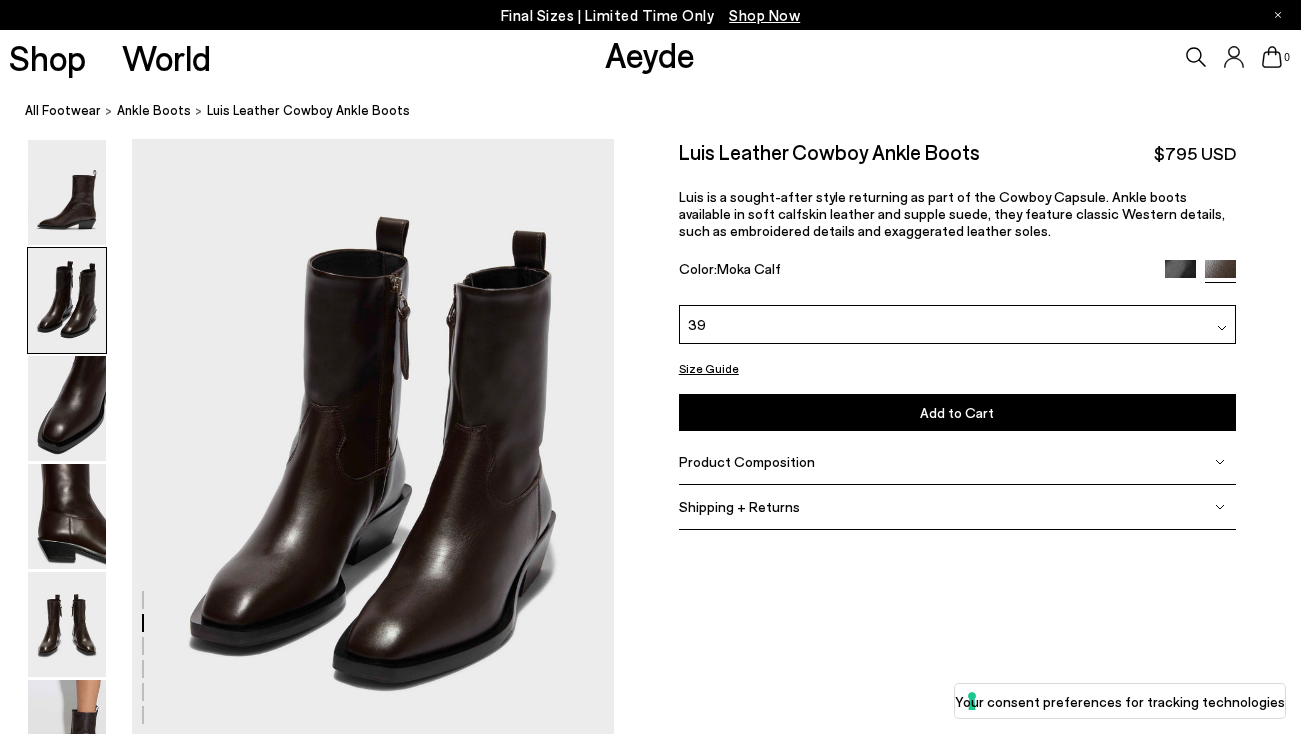 scroll, scrollTop: 646, scrollLeft: 0, axis: vertical 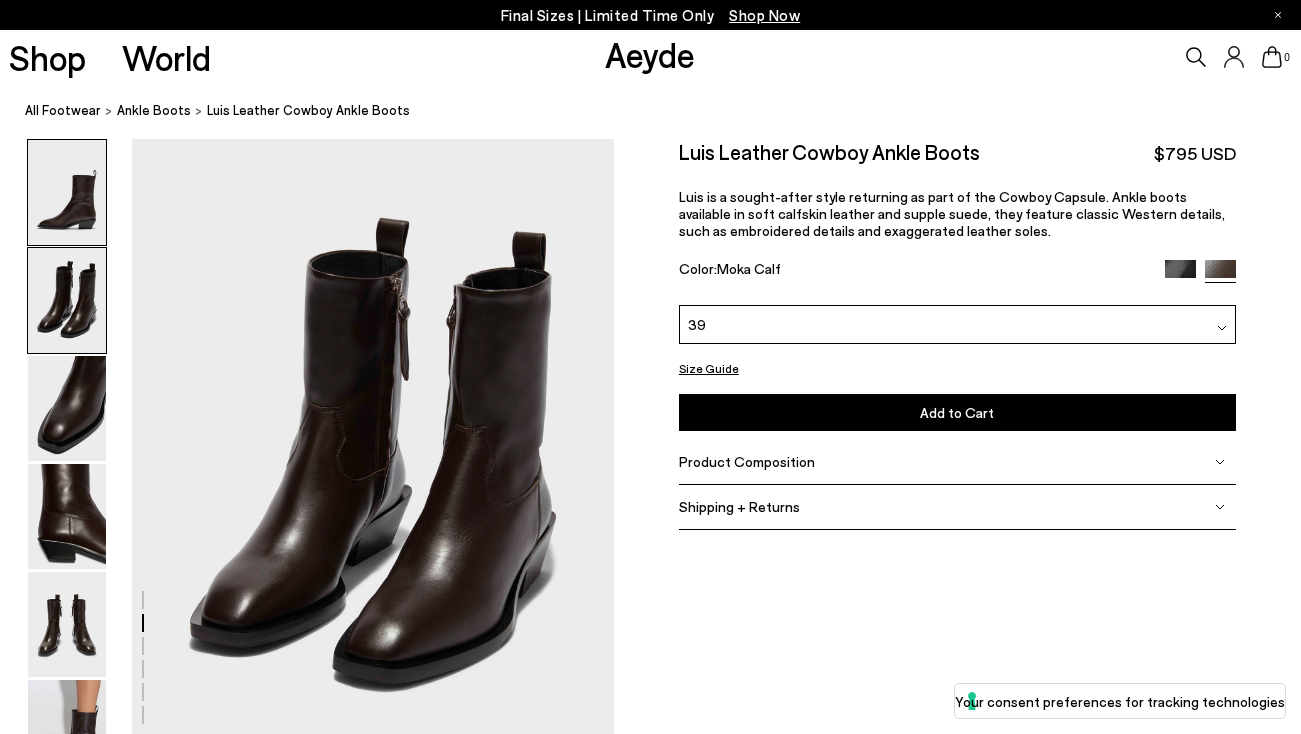 click at bounding box center (67, 192) 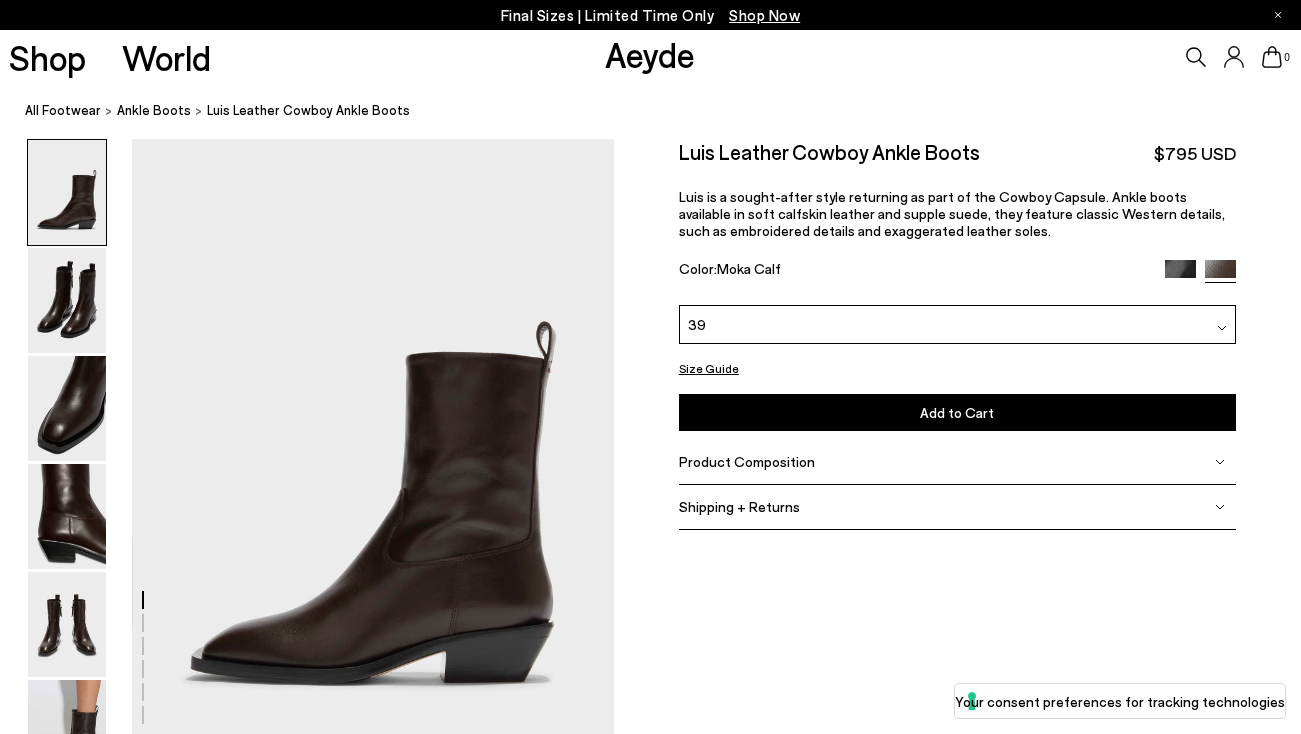 scroll, scrollTop: 0, scrollLeft: 0, axis: both 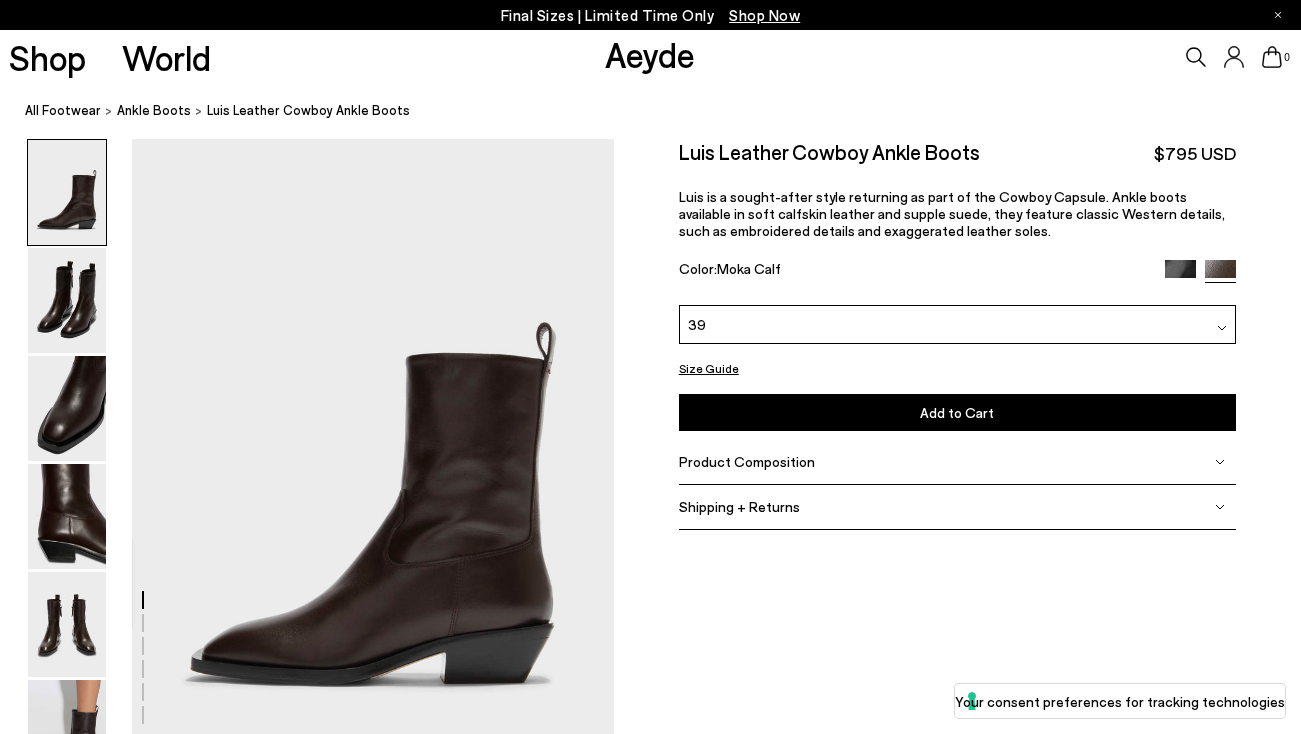click on "Product Composition" at bounding box center [957, 462] 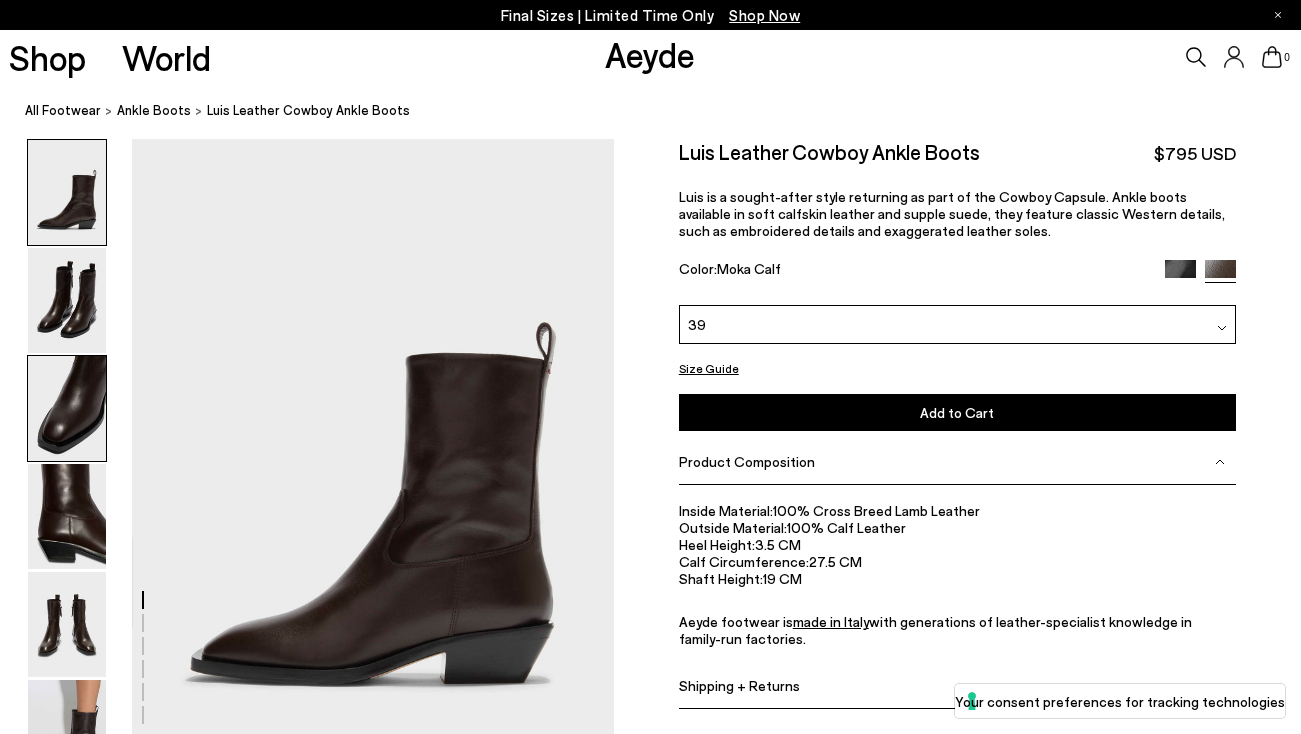 click at bounding box center (67, 408) 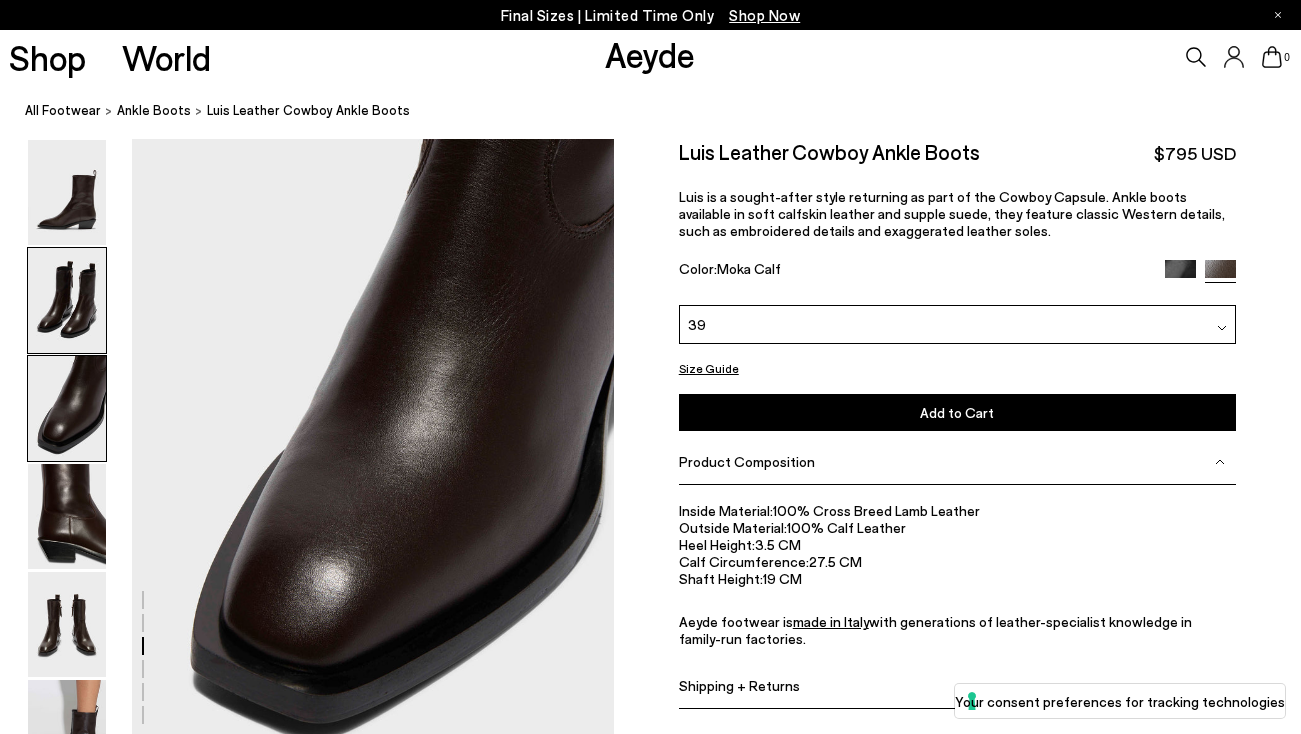 click at bounding box center (67, 300) 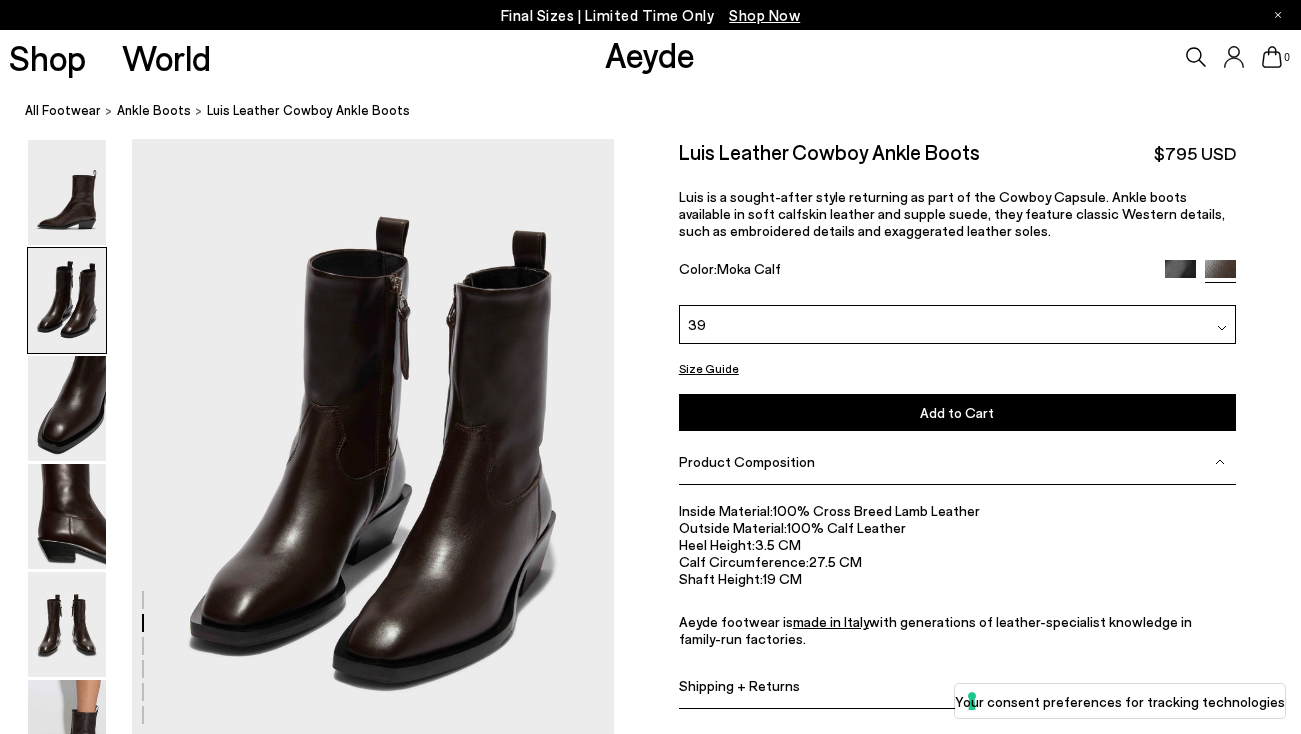 scroll, scrollTop: 646, scrollLeft: 0, axis: vertical 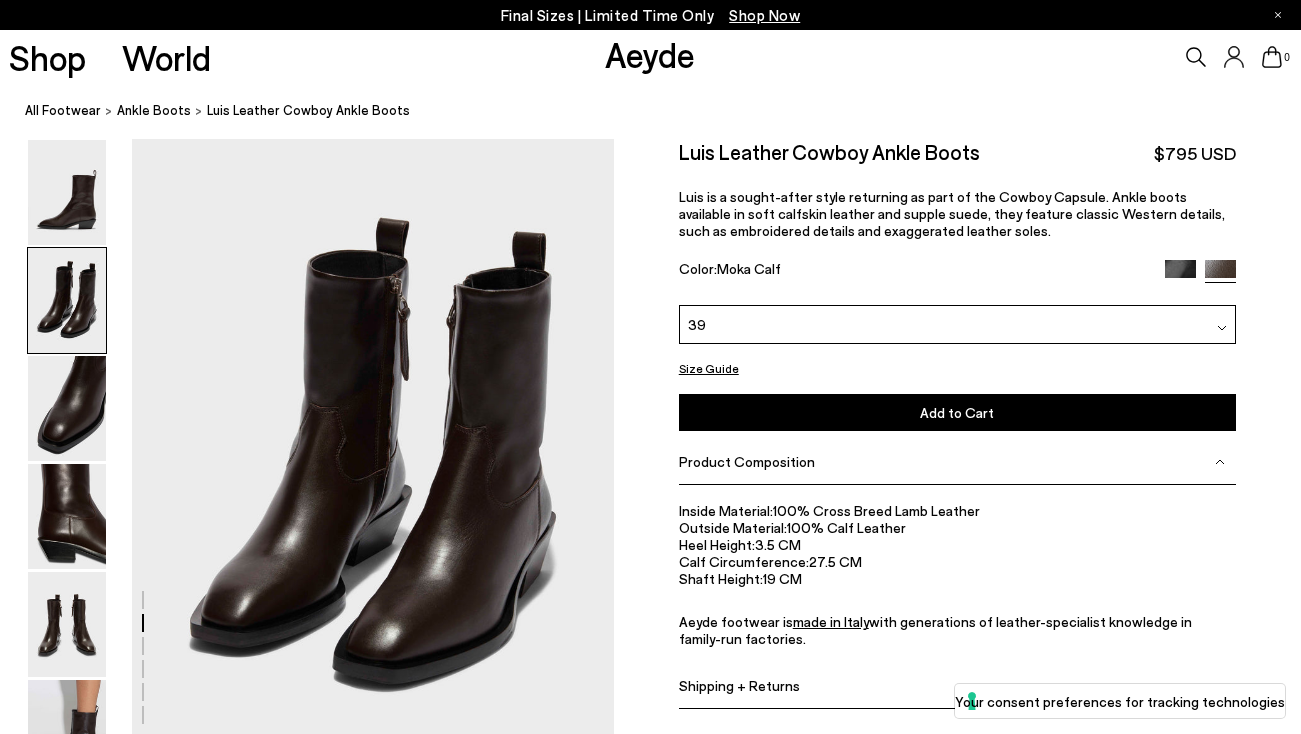 click on "Size Guide" at bounding box center [709, 368] 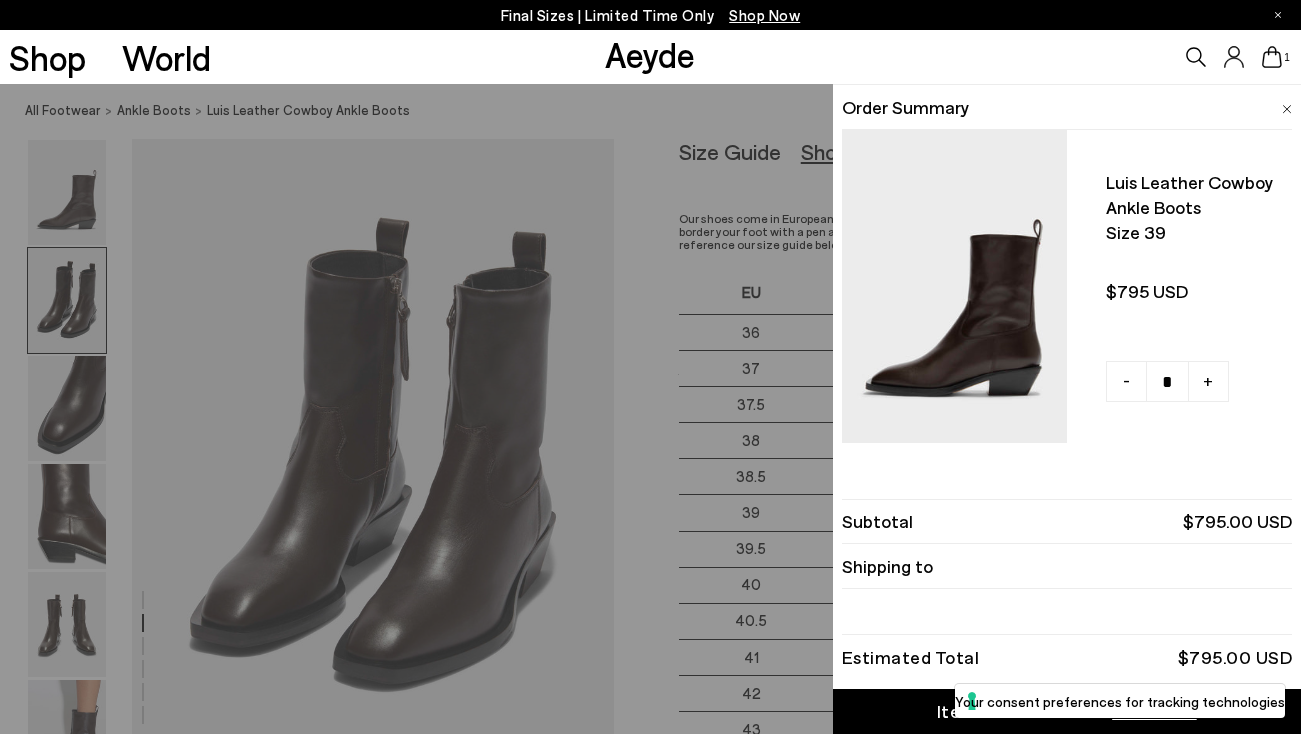 click on "Quick Add
Color
Size
View Details
Order Summary
Luis leather cowboy ankle boots
Size
39
- +" at bounding box center (650, 409) 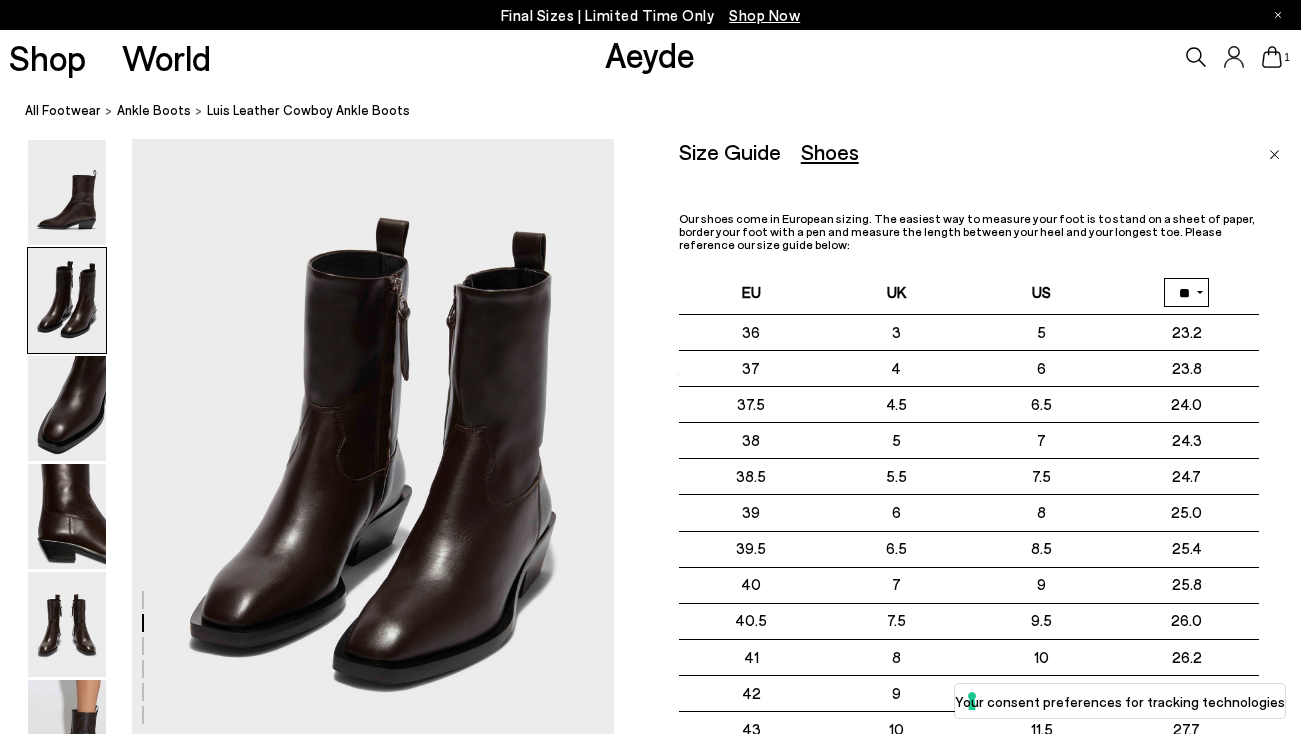 click on "Size Guide
Shoes
Belt" at bounding box center [969, 151] 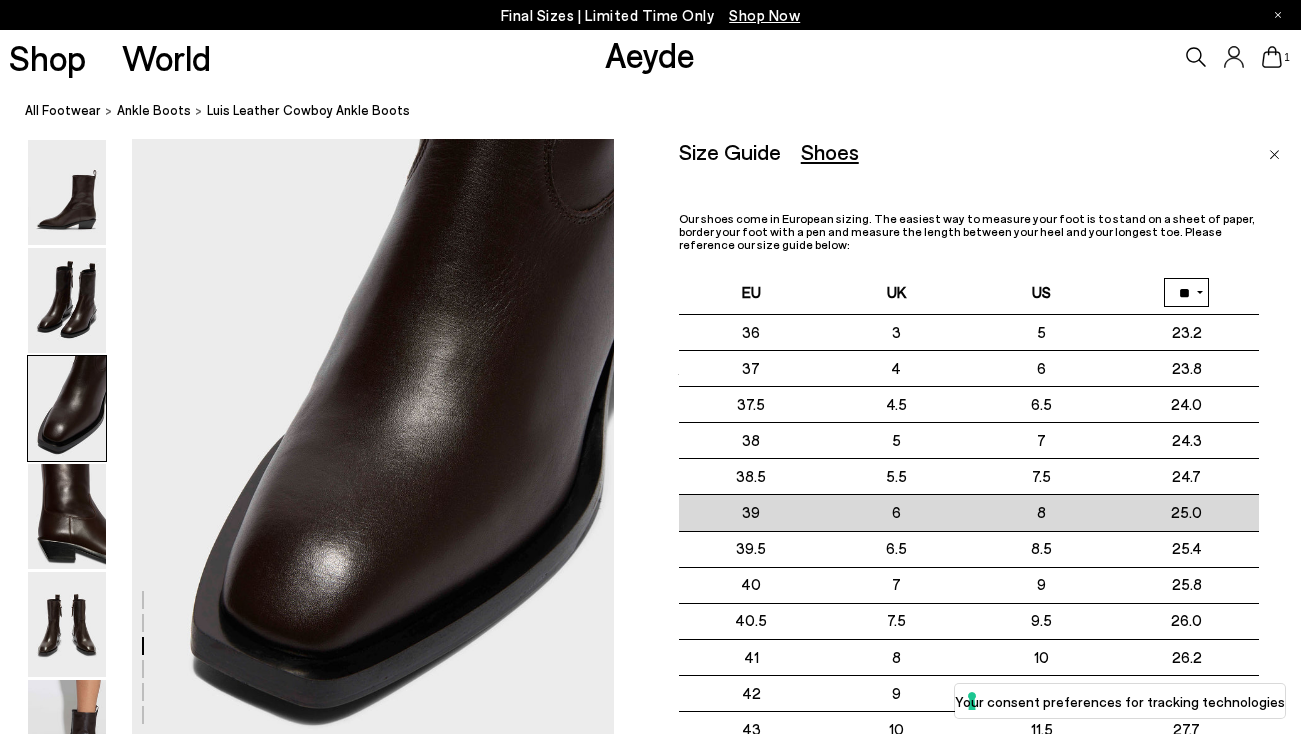 scroll, scrollTop: 1315, scrollLeft: 1, axis: both 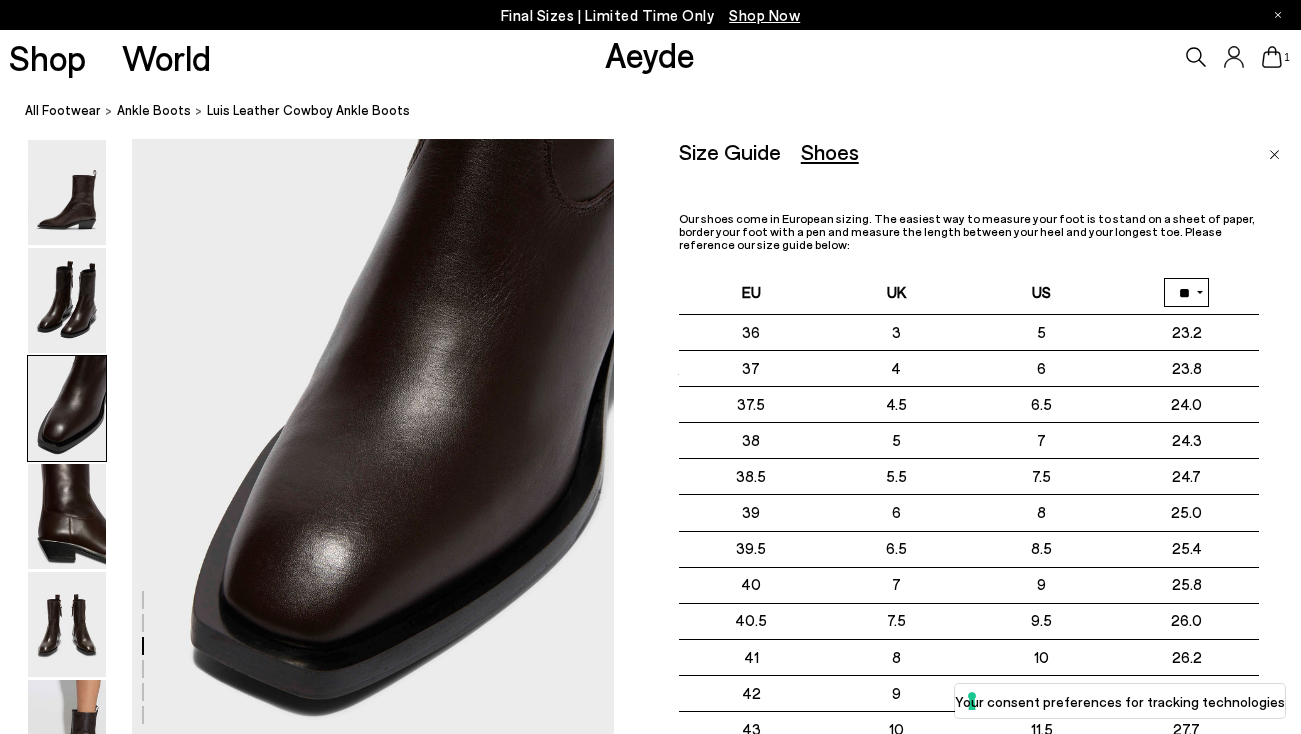 click on "Size Guide
Shoes
Belt
Our shoes come in European sizing. The easiest way to measure your foot is to stand on a sheet of paper, border your foot with a pen and measure the length between your heel and your longest toe. Please reference our size guide below:
EU
UK US
** **" at bounding box center (969, 534) 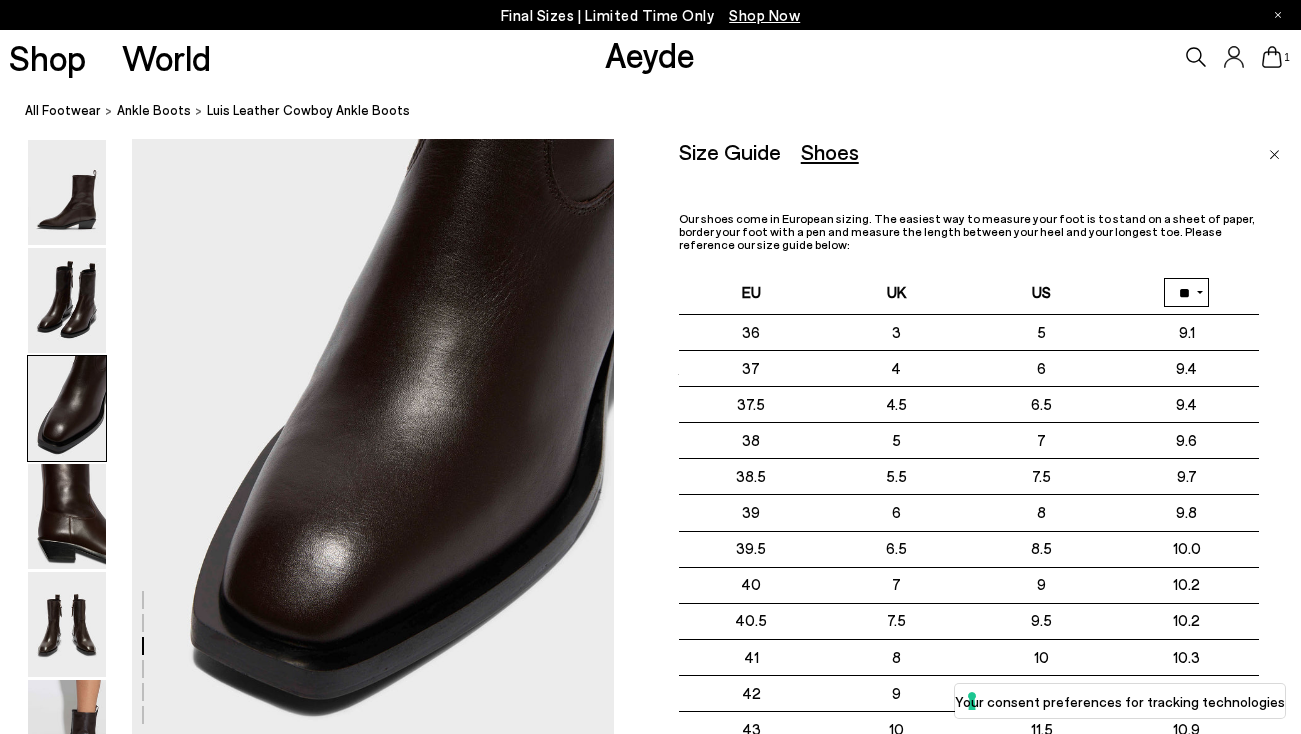 click on "**
**" at bounding box center [1186, 293] 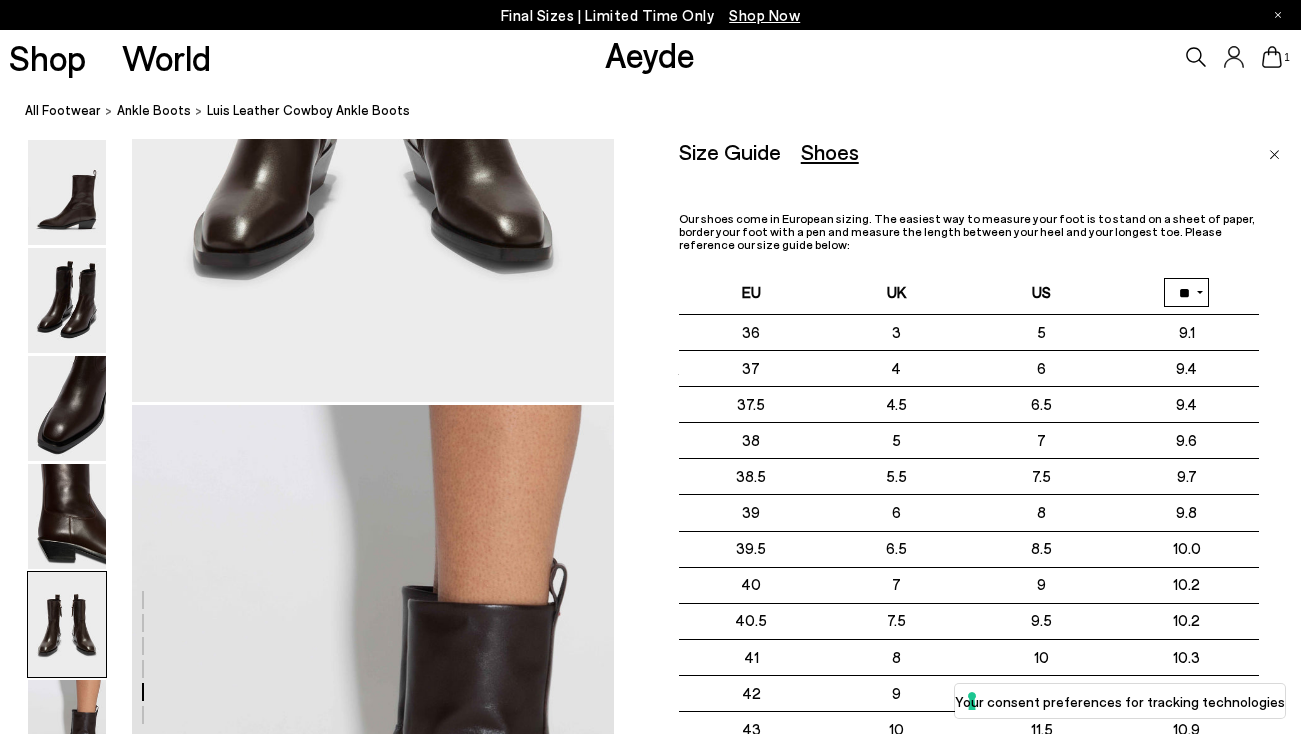 scroll, scrollTop: 2896, scrollLeft: 6, axis: both 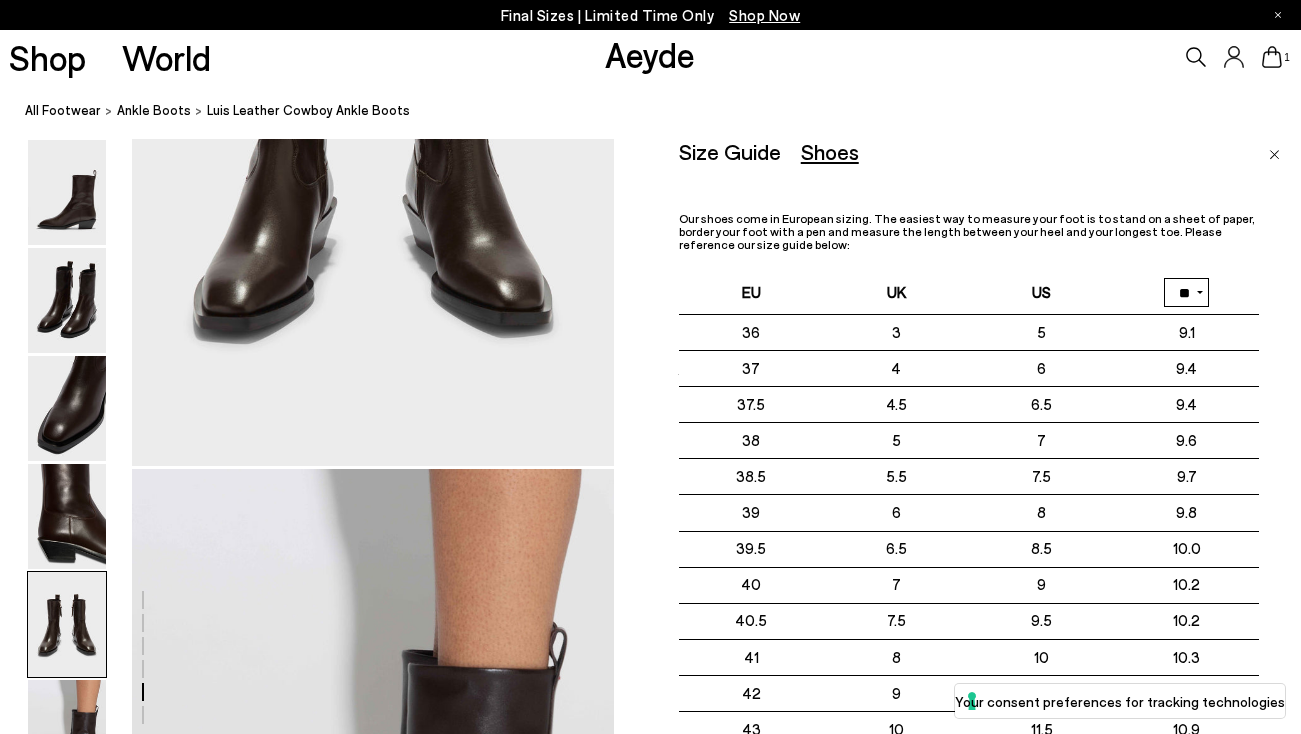 click on "Shoes" at bounding box center (830, 151) 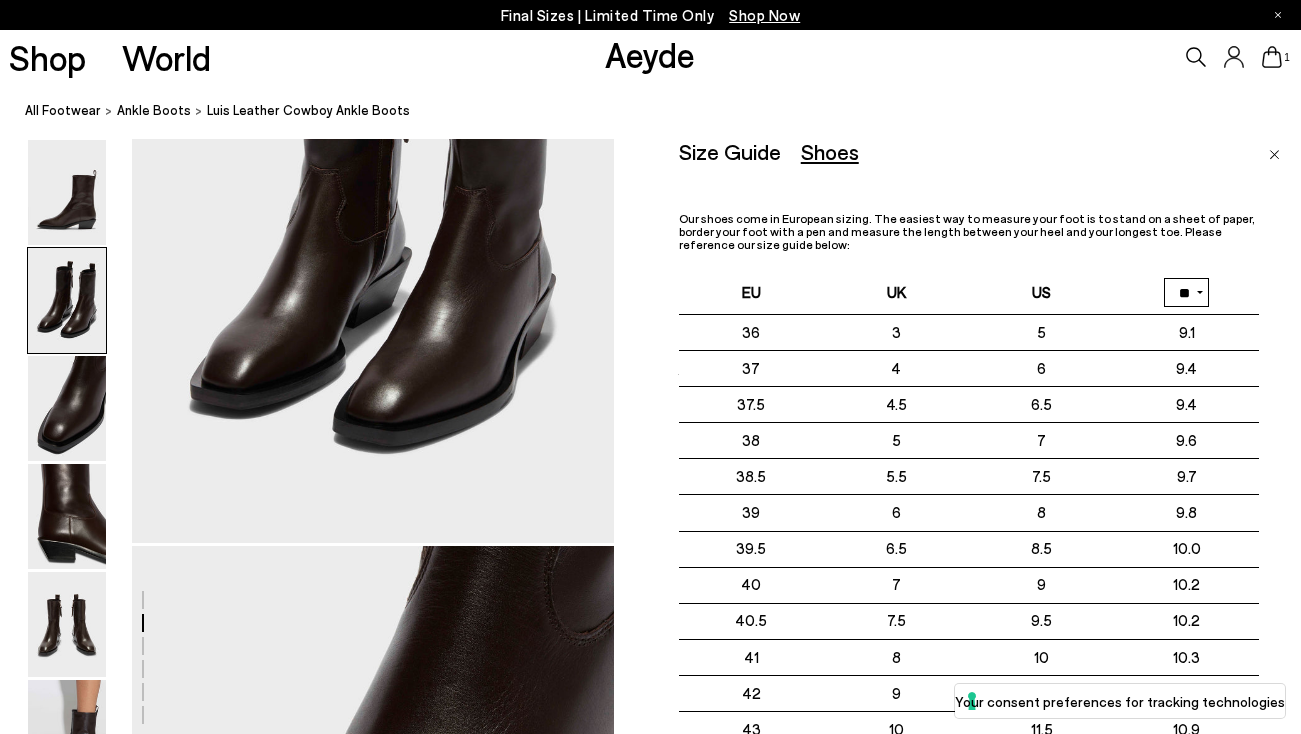 scroll, scrollTop: 811, scrollLeft: 6, axis: both 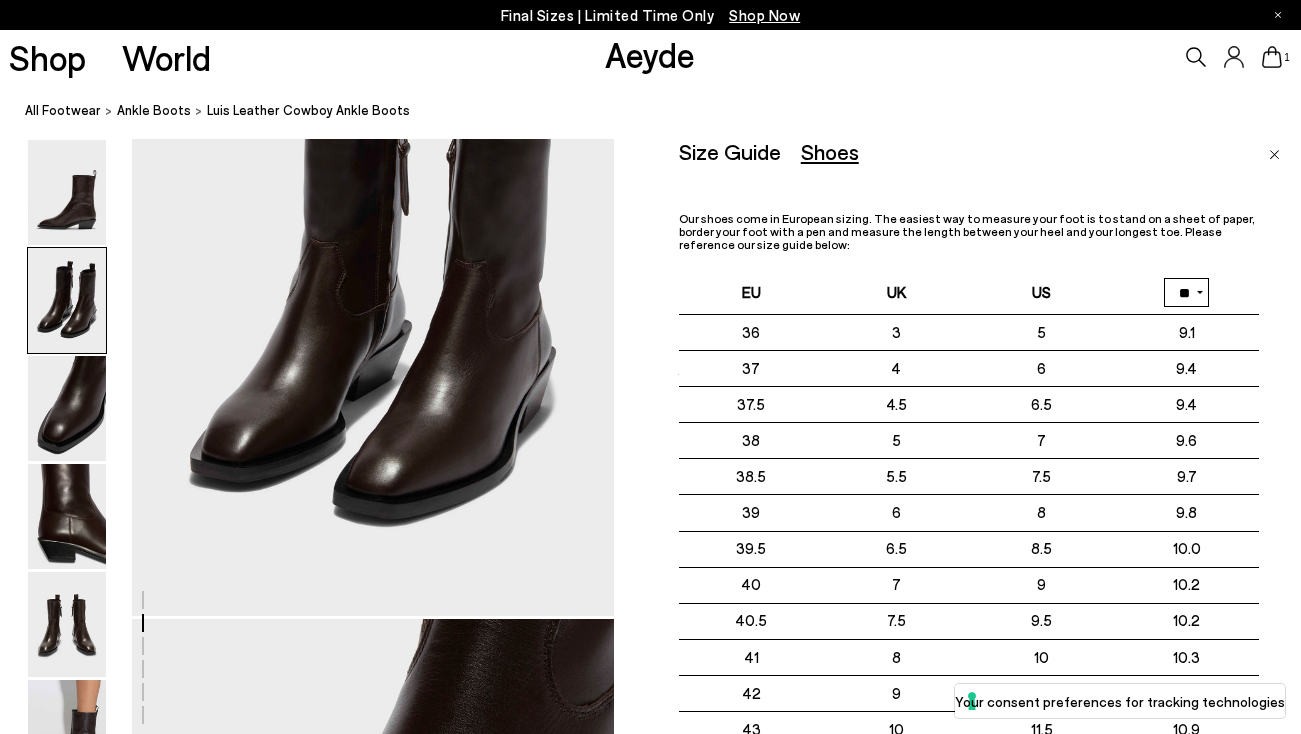 click on "Shoes" at bounding box center [830, 151] 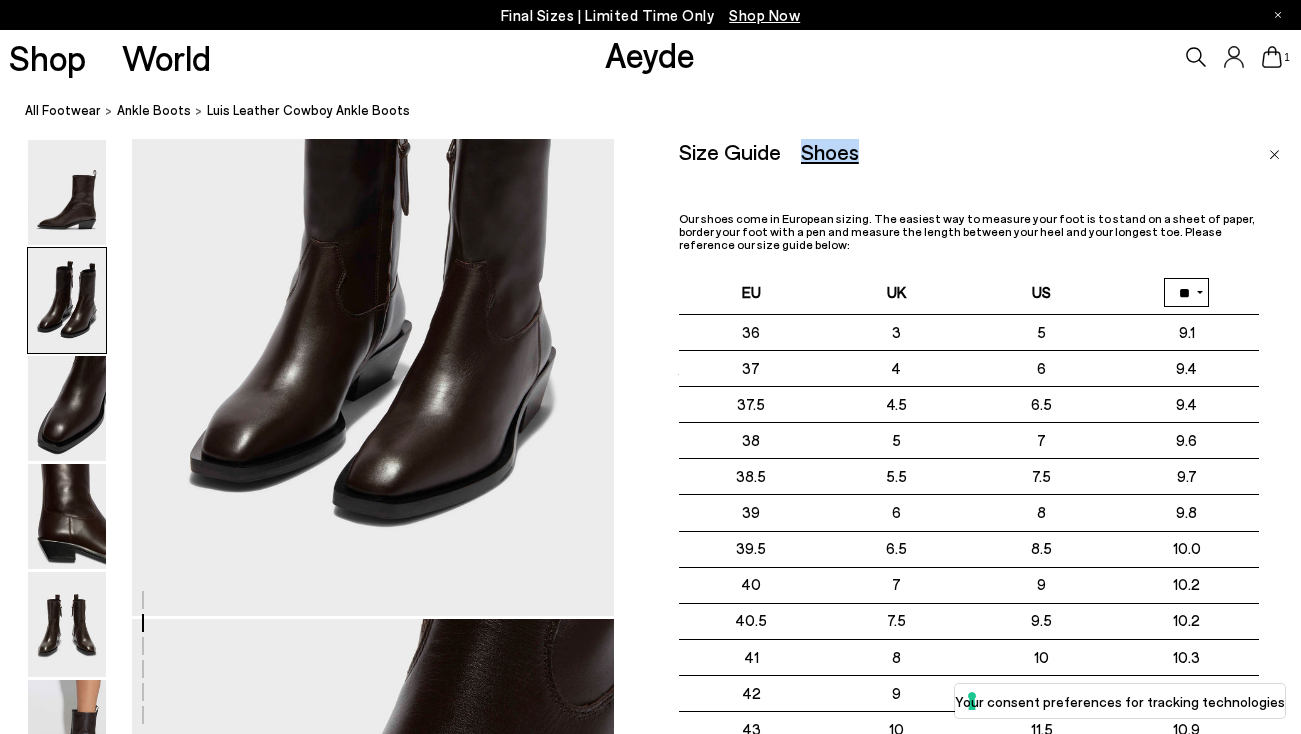 click on "Shoes" at bounding box center [830, 151] 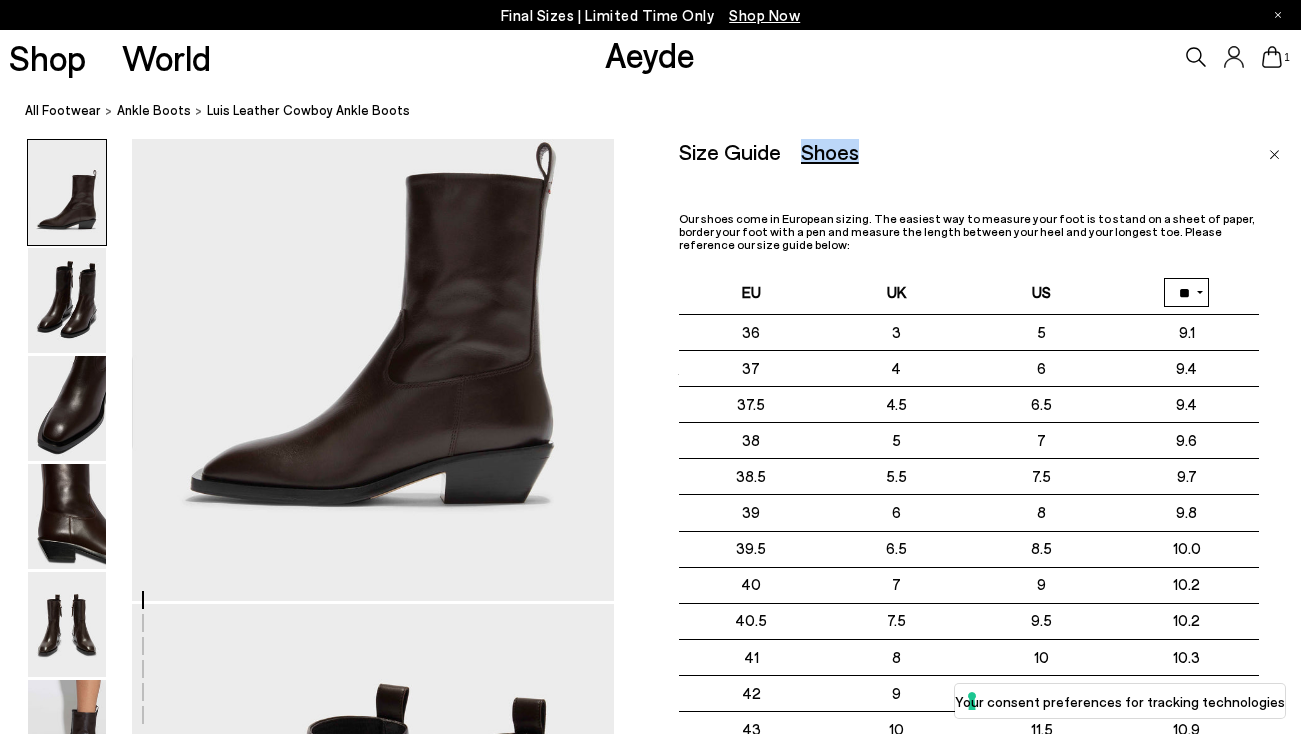 click 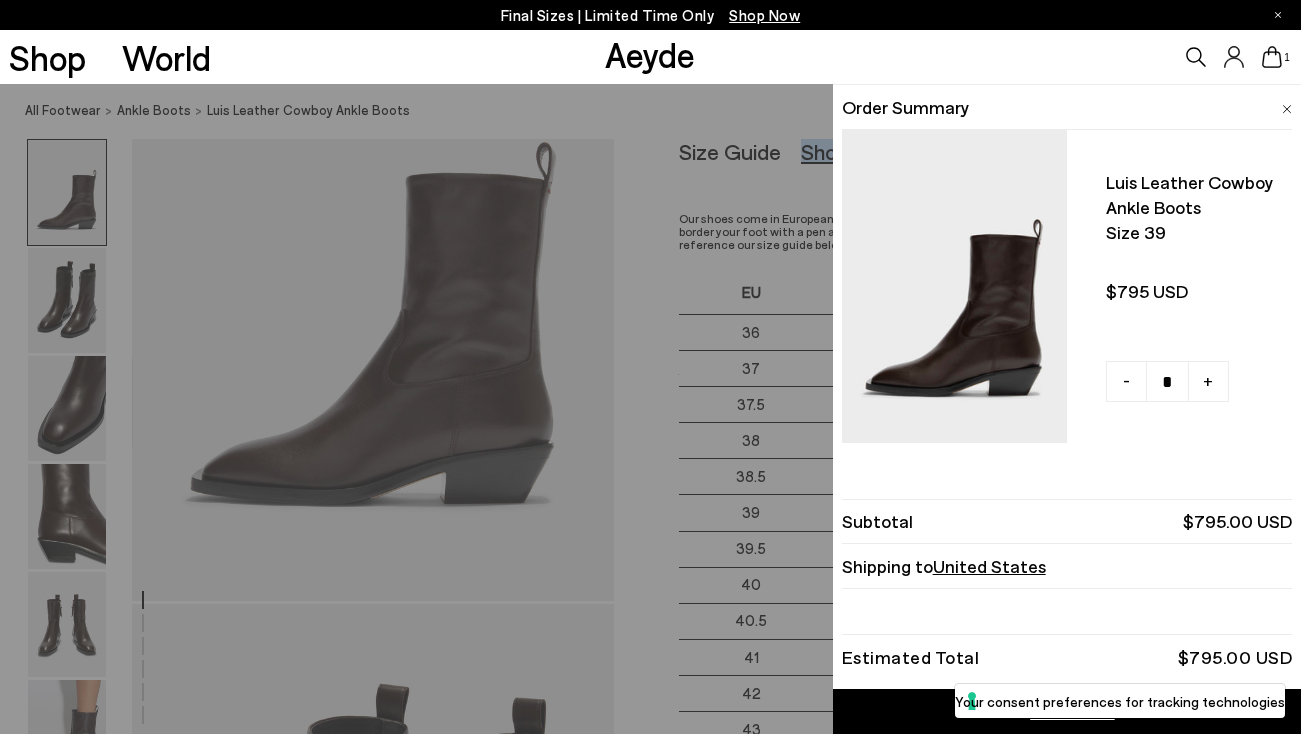 scroll, scrollTop: 0, scrollLeft: 0, axis: both 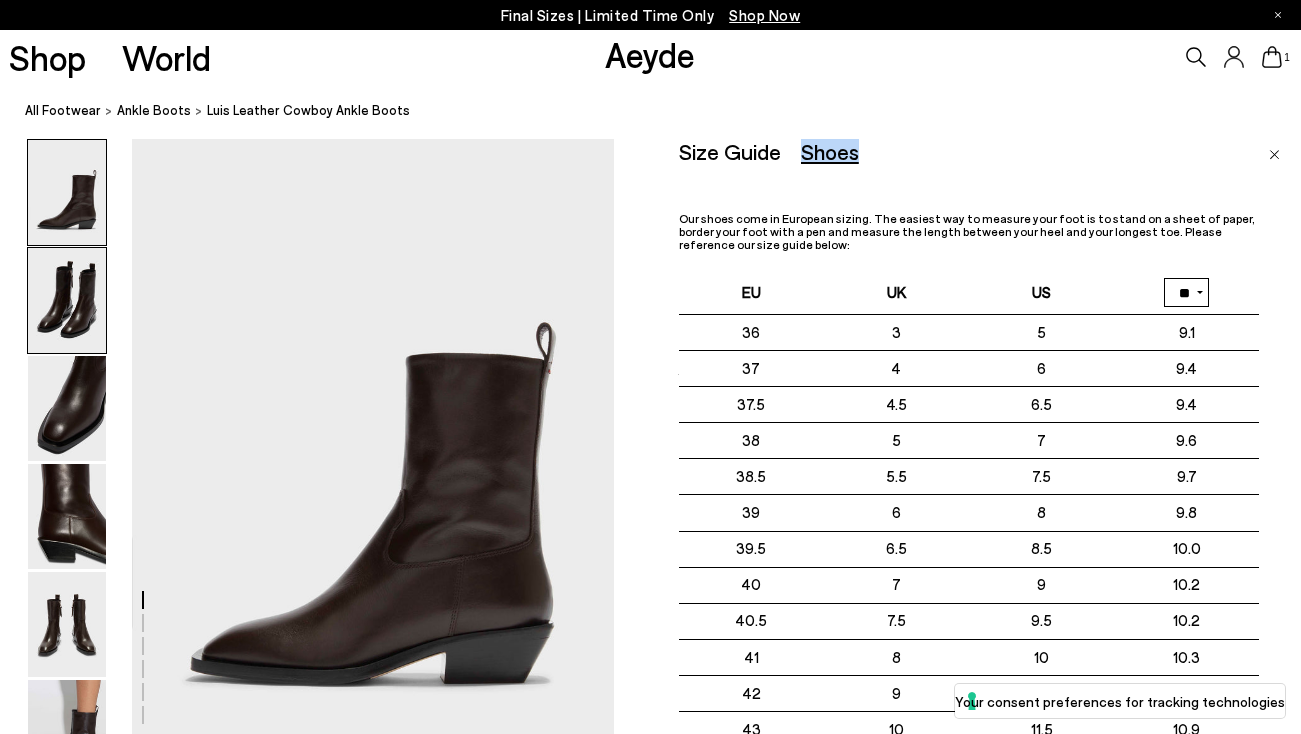 click at bounding box center (67, 300) 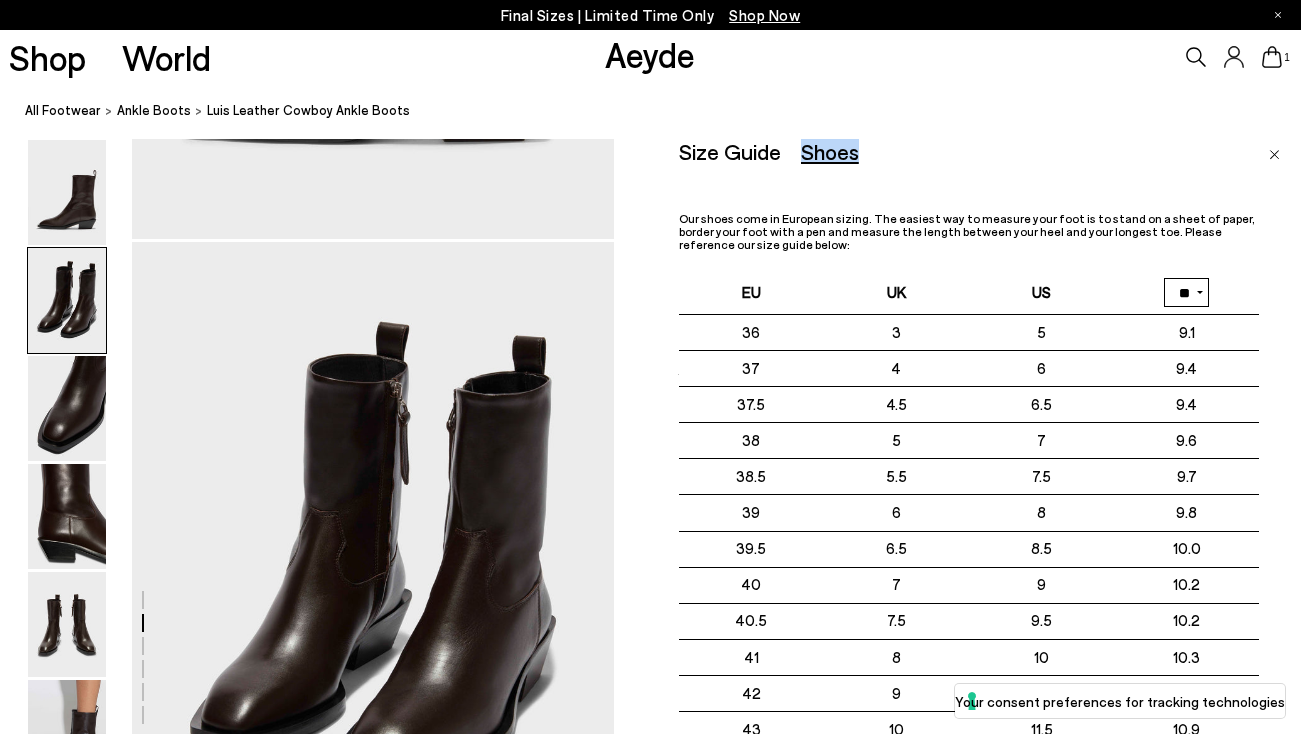 scroll, scrollTop: 646, scrollLeft: 0, axis: vertical 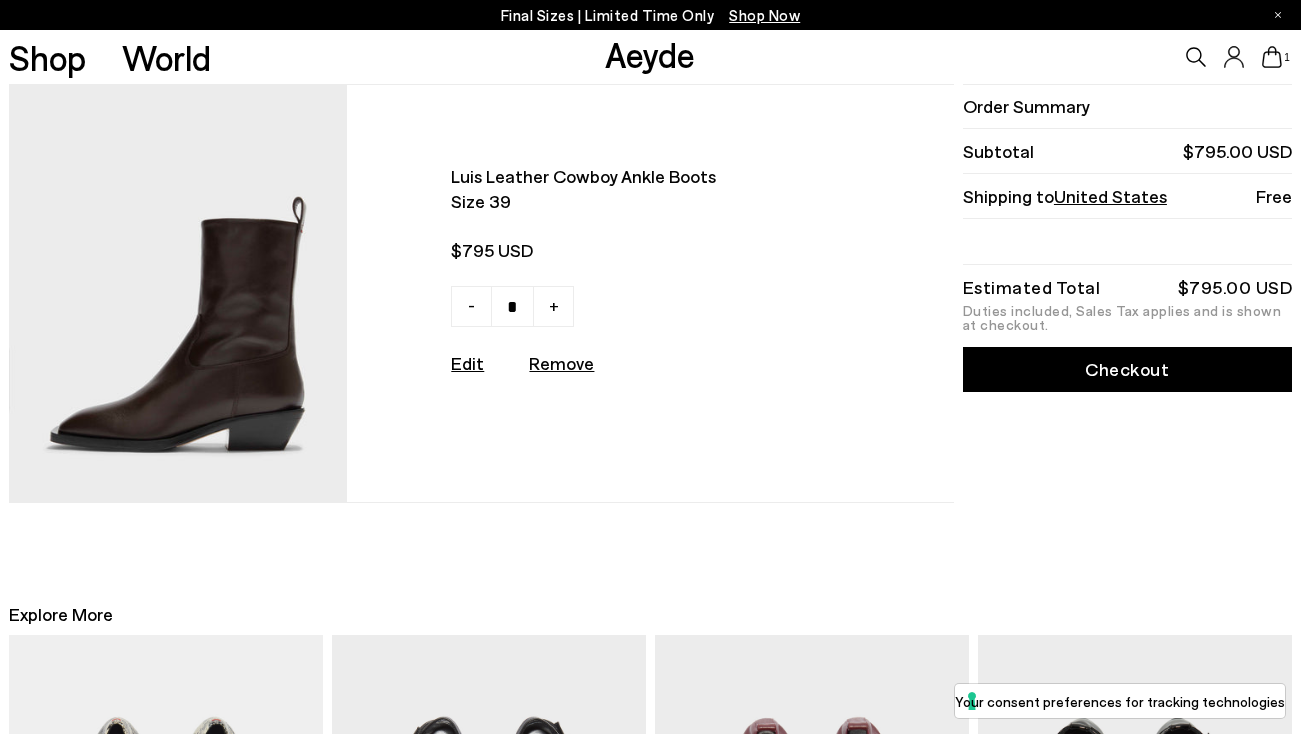 click on "Edit" at bounding box center [467, 363] 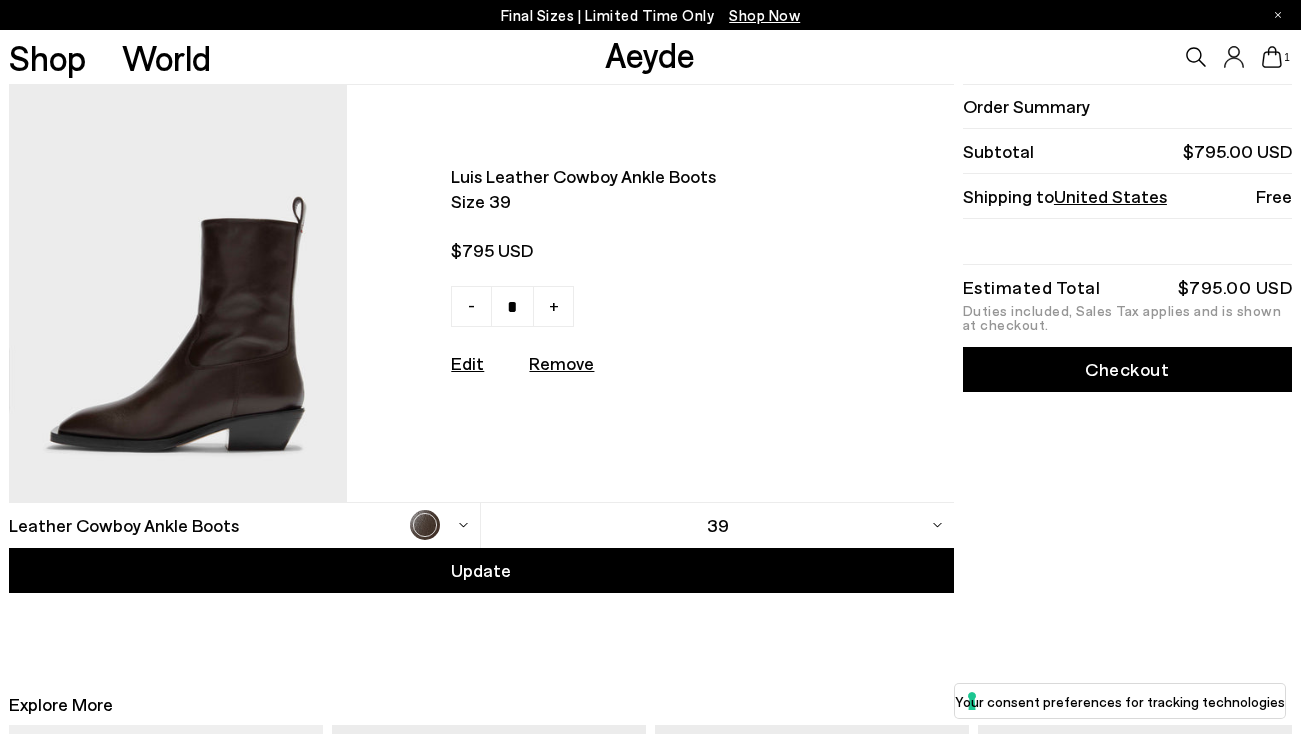 click on "39" at bounding box center (717, 525) 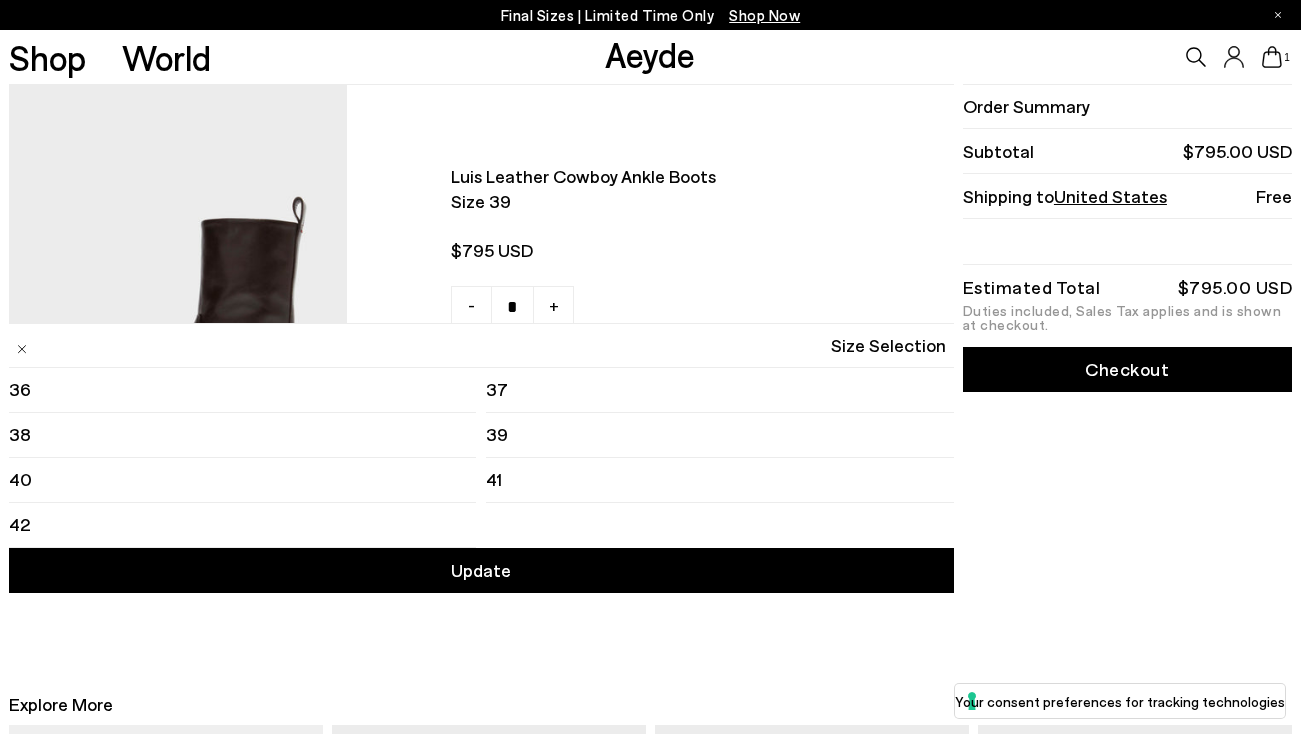 click on "40" at bounding box center [242, 480] 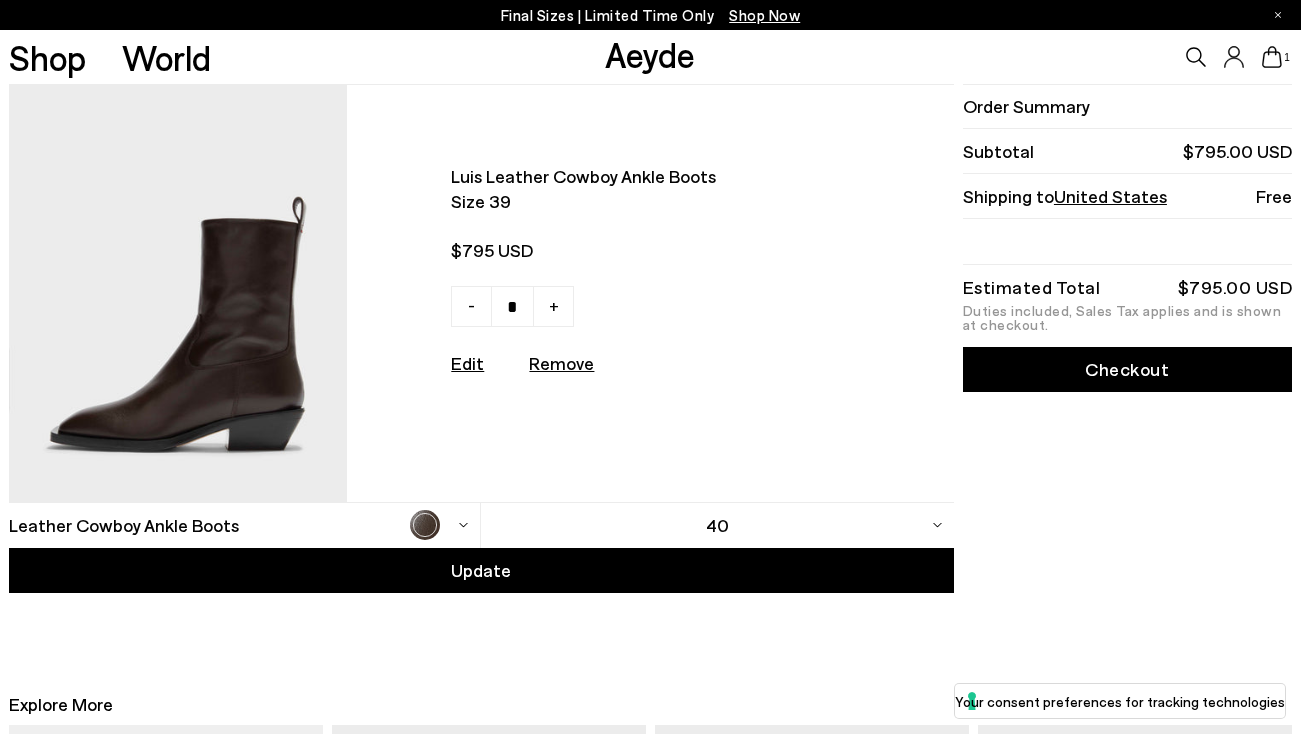 click on "Update" at bounding box center [481, 570] 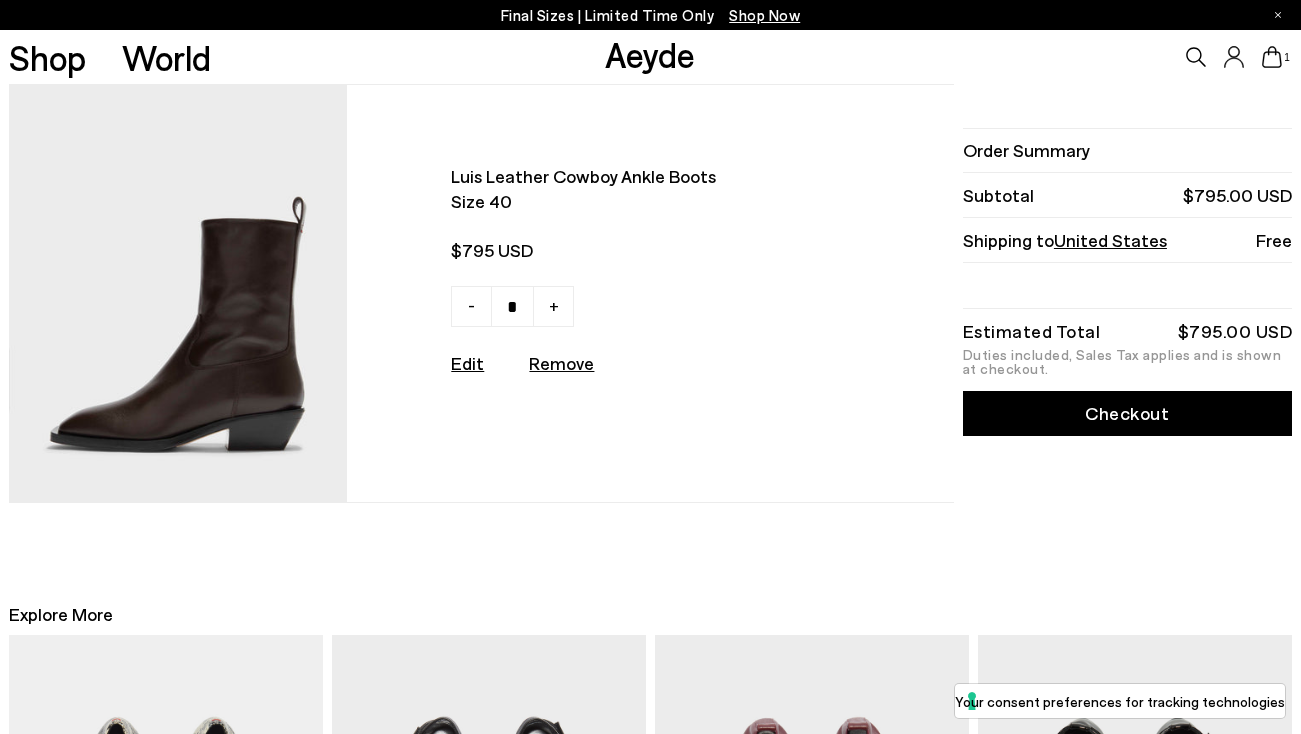 scroll, scrollTop: 0, scrollLeft: 0, axis: both 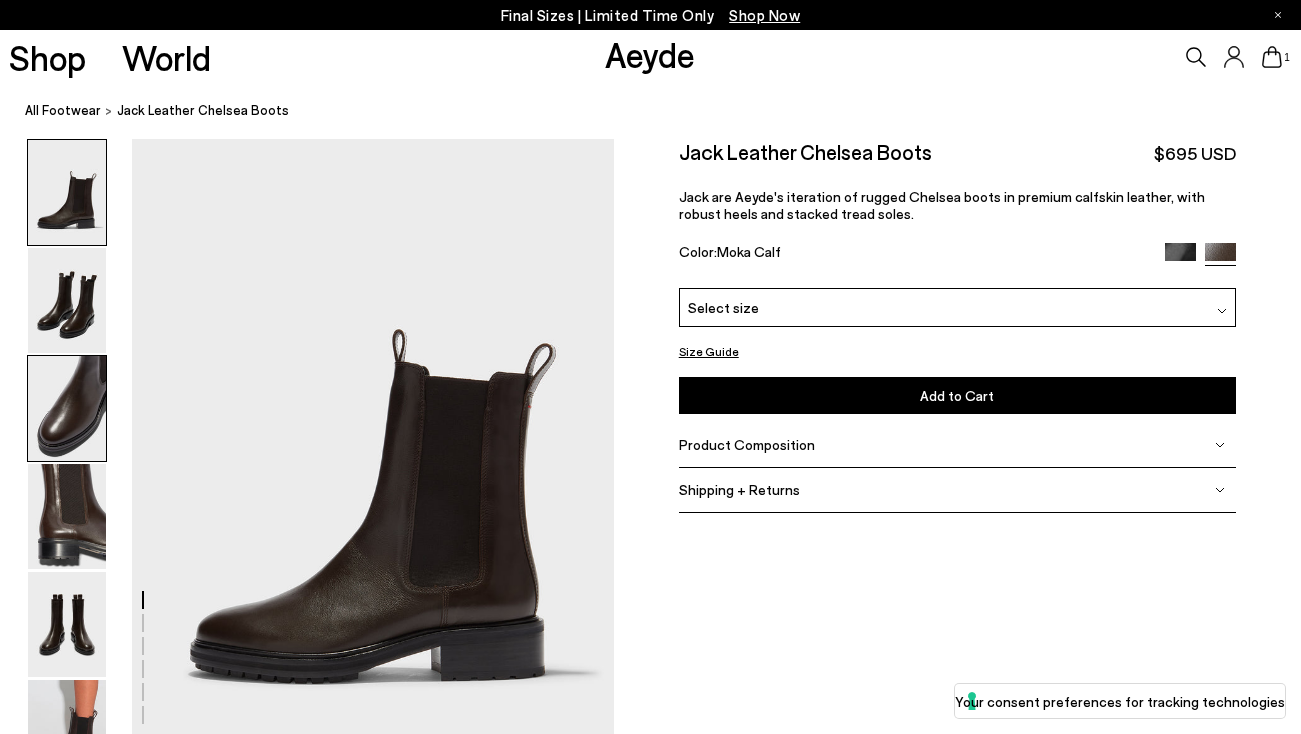 click at bounding box center (67, 408) 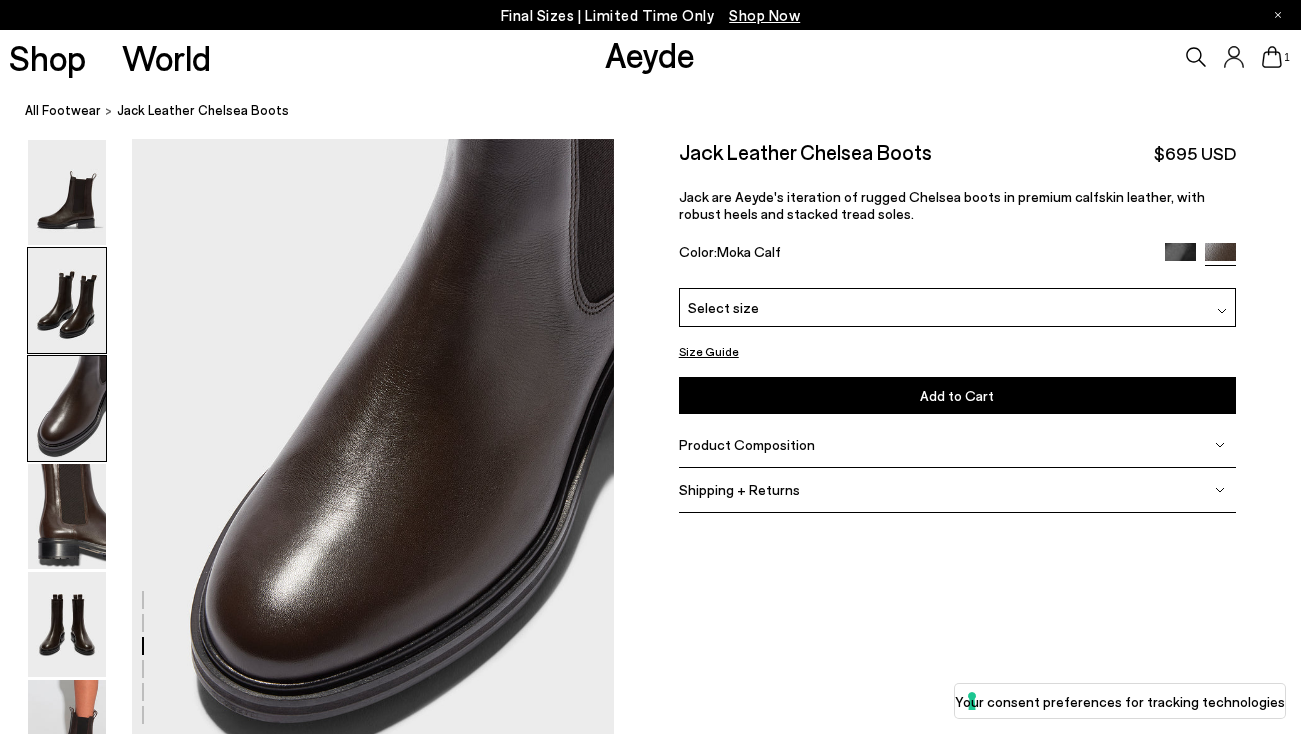 click at bounding box center (67, 300) 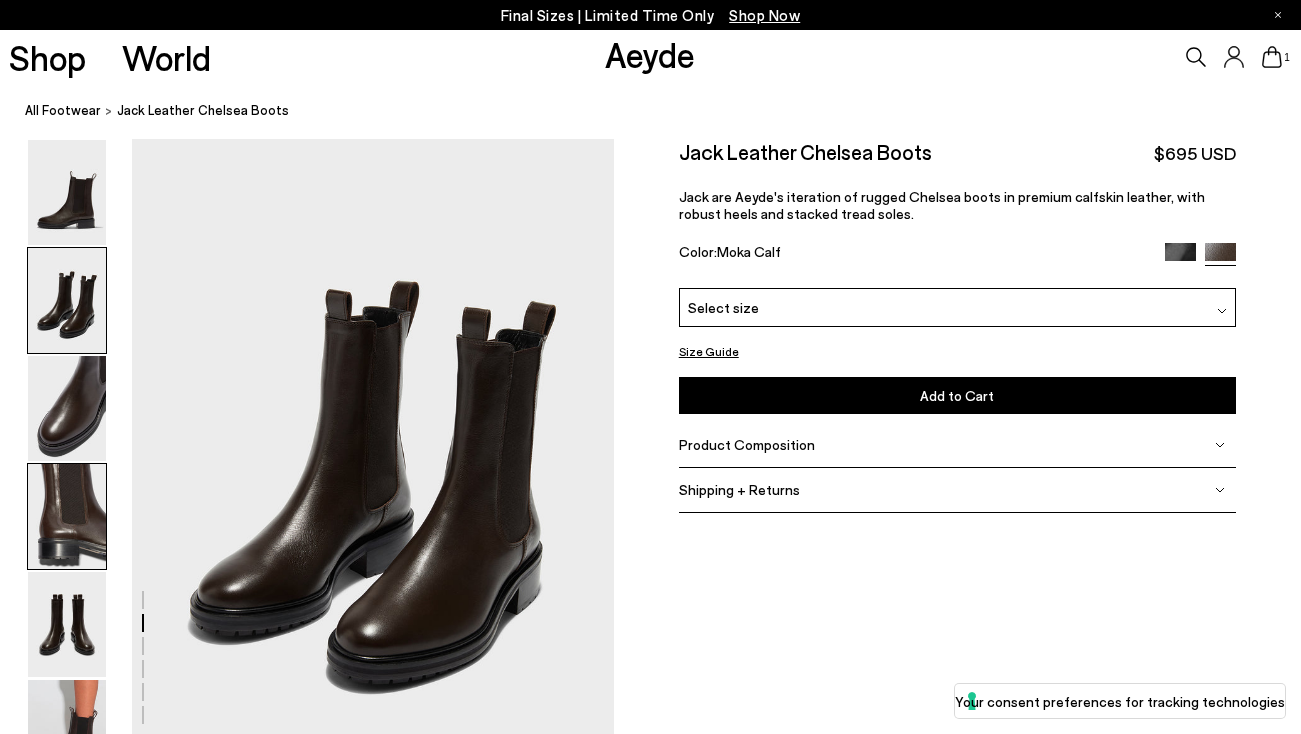 click at bounding box center [67, 516] 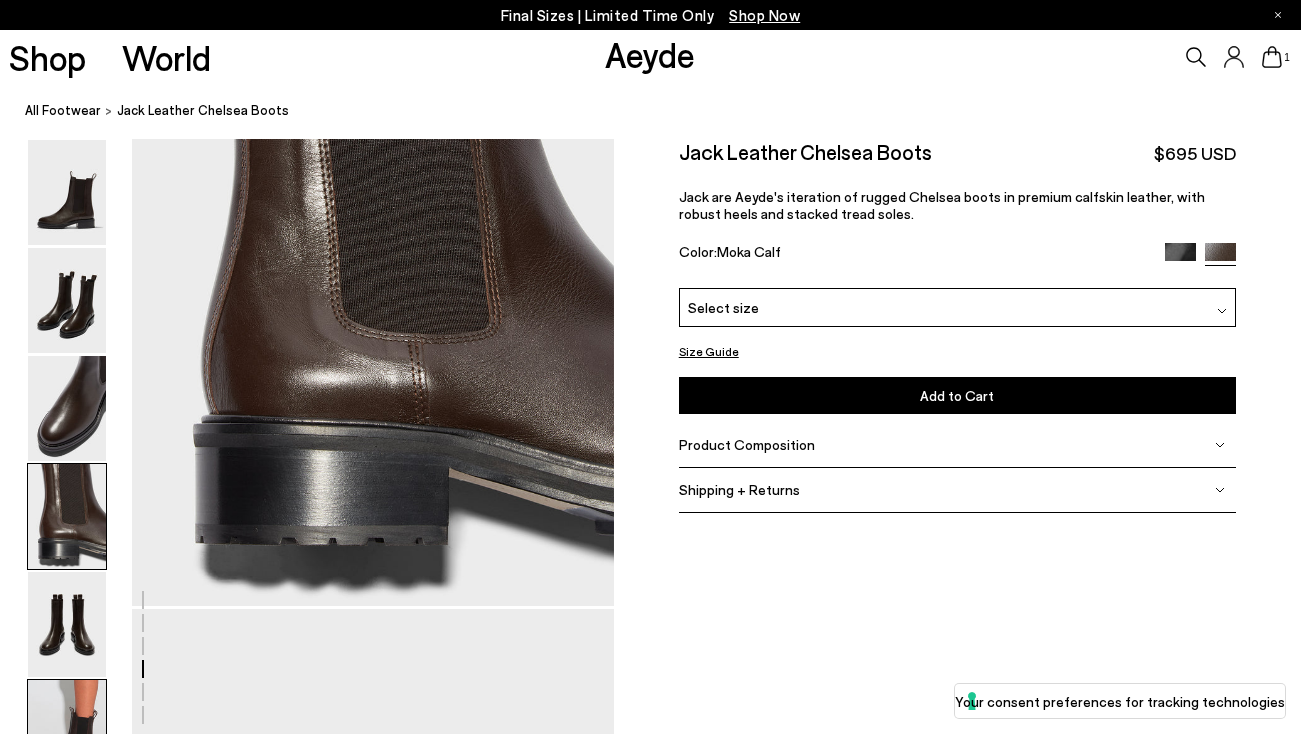 click at bounding box center [67, 732] 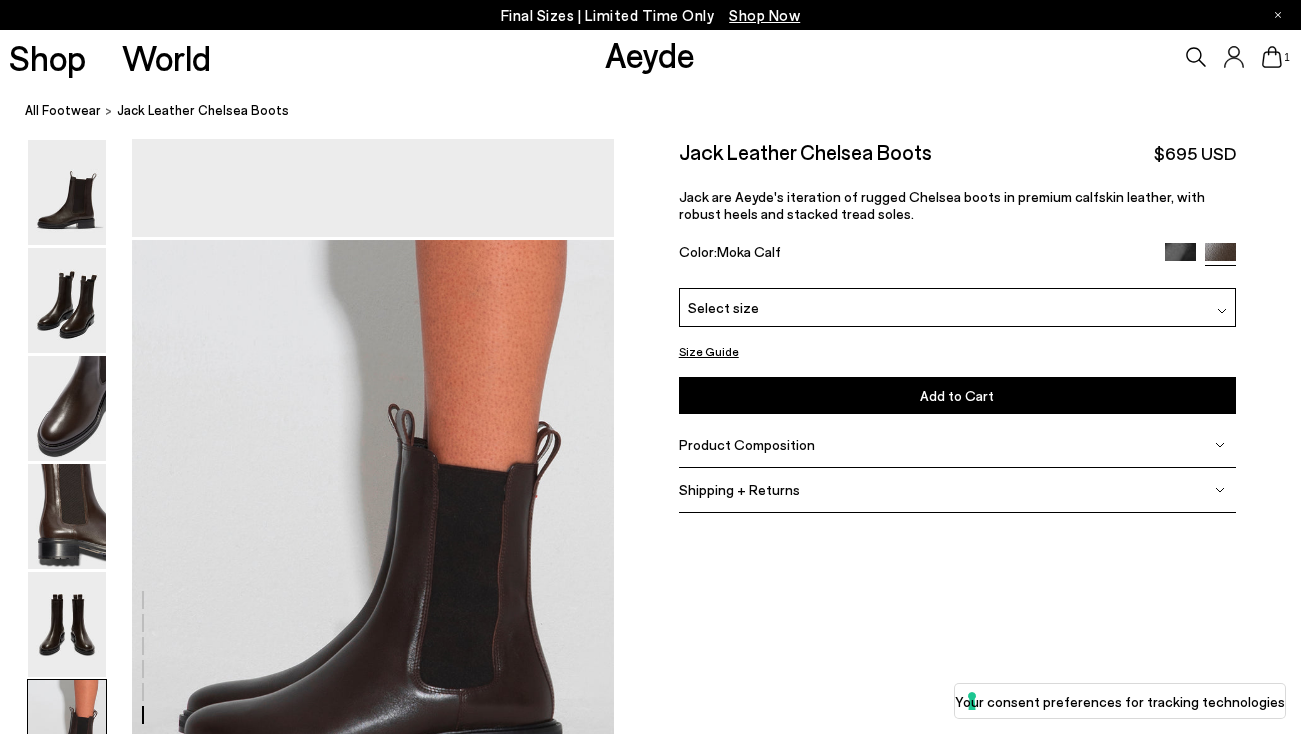 scroll, scrollTop: 3365, scrollLeft: 0, axis: vertical 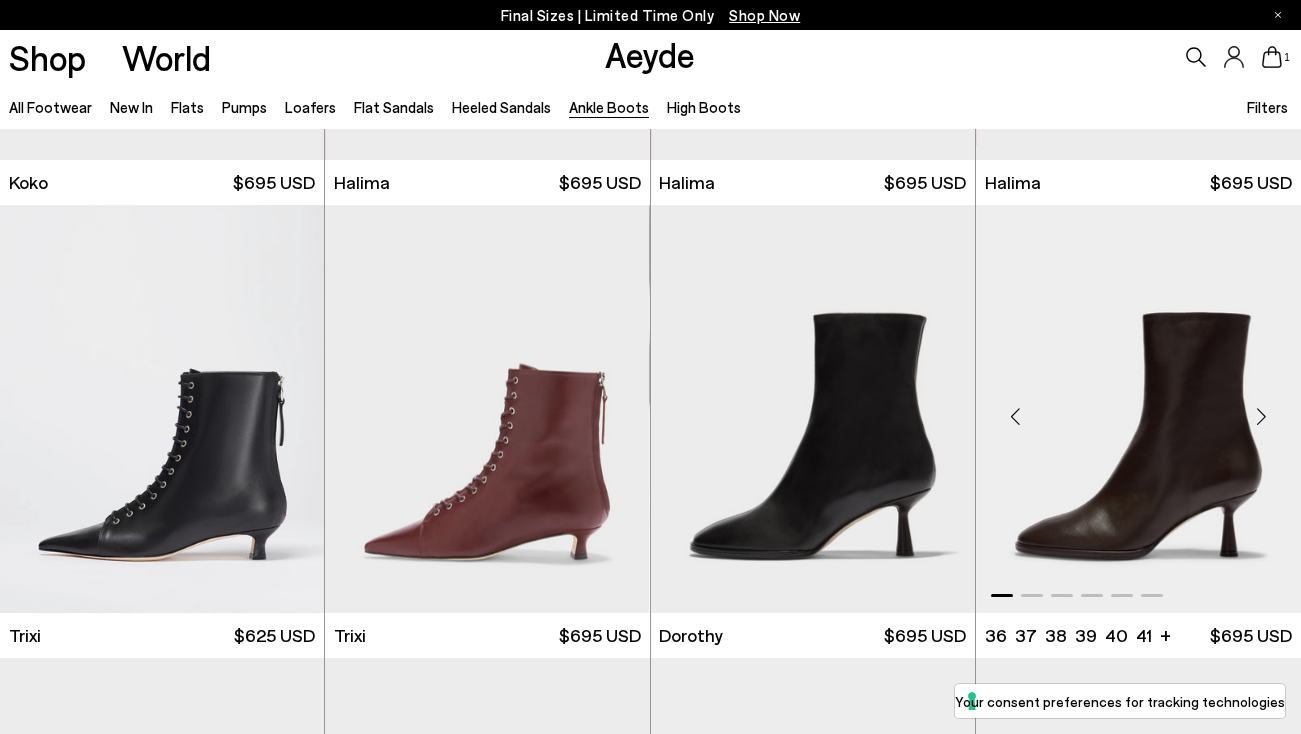 click at bounding box center (1138, 409) 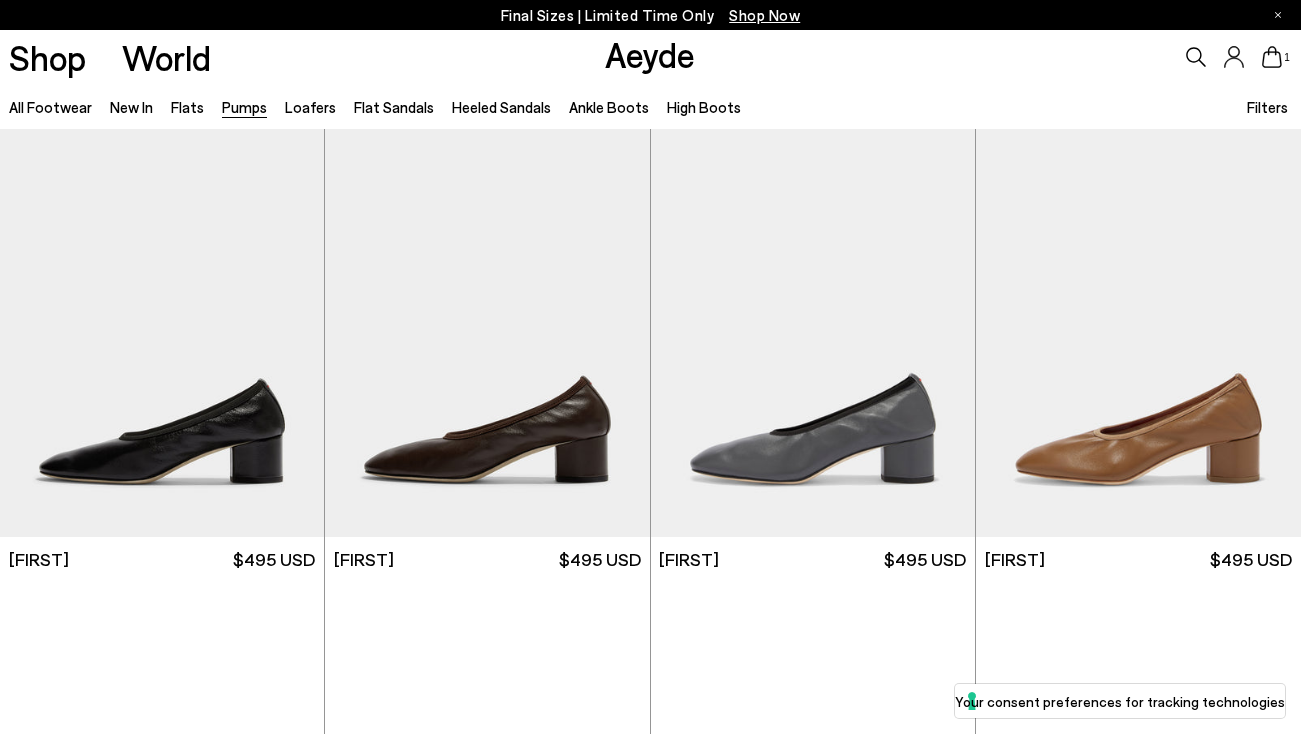 scroll, scrollTop: 0, scrollLeft: 0, axis: both 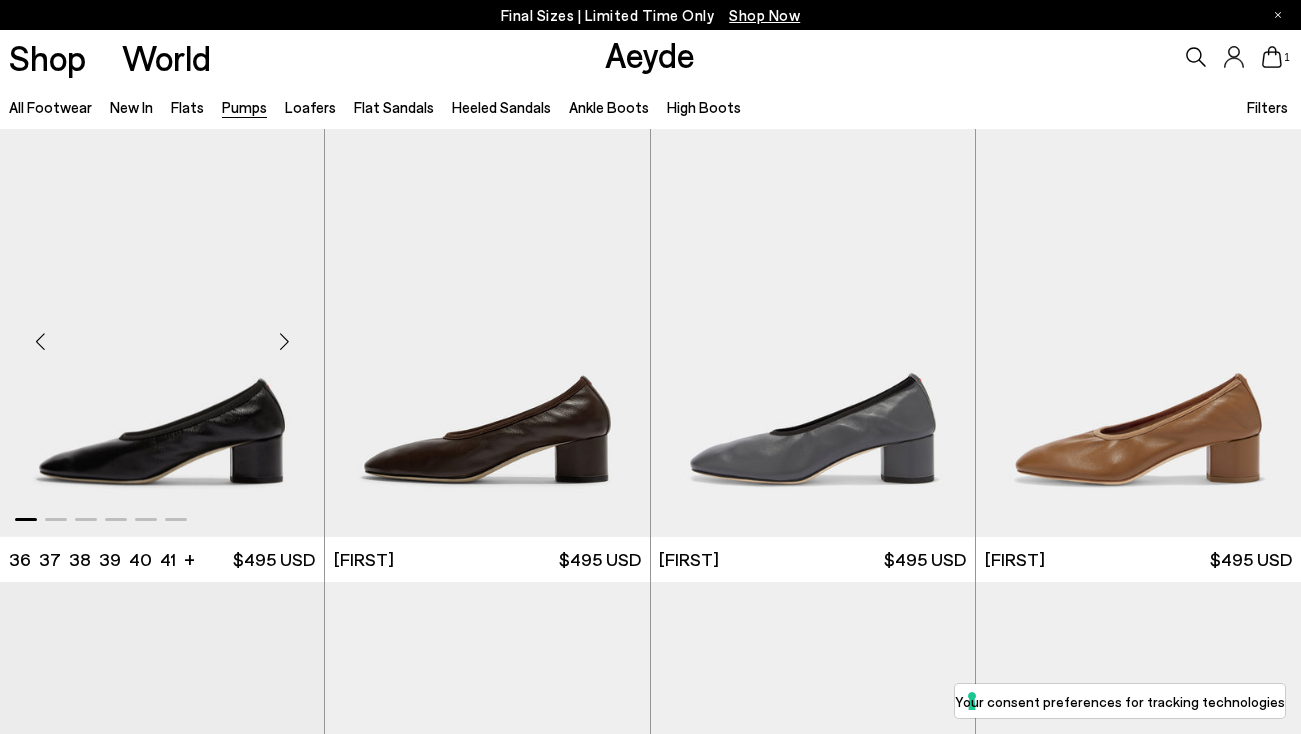 click at bounding box center [162, 333] 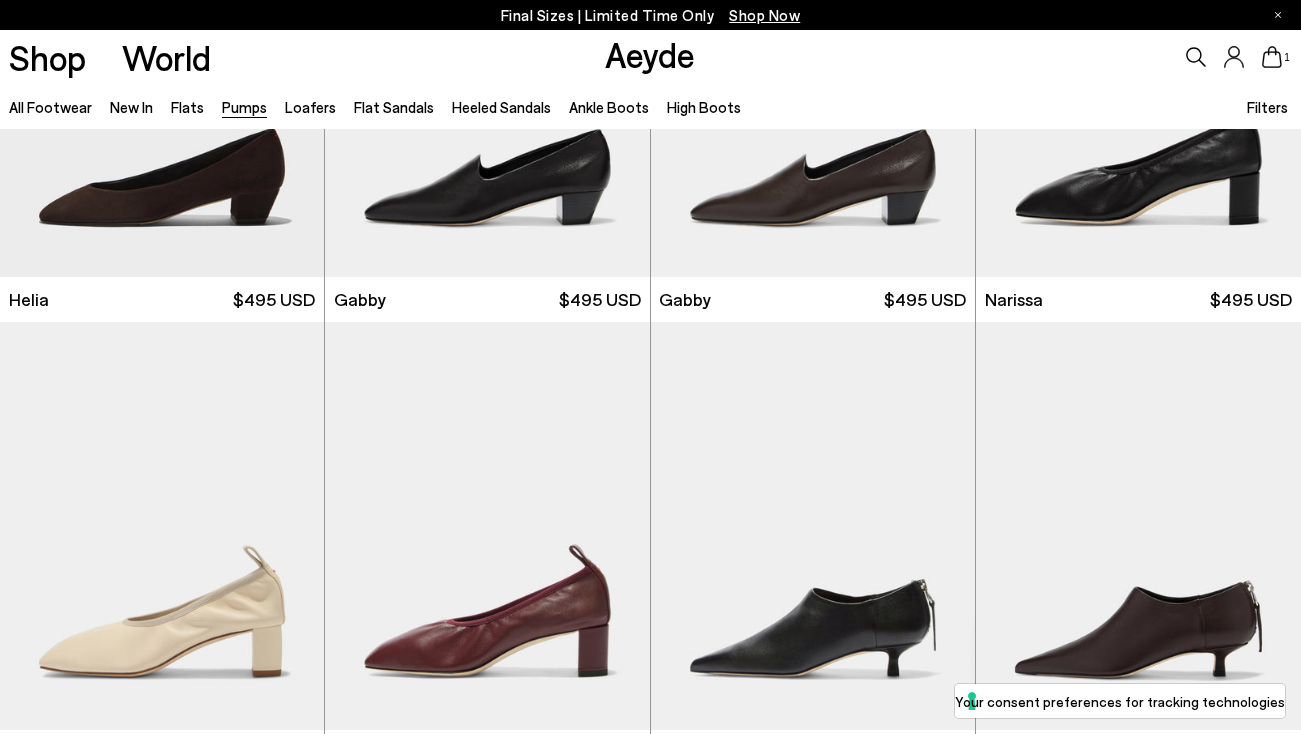 scroll, scrollTop: 2072, scrollLeft: 0, axis: vertical 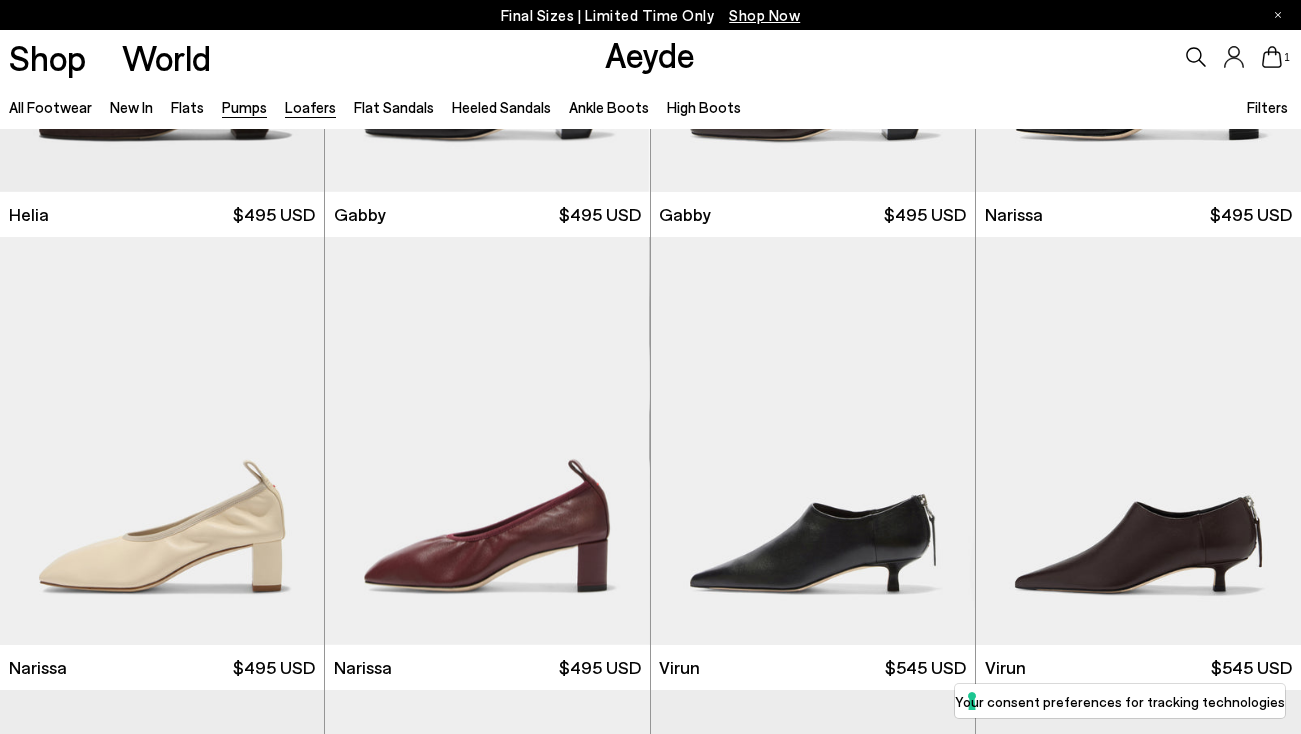 click on "Loafers" at bounding box center [310, 107] 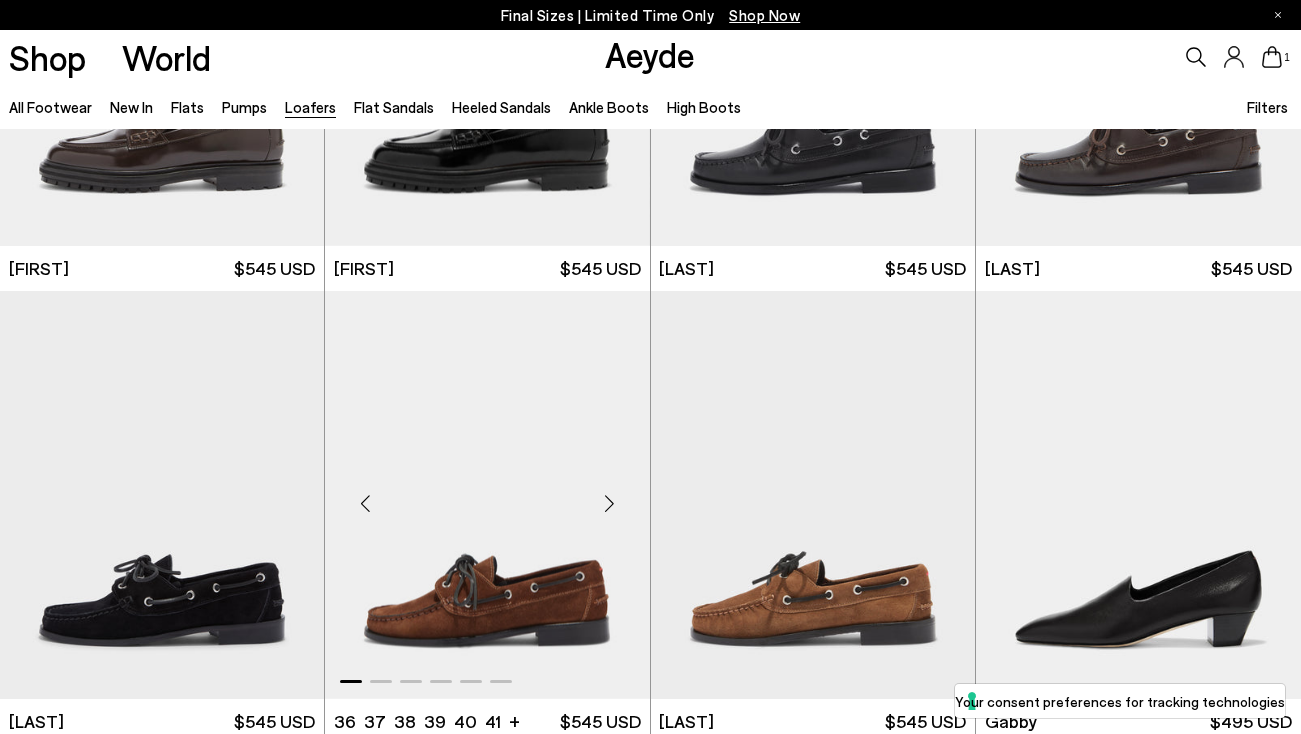 scroll, scrollTop: 291, scrollLeft: 0, axis: vertical 